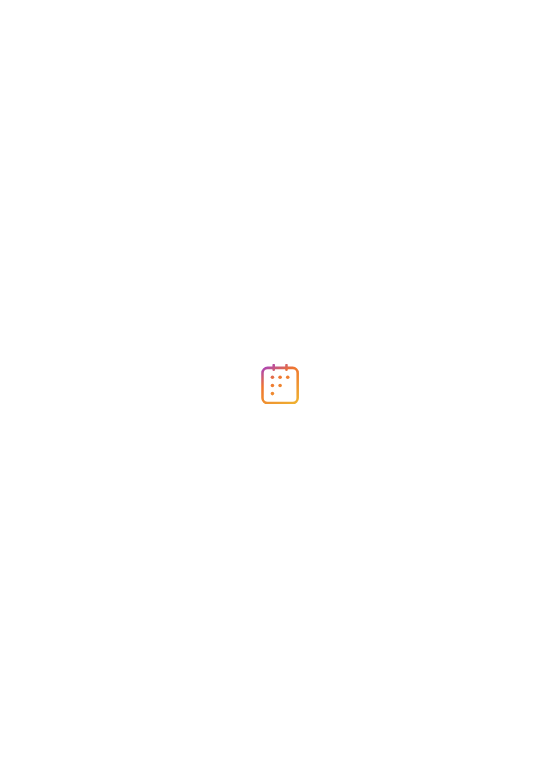 scroll, scrollTop: 0, scrollLeft: 0, axis: both 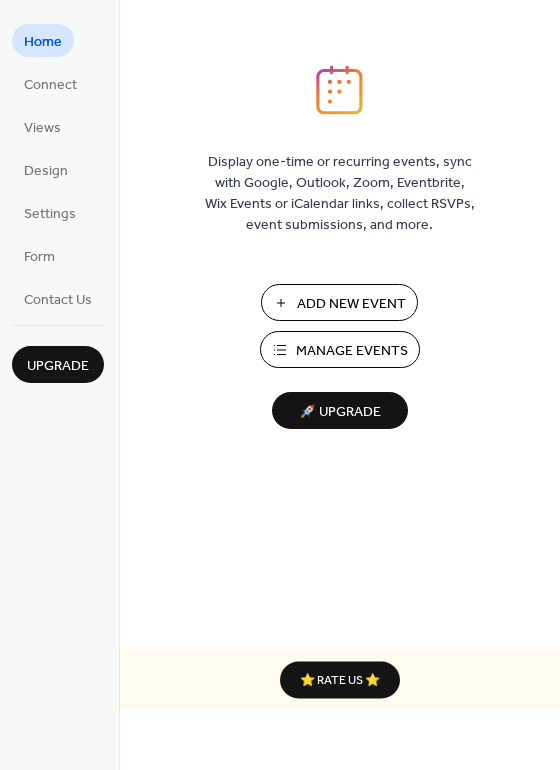 click on "Manage Events" at bounding box center [352, 351] 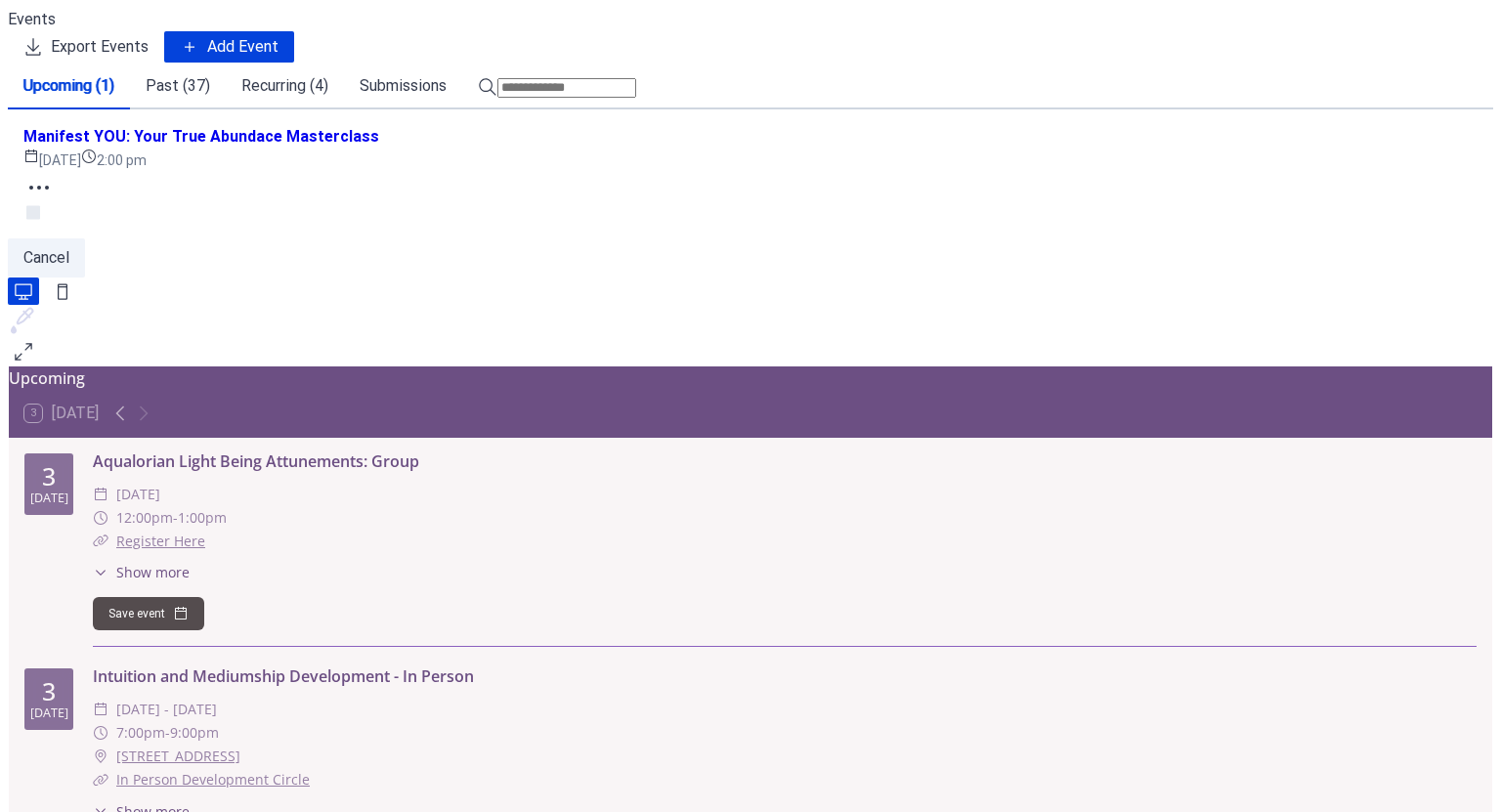 scroll, scrollTop: 0, scrollLeft: 0, axis: both 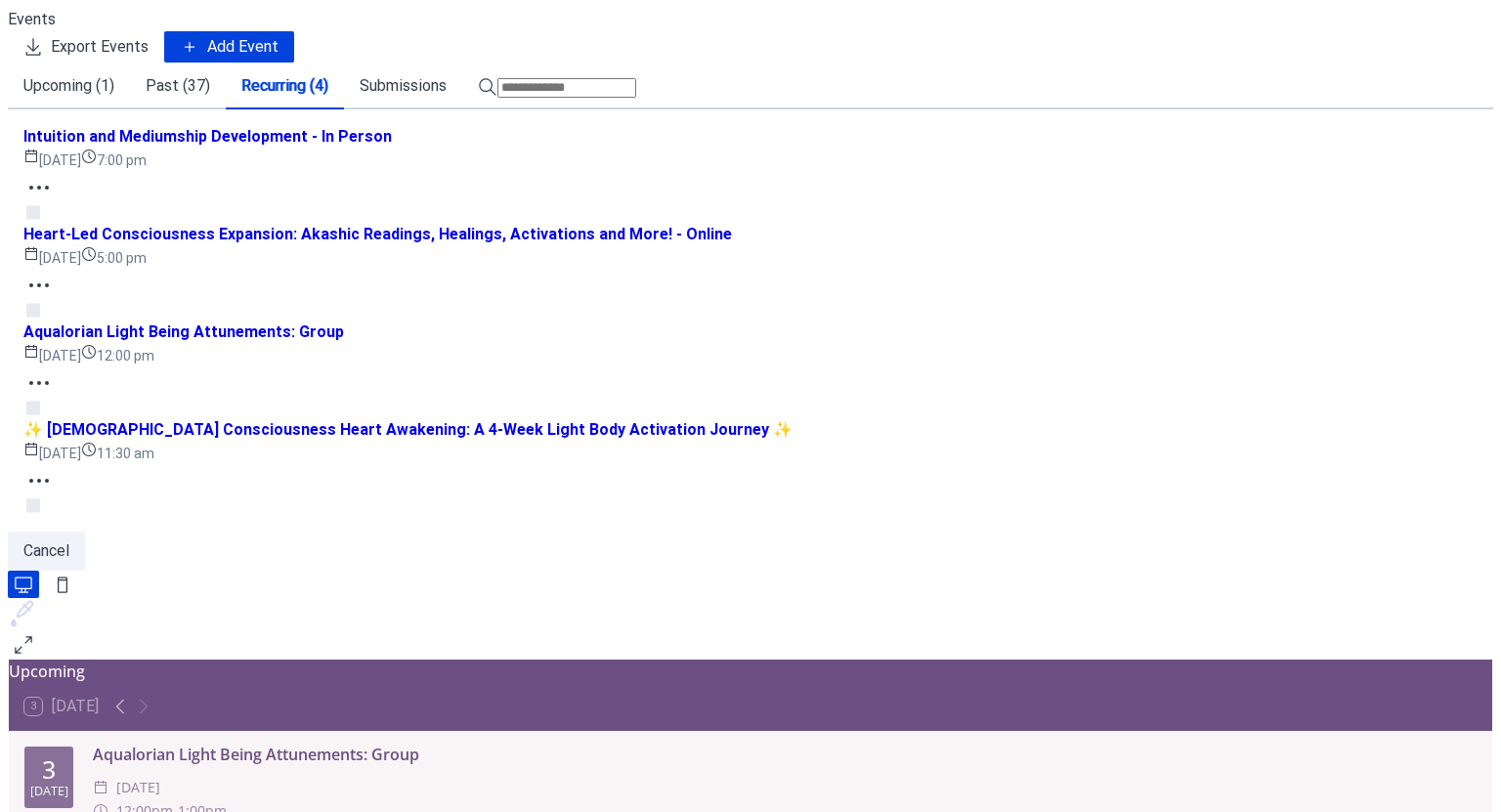 click on "Intuition and Mediumship Development - In Person" at bounding box center [207, 137] 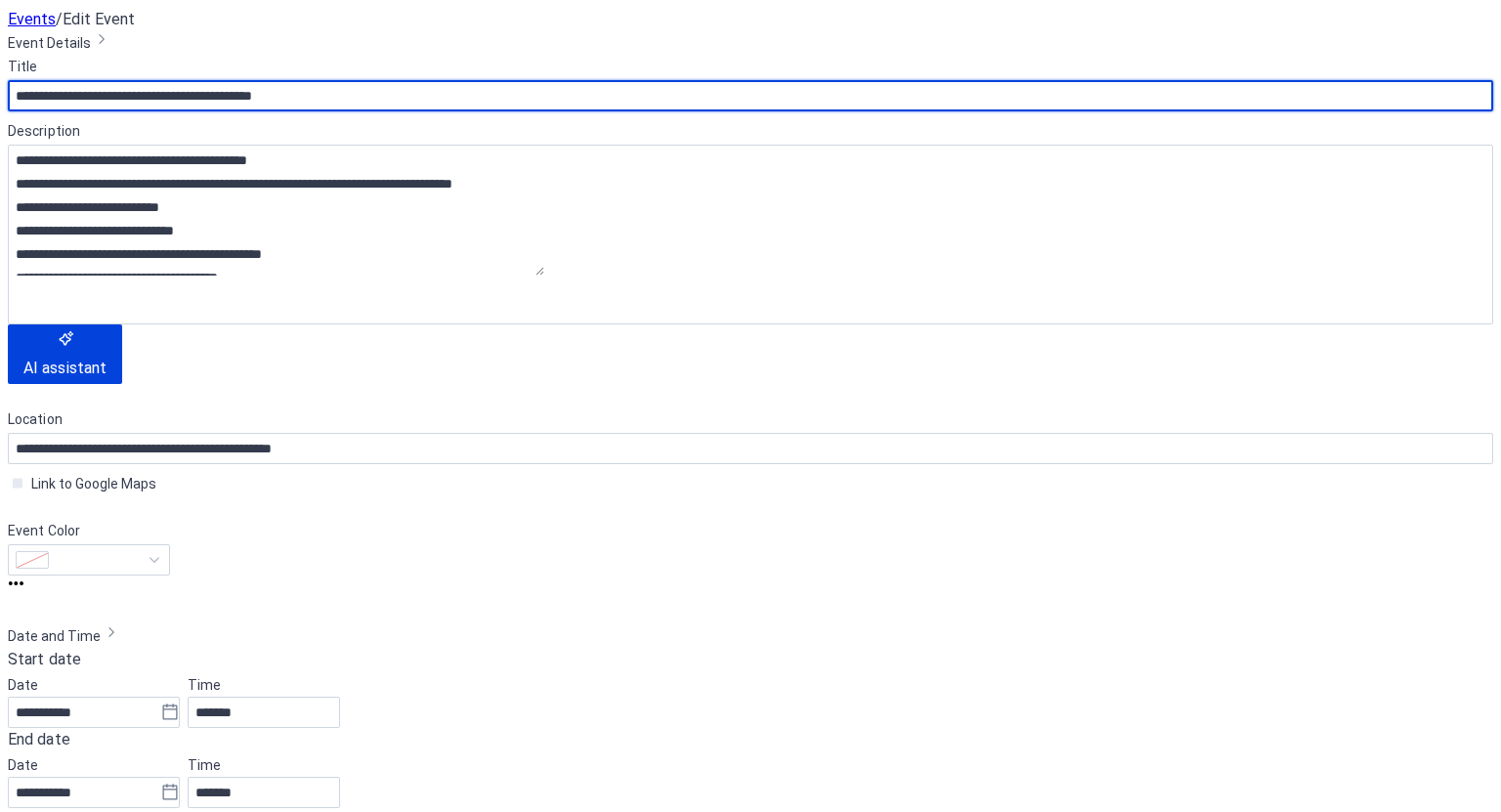 type on "**********" 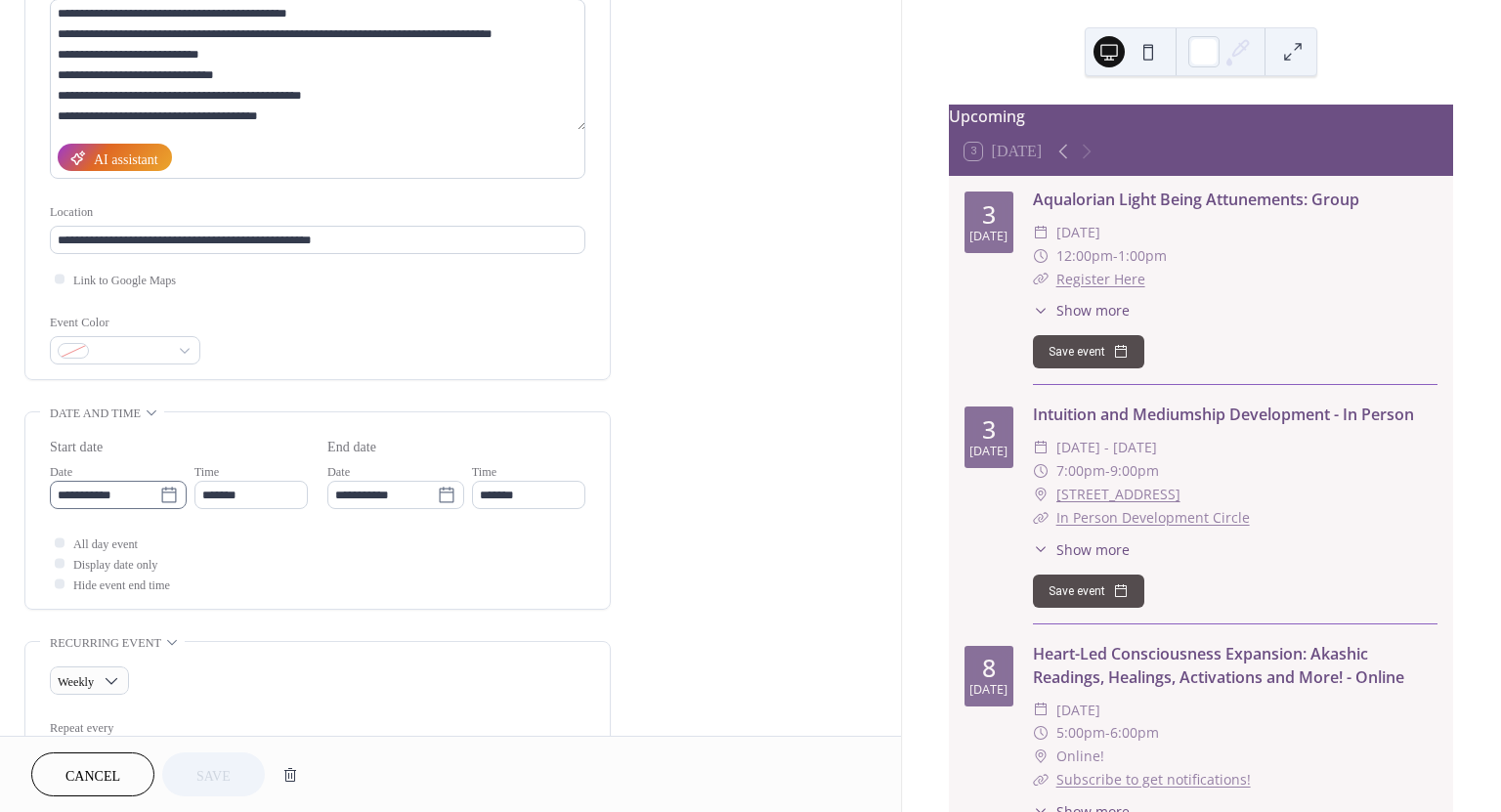 scroll, scrollTop: 225, scrollLeft: 0, axis: vertical 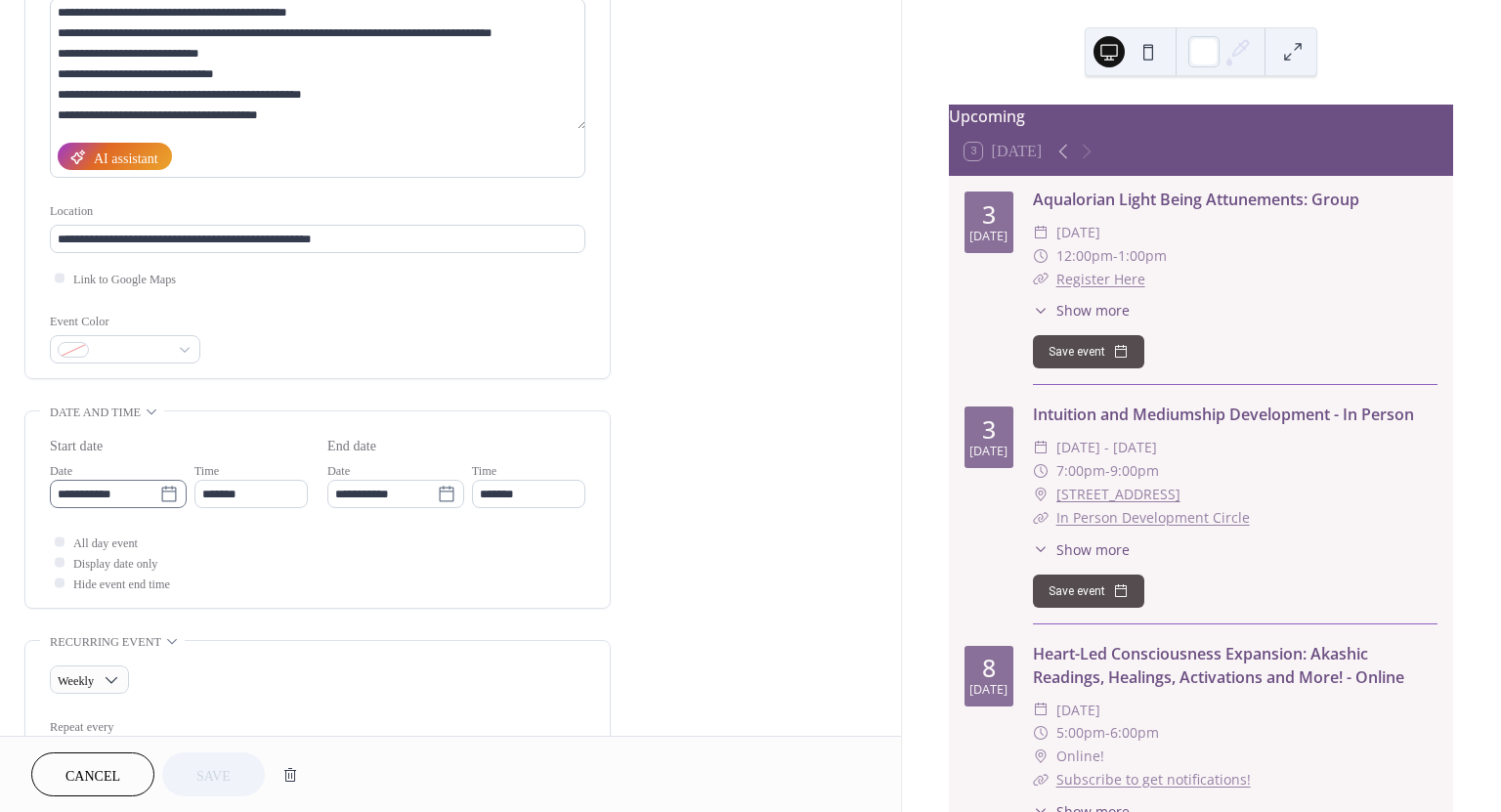 click 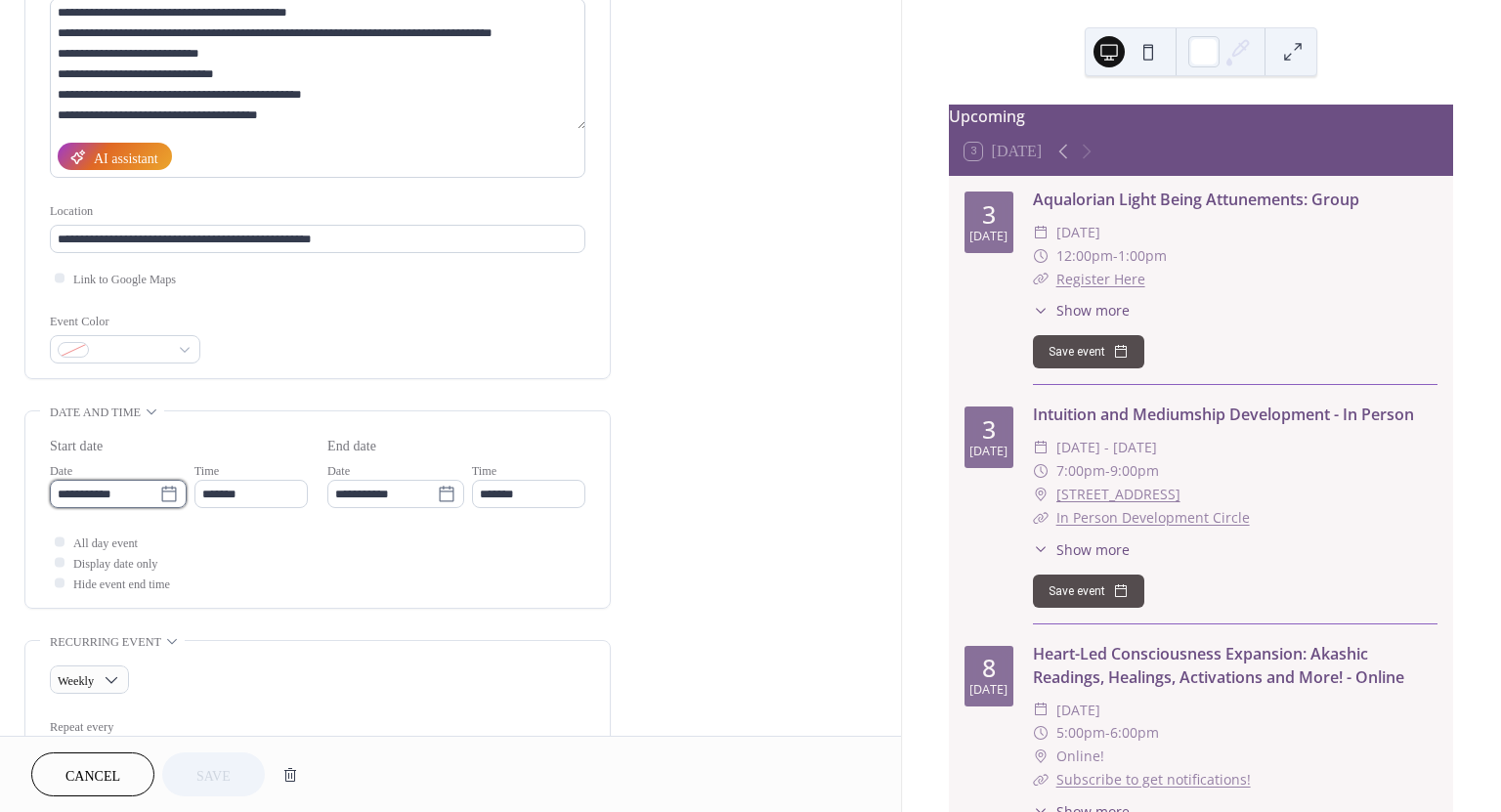 click on "**********" at bounding box center (105, 493) 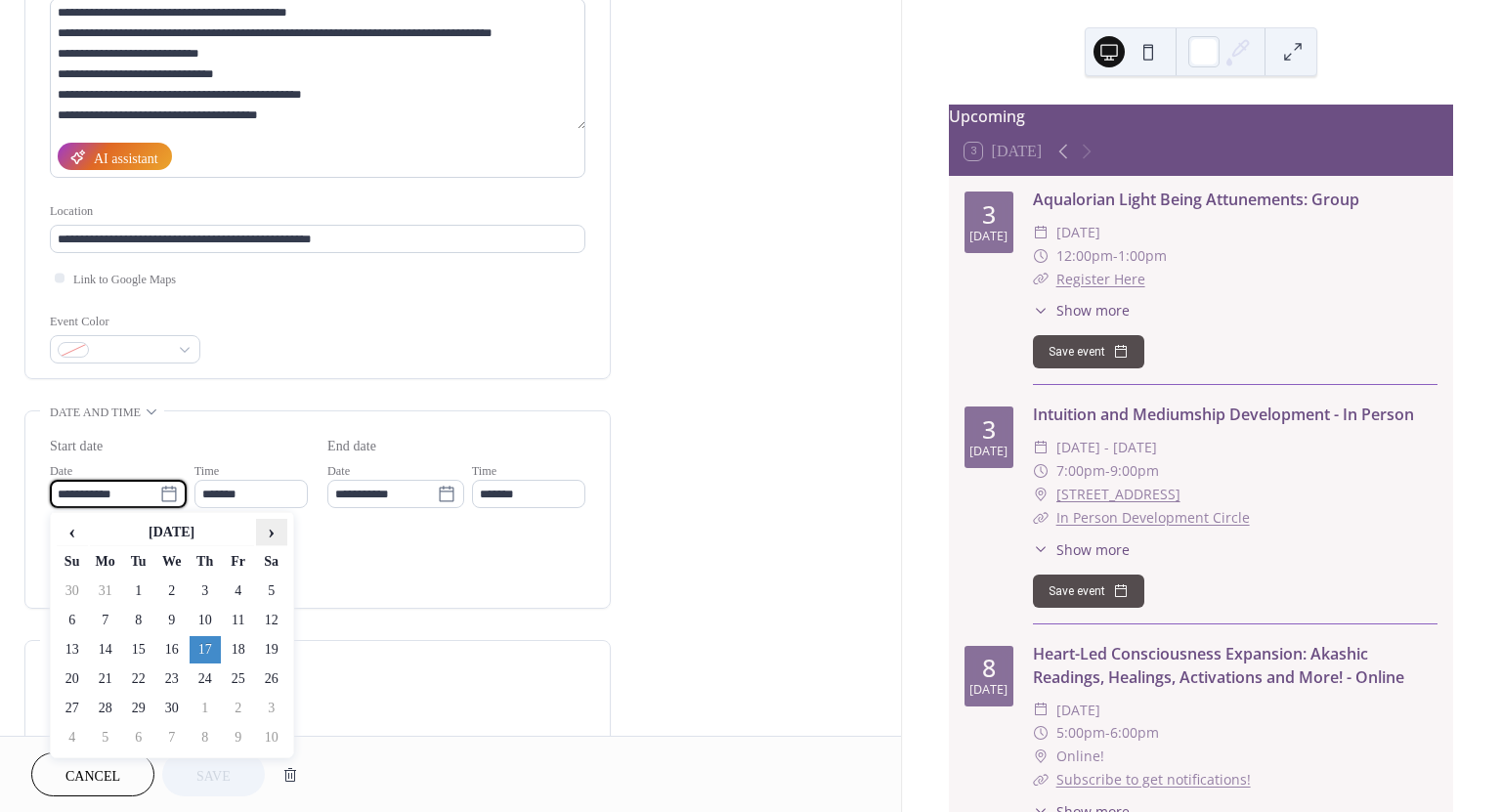 click on "›" at bounding box center (272, 532) 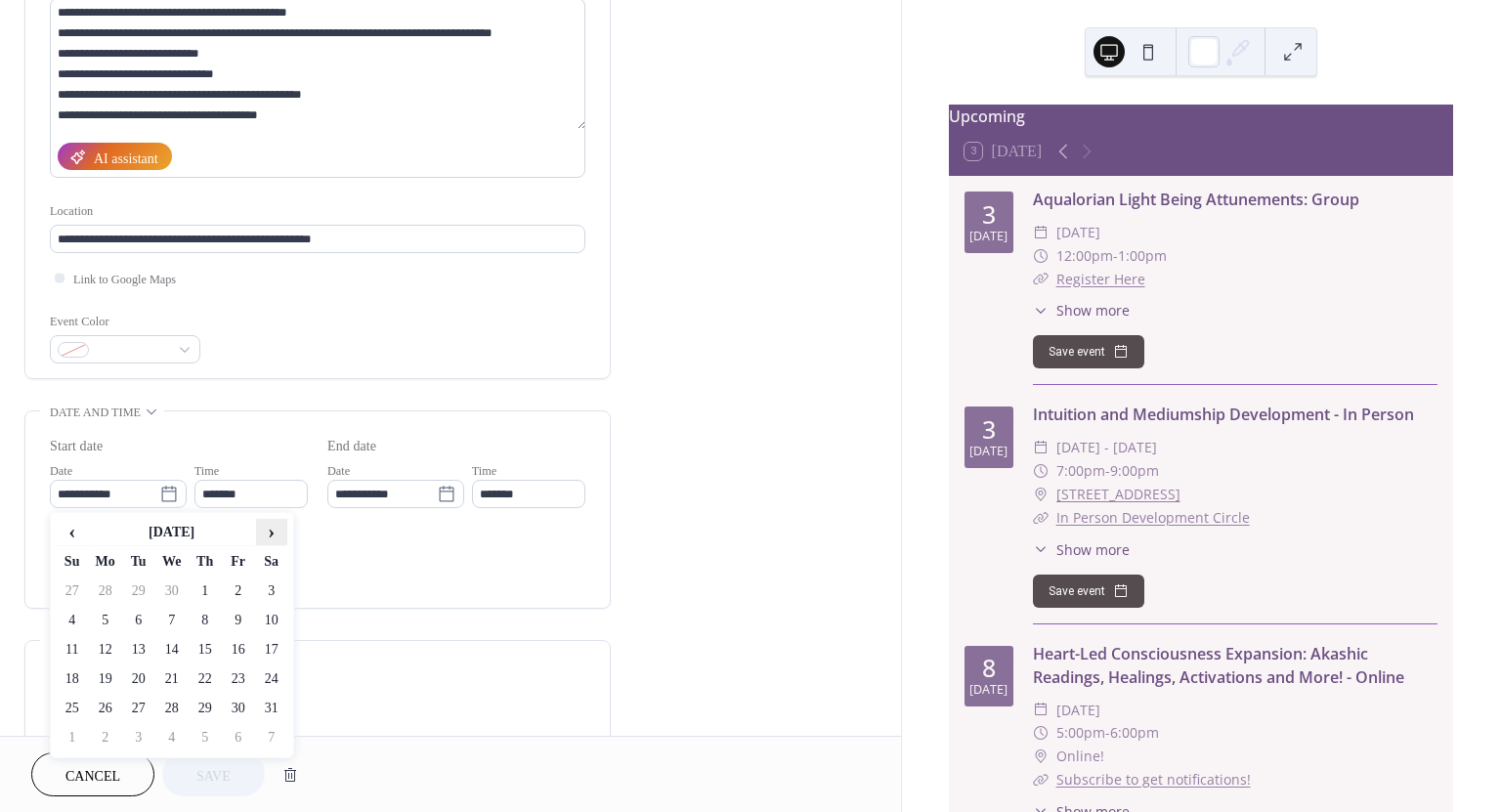 click on "›" at bounding box center [272, 532] 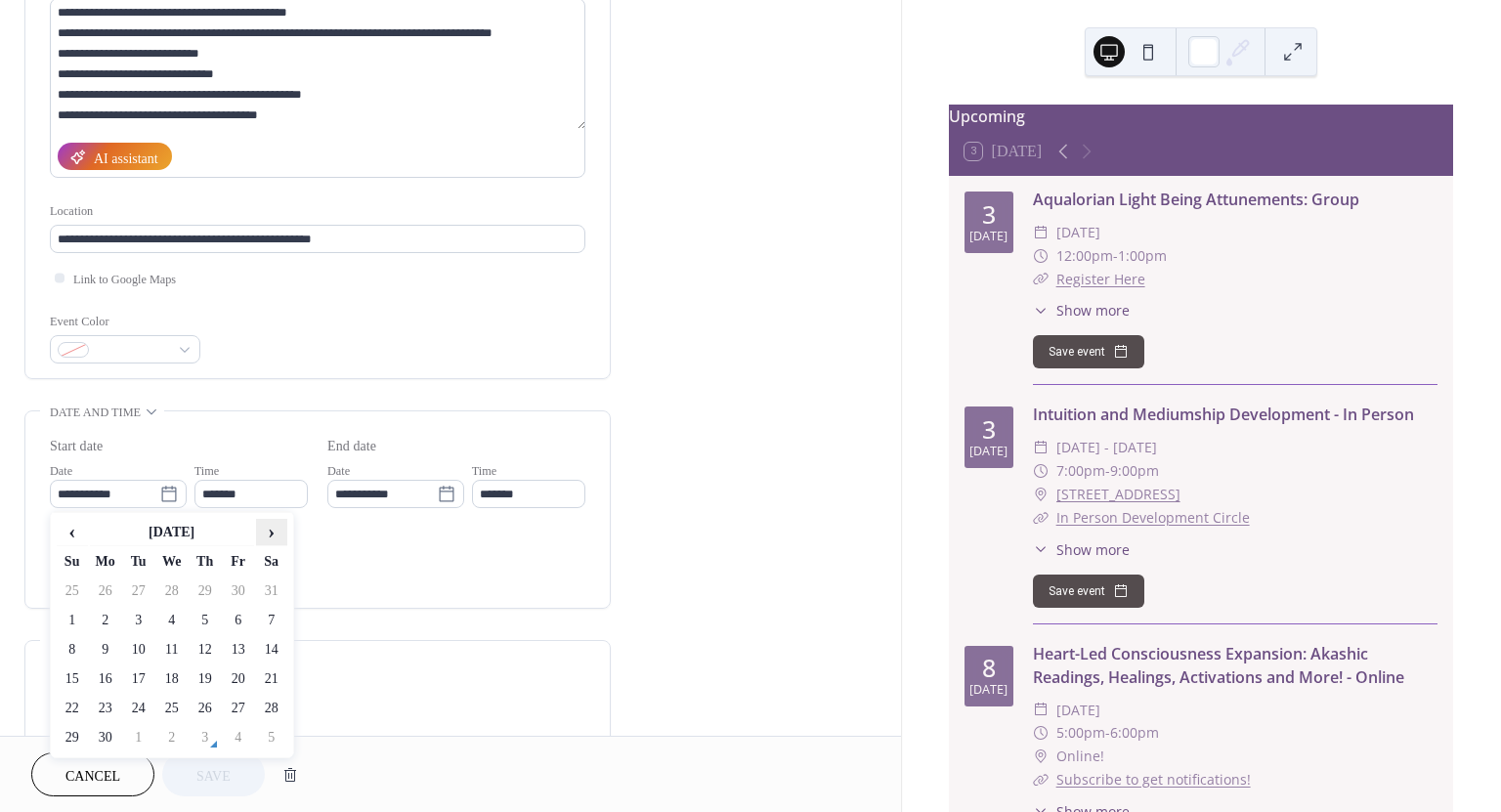click on "›" at bounding box center [272, 532] 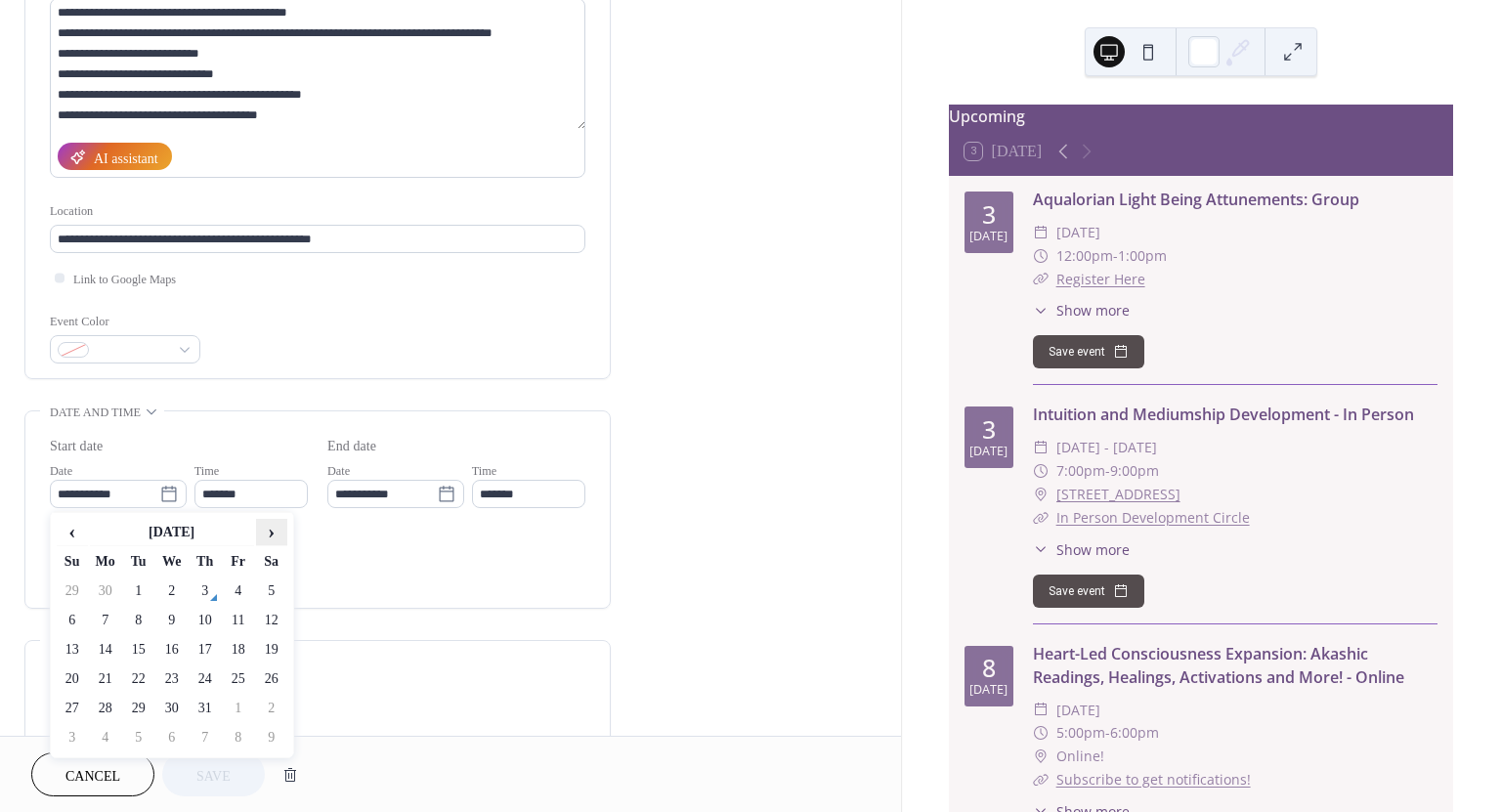 click on "›" at bounding box center (272, 532) 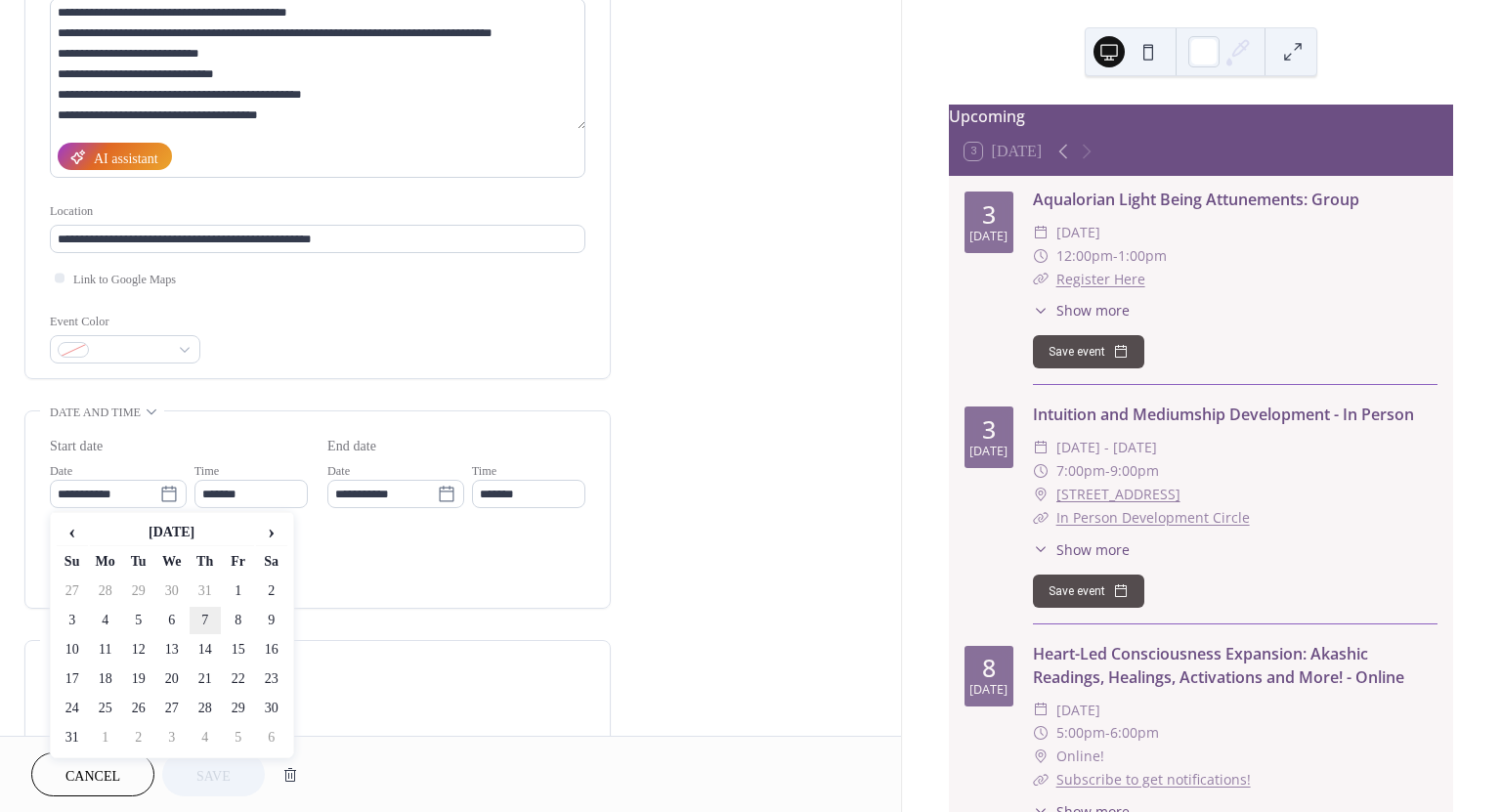 click on "7" at bounding box center [205, 620] 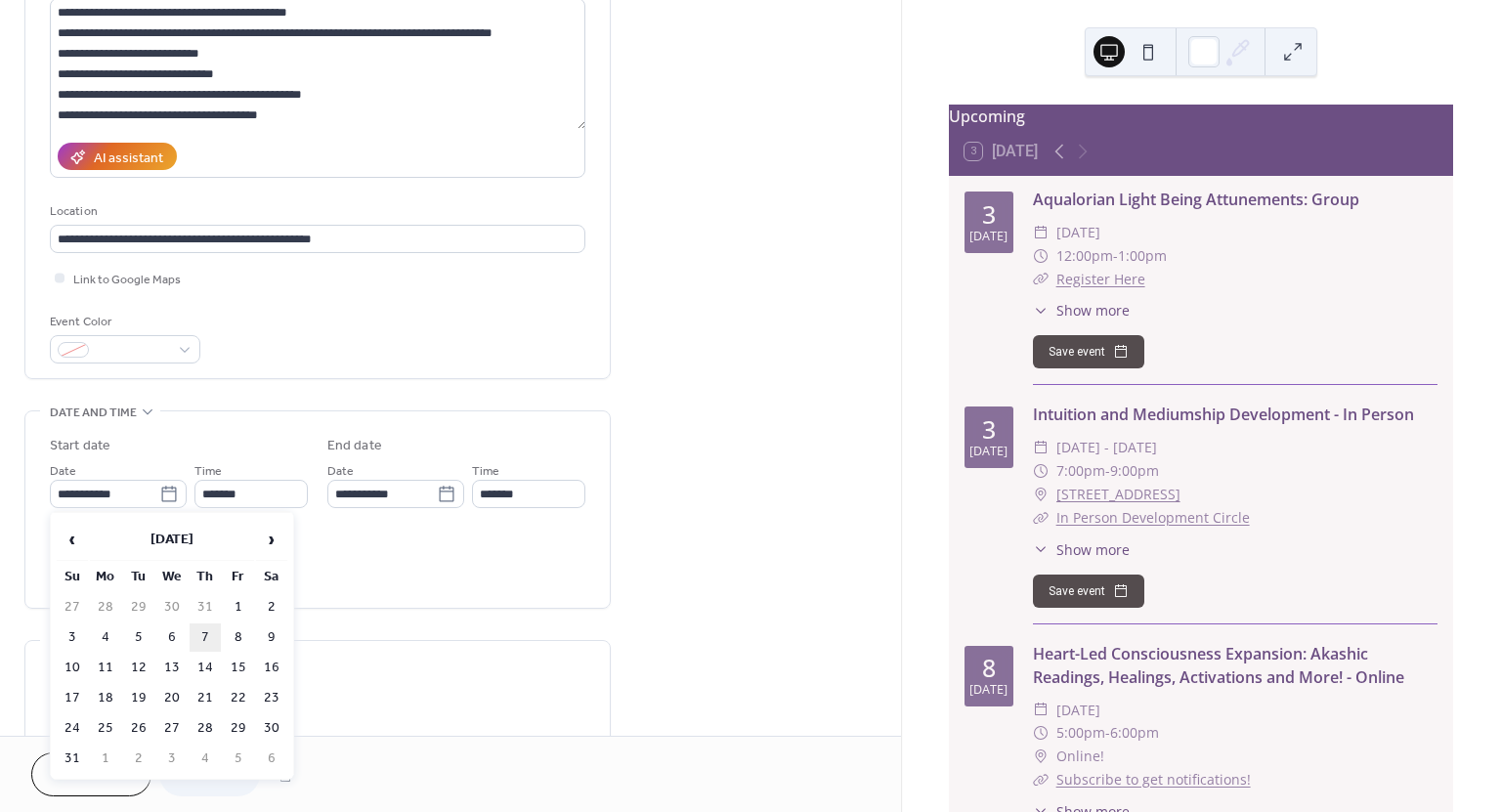 type on "**********" 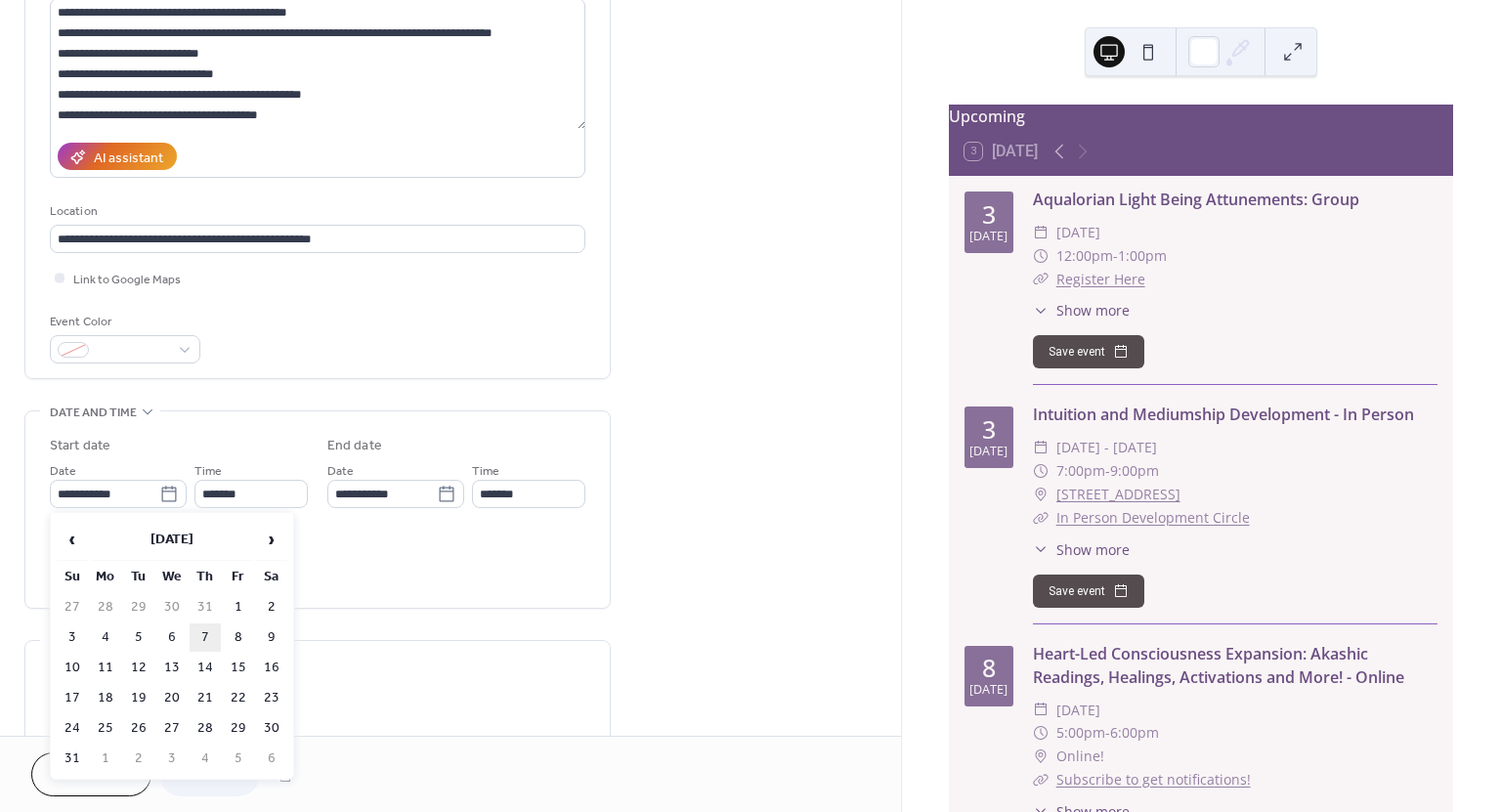 type on "**********" 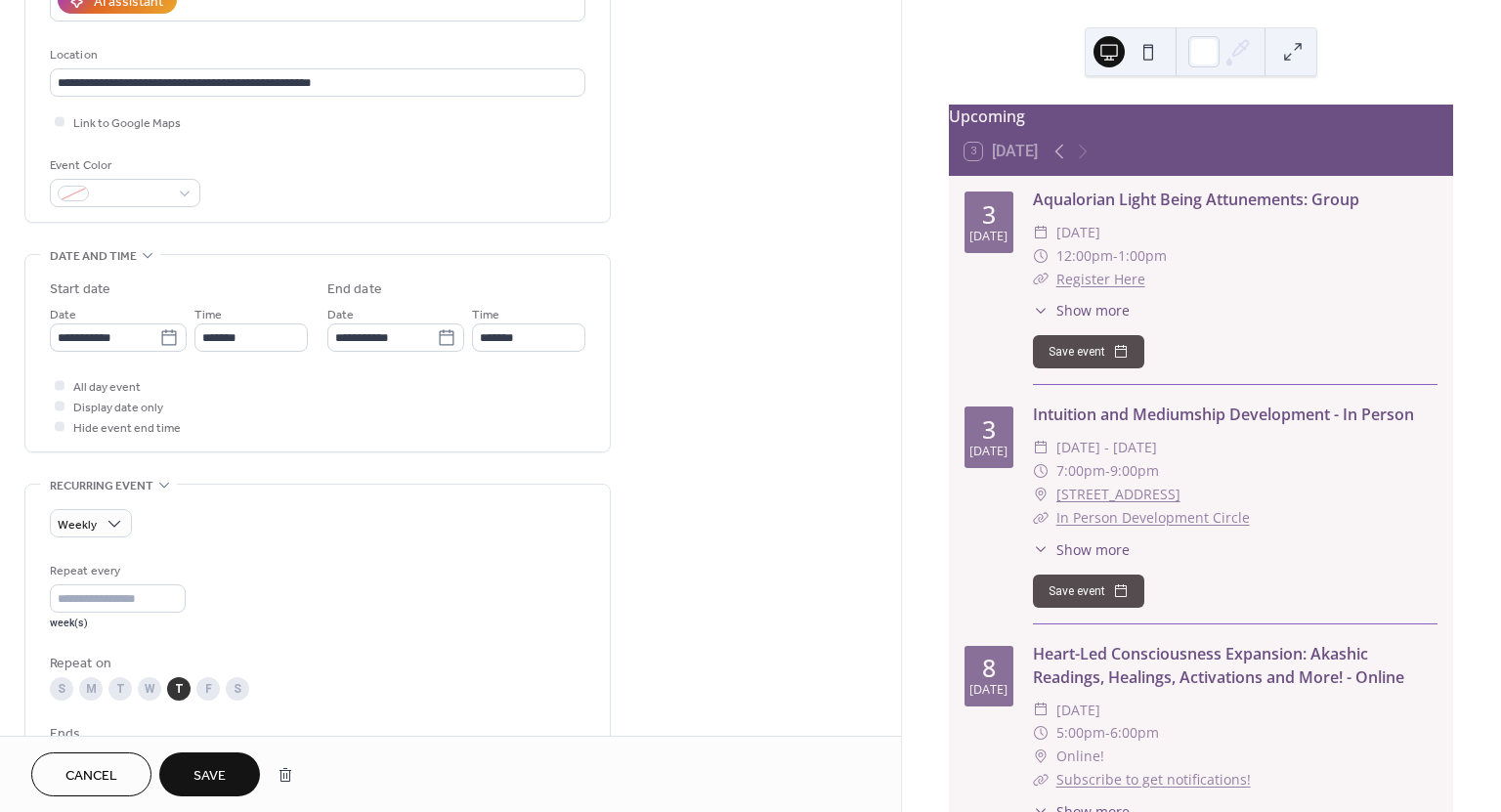 scroll, scrollTop: 393, scrollLeft: 0, axis: vertical 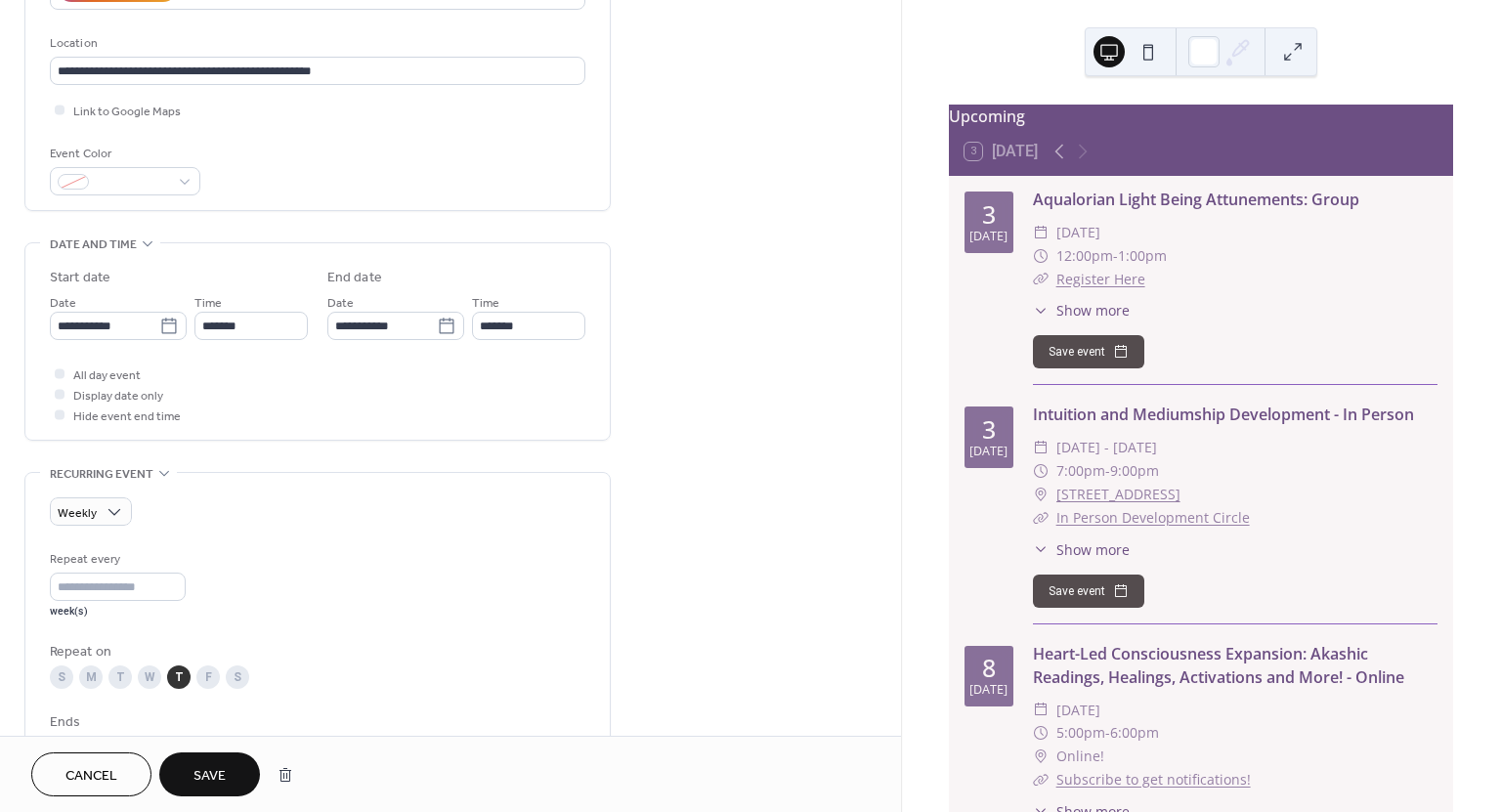 click on "Save" at bounding box center (209, 776) 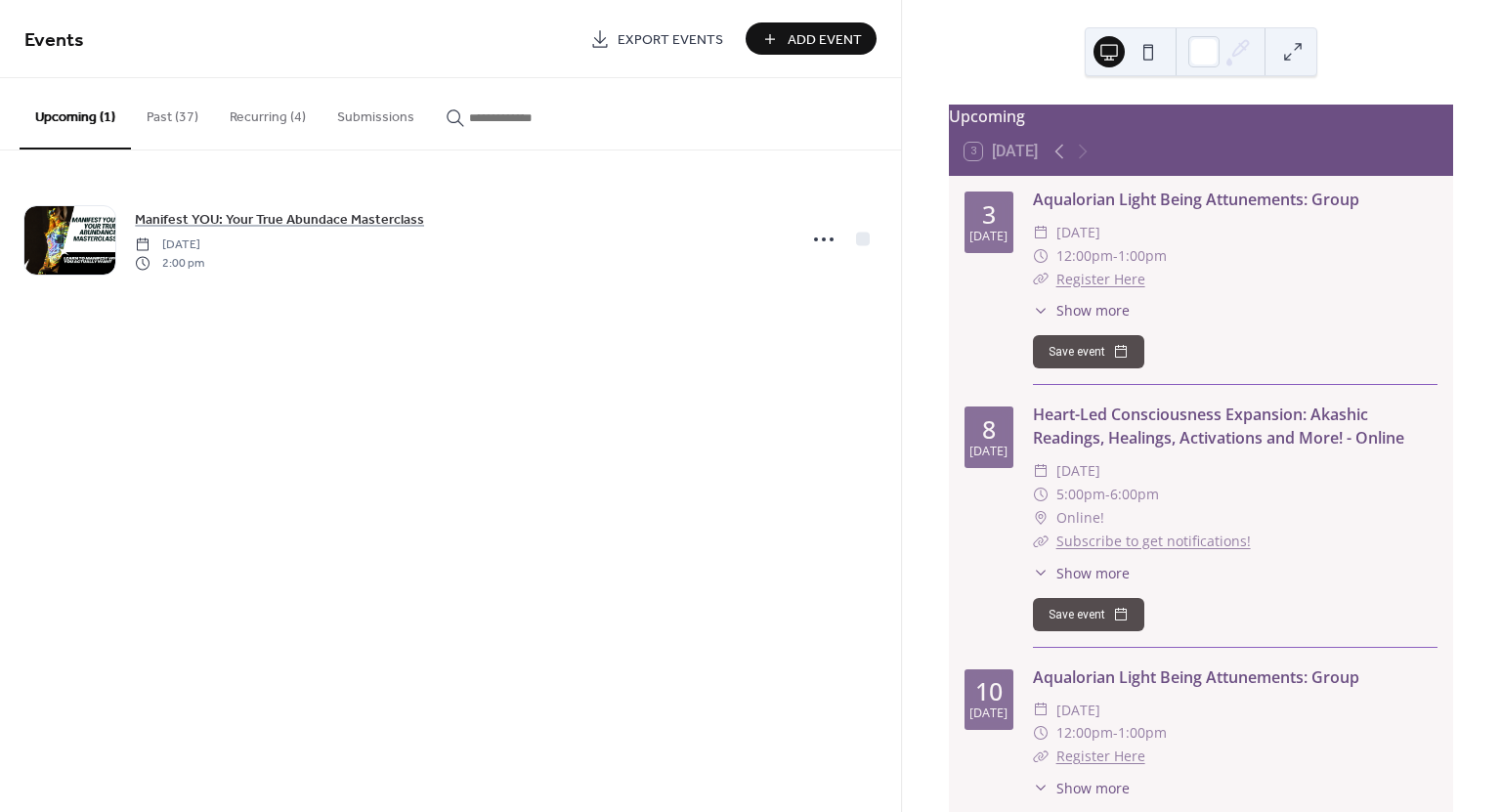 click on "Recurring  (4)" at bounding box center (268, 112) 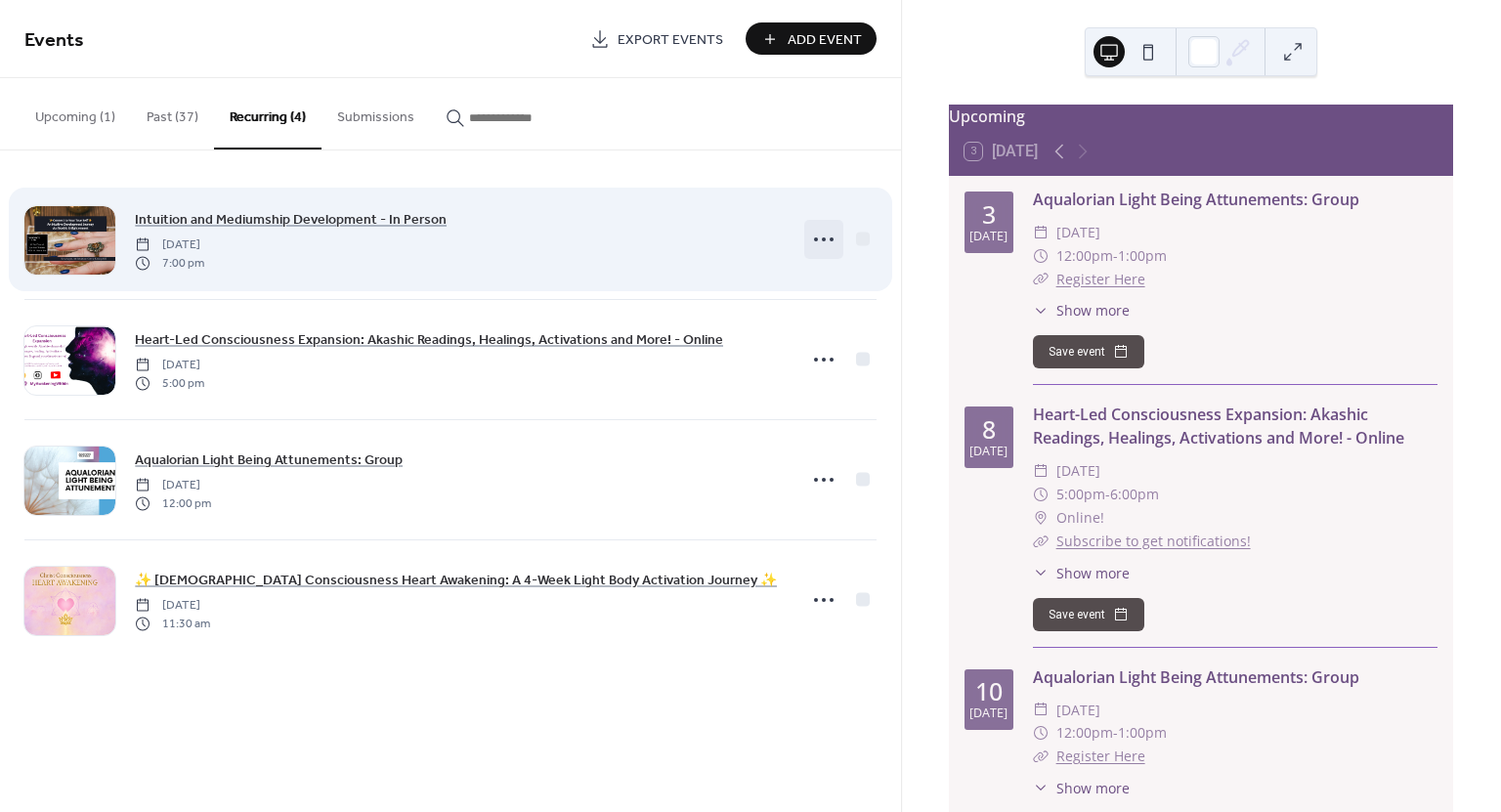 click 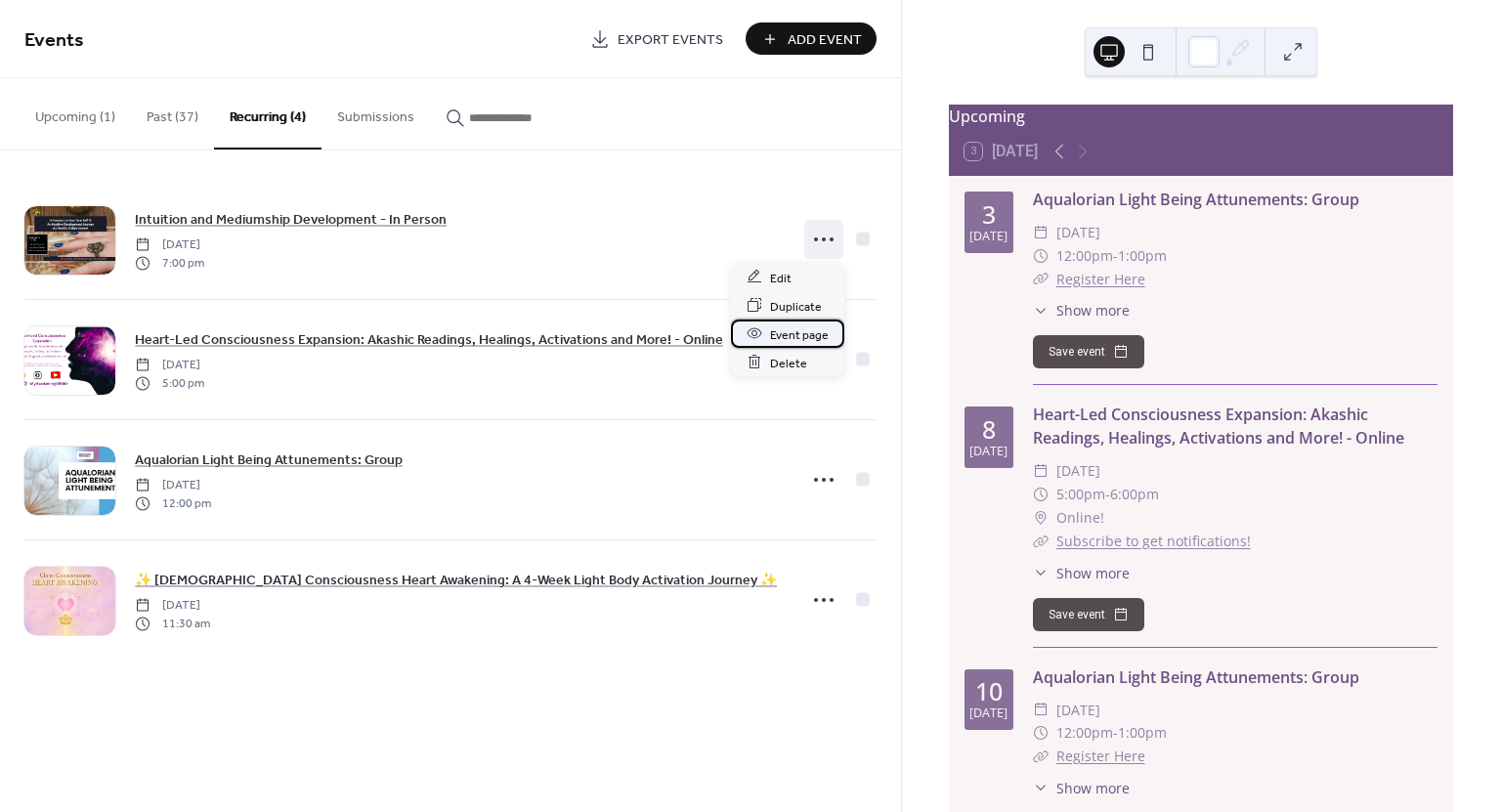 click on "Event page" at bounding box center (799, 334) 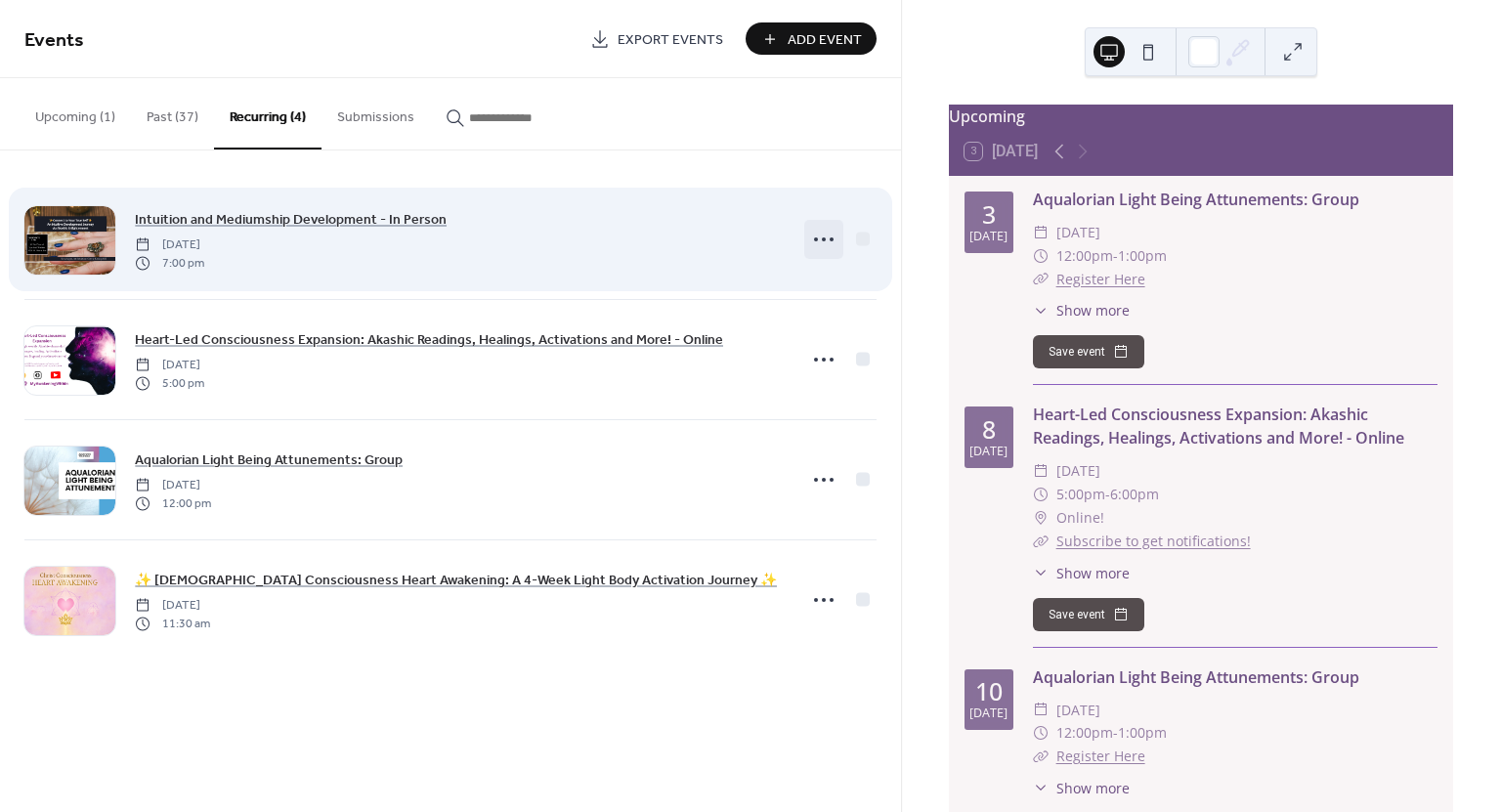 click 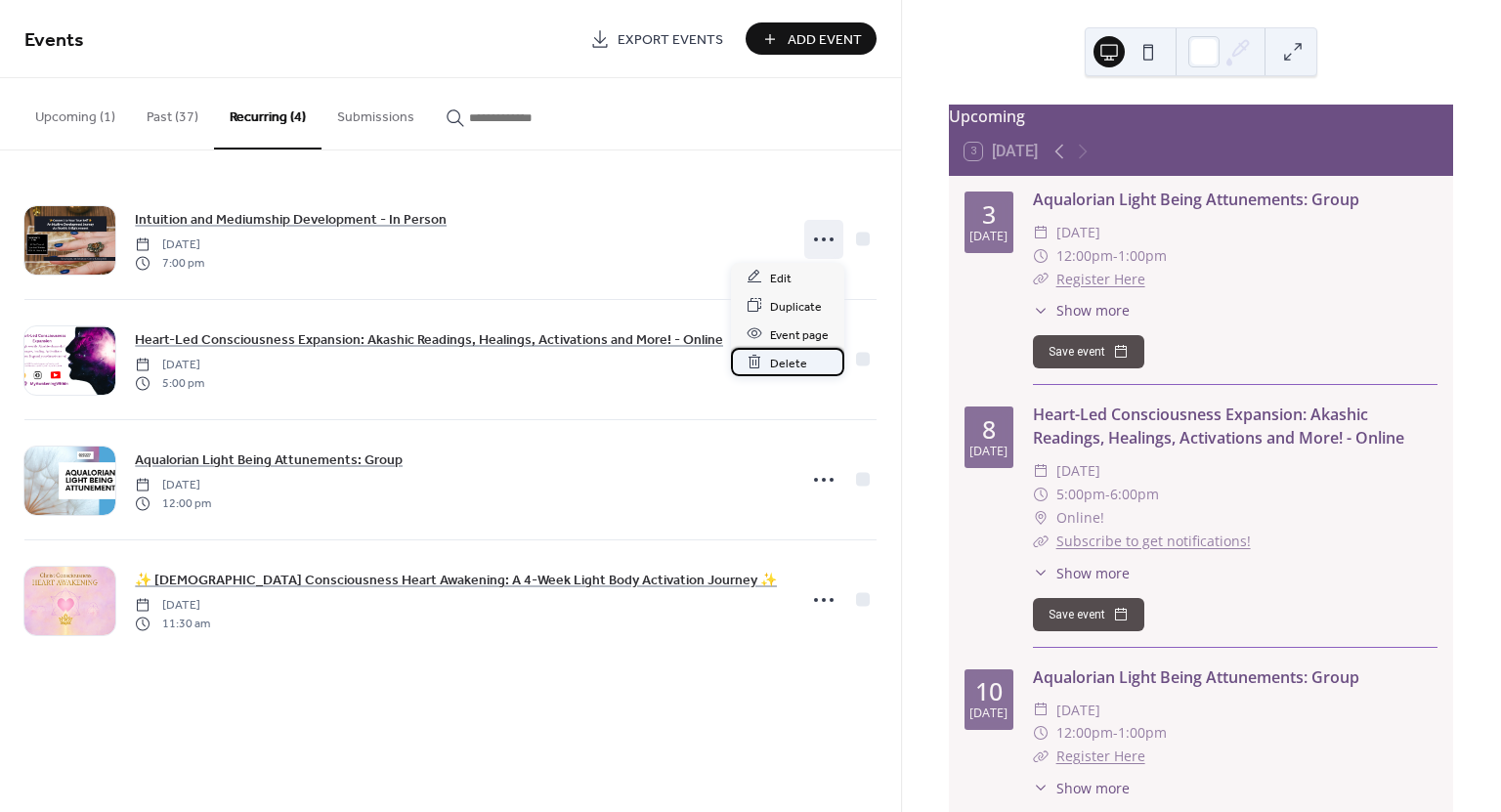 click on "Delete" at bounding box center (789, 363) 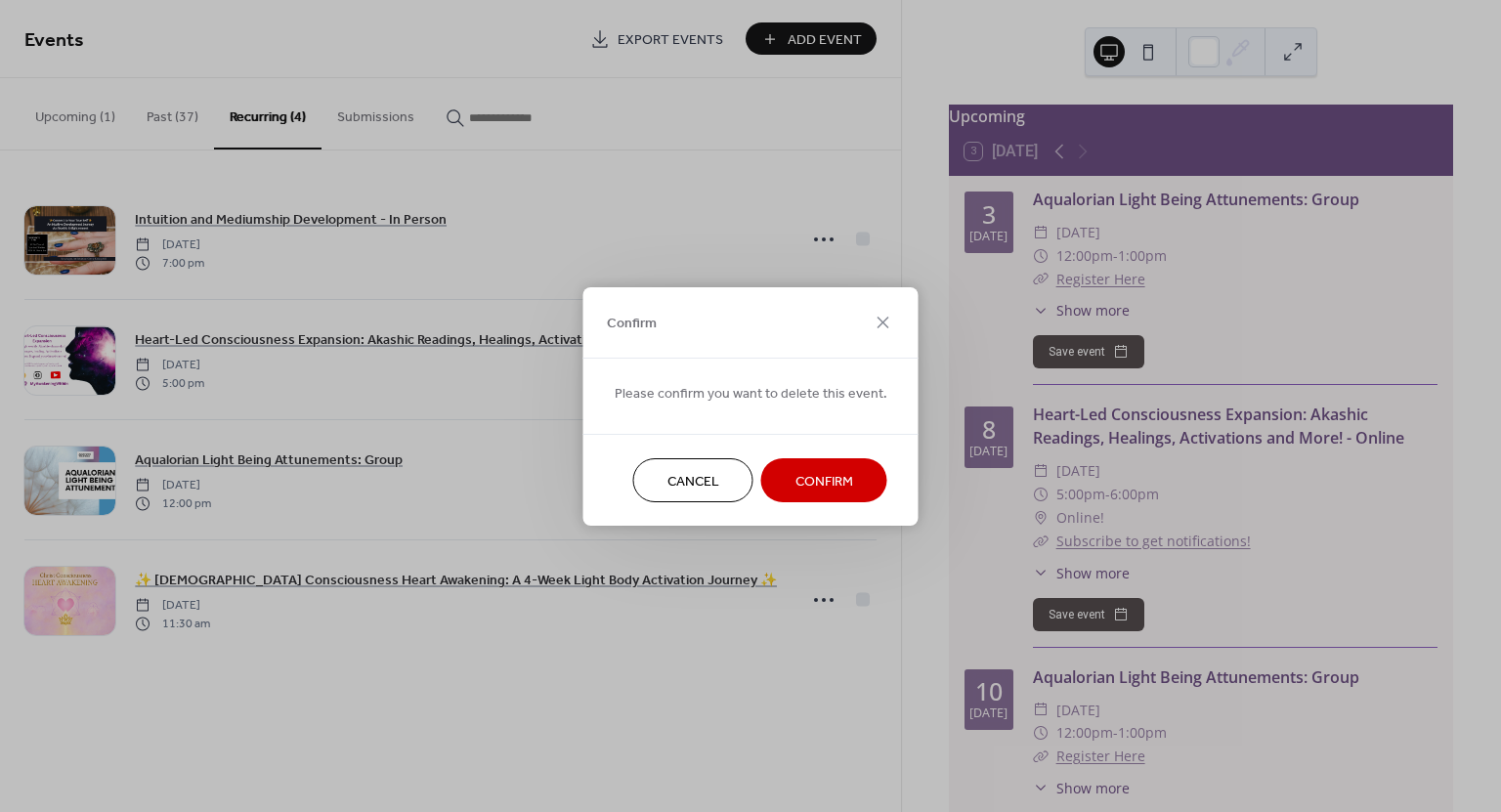 click on "Confirm" at bounding box center [824, 481] 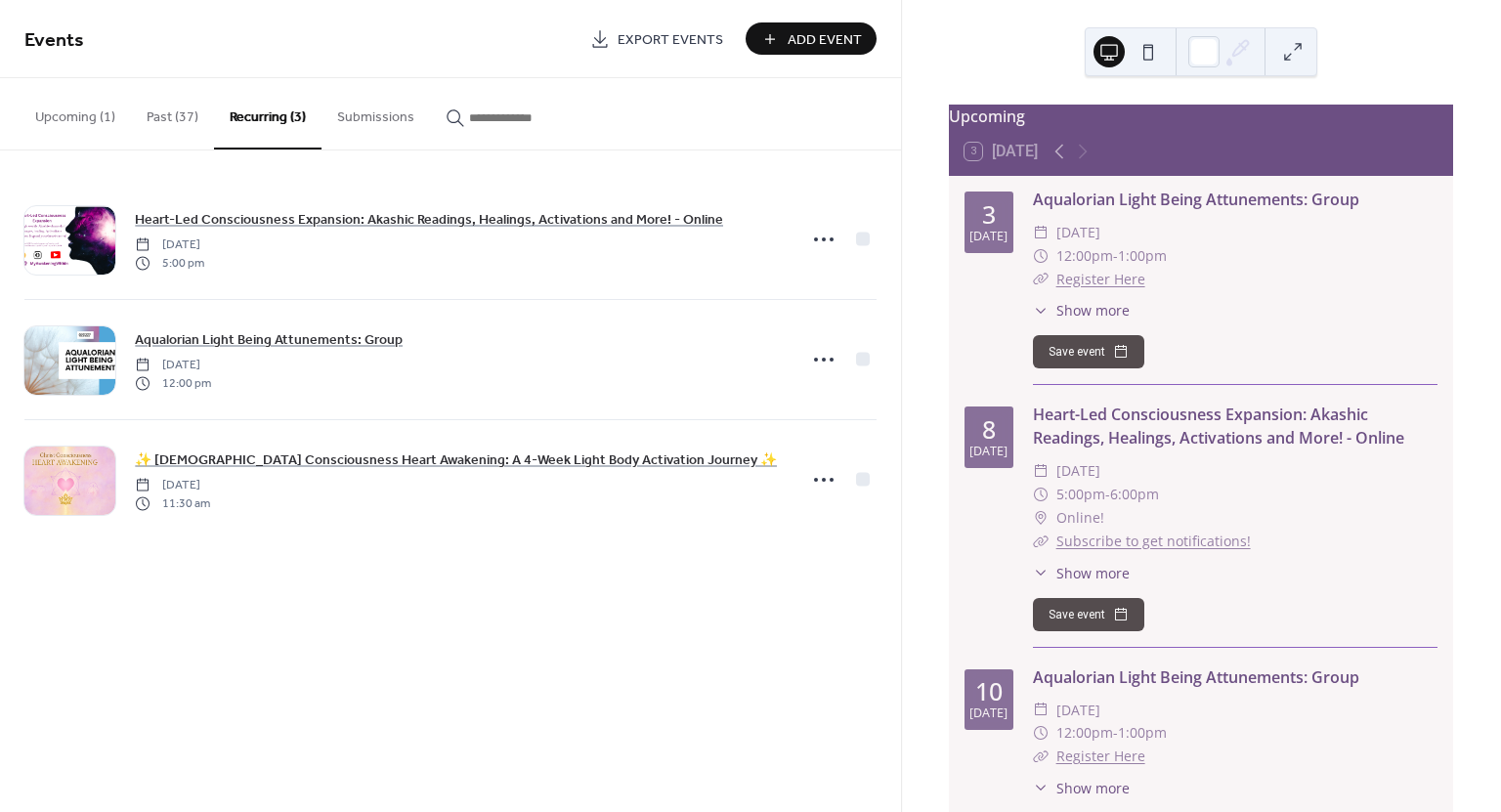 click on "Add Event" at bounding box center [825, 40] 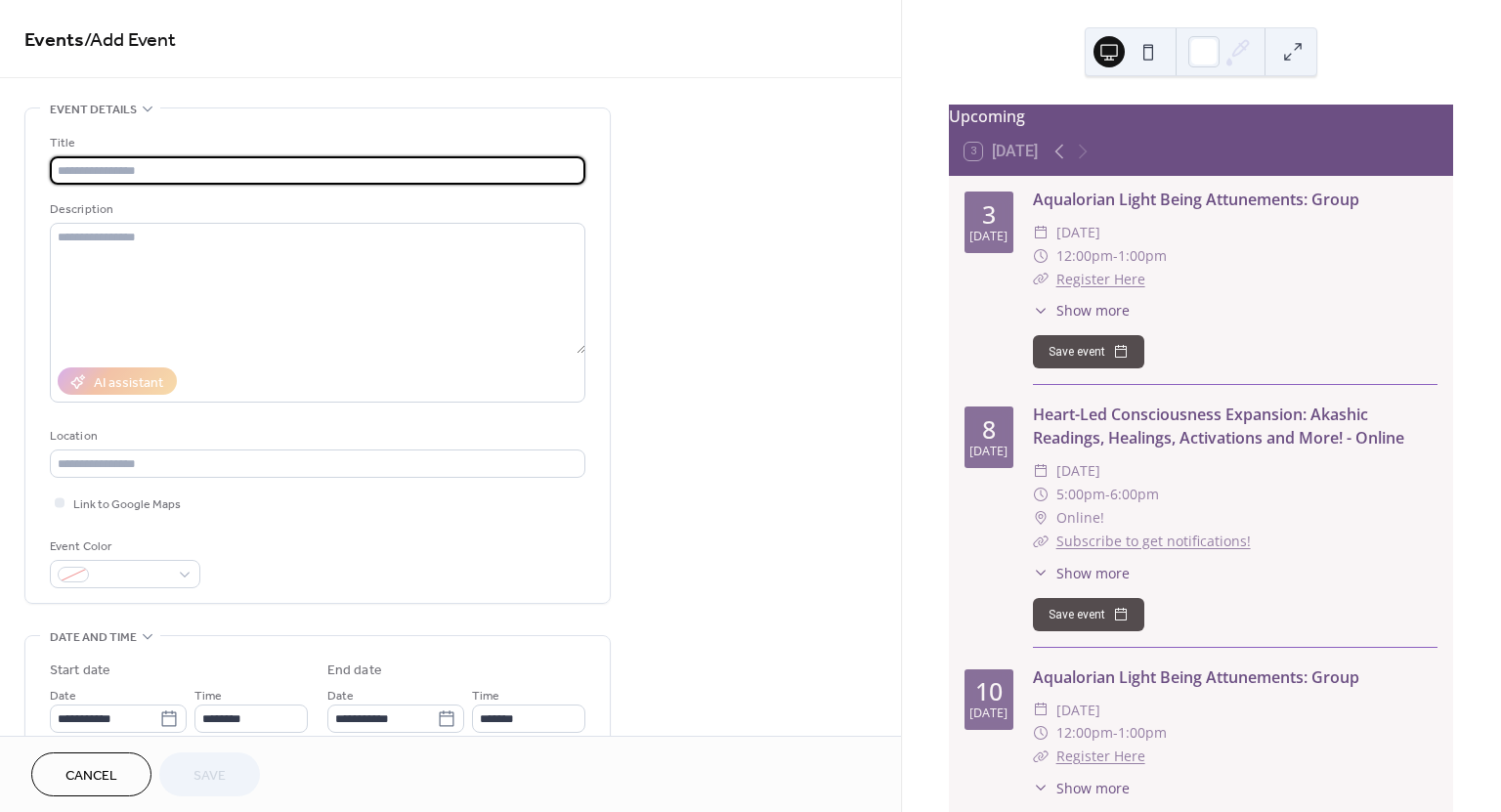 scroll, scrollTop: 774, scrollLeft: 0, axis: vertical 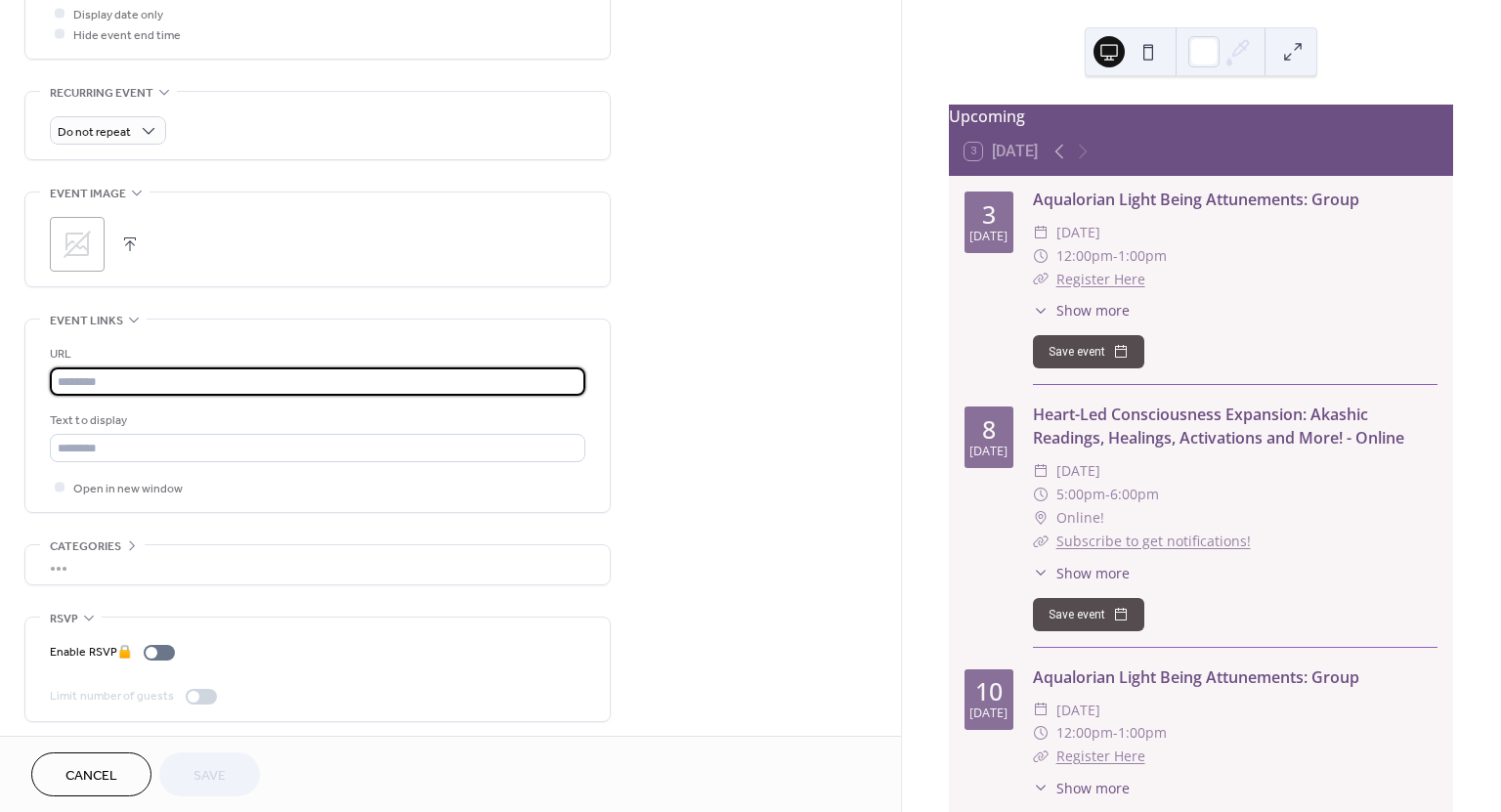 click at bounding box center (318, 381) 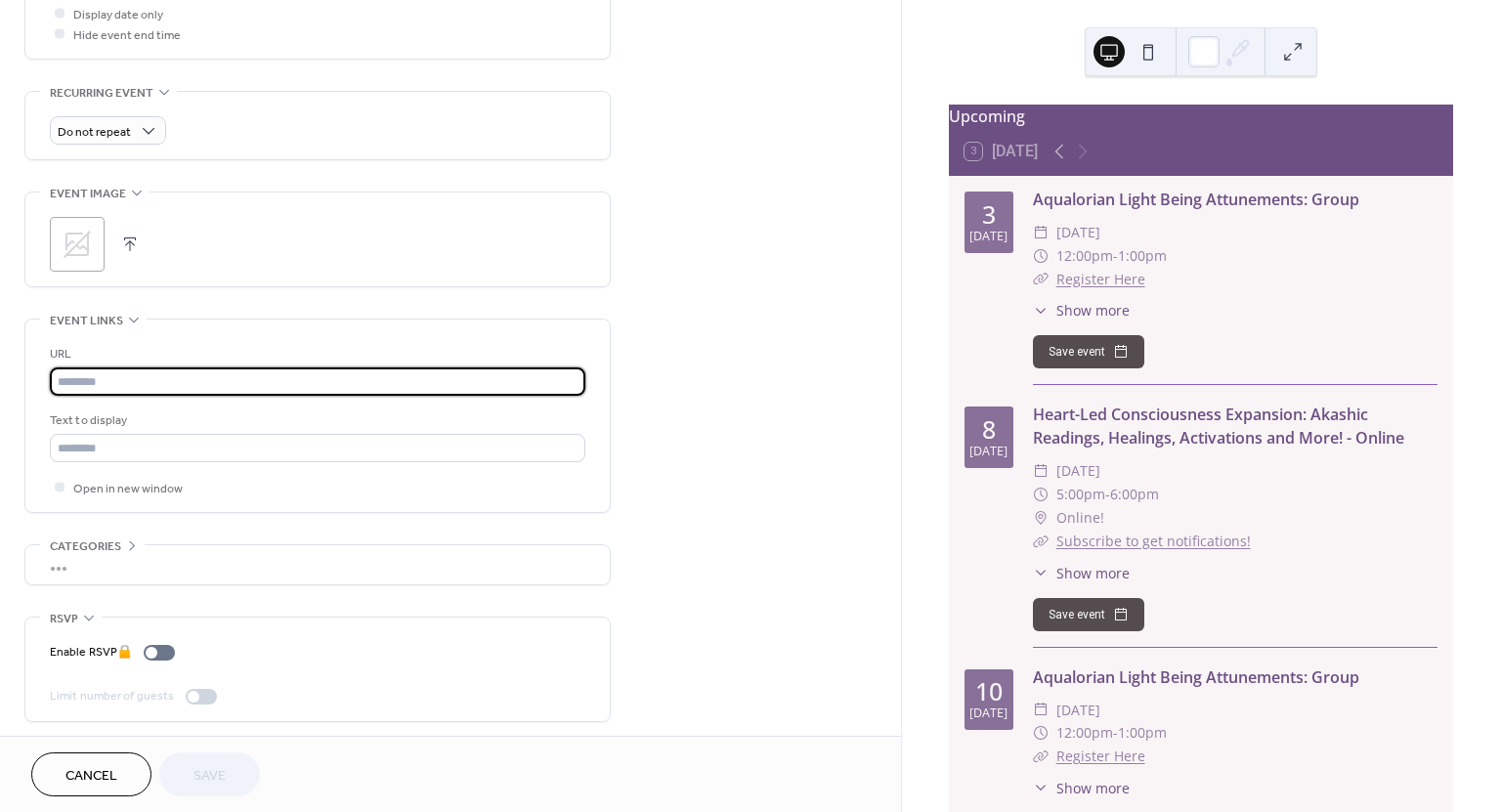 paste on "**********" 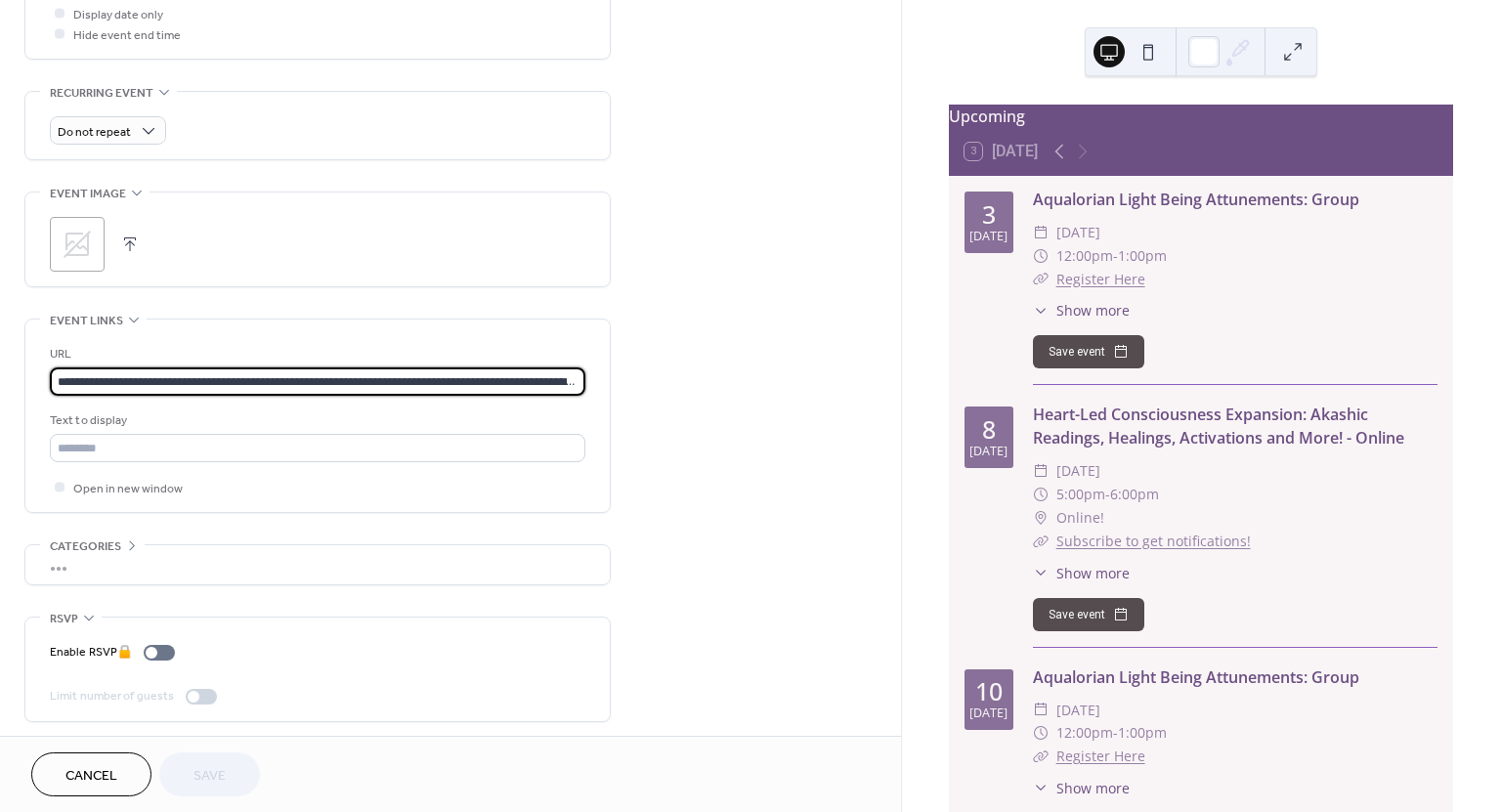 scroll, scrollTop: 0, scrollLeft: 127, axis: horizontal 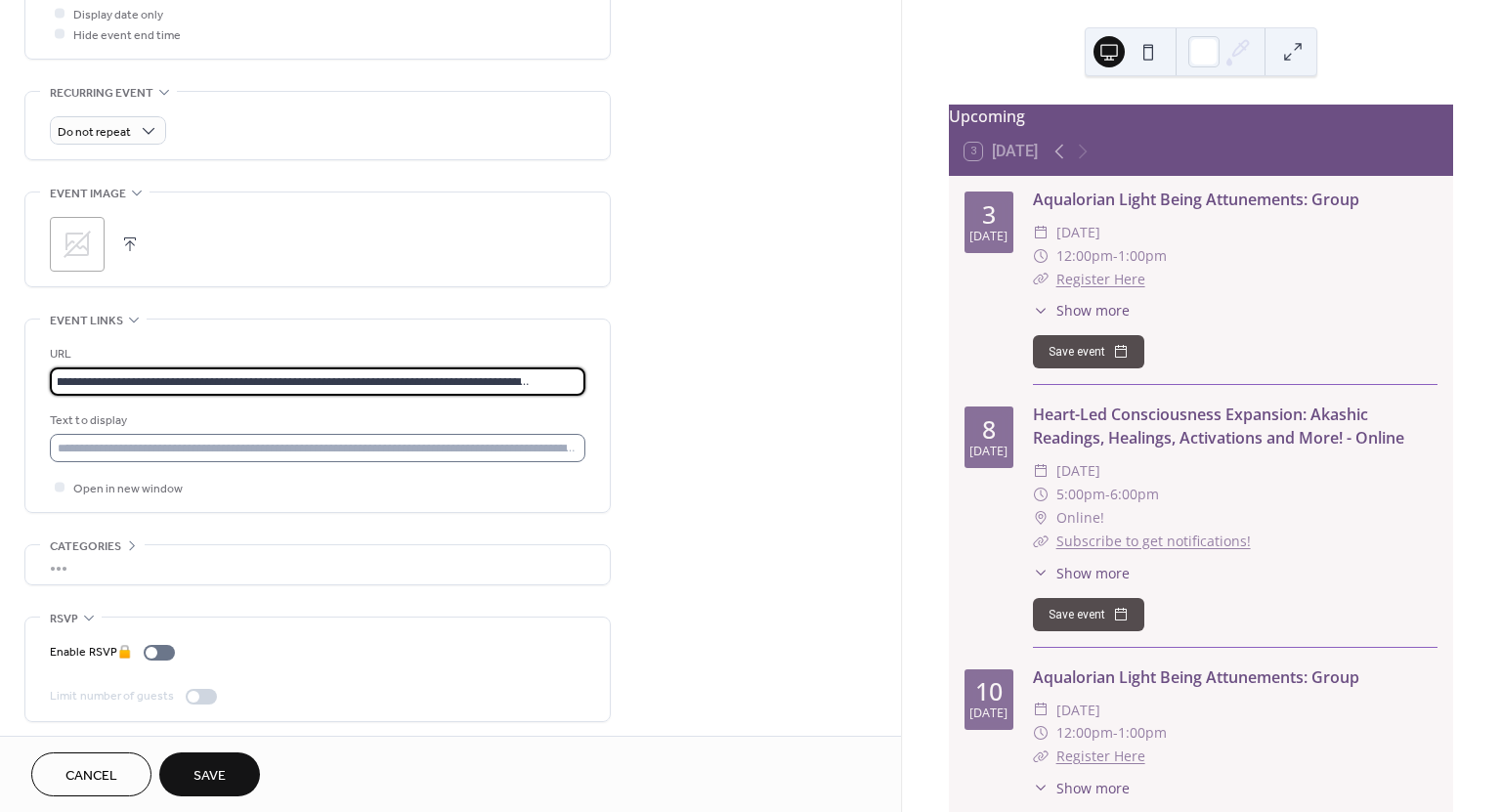 type on "**********" 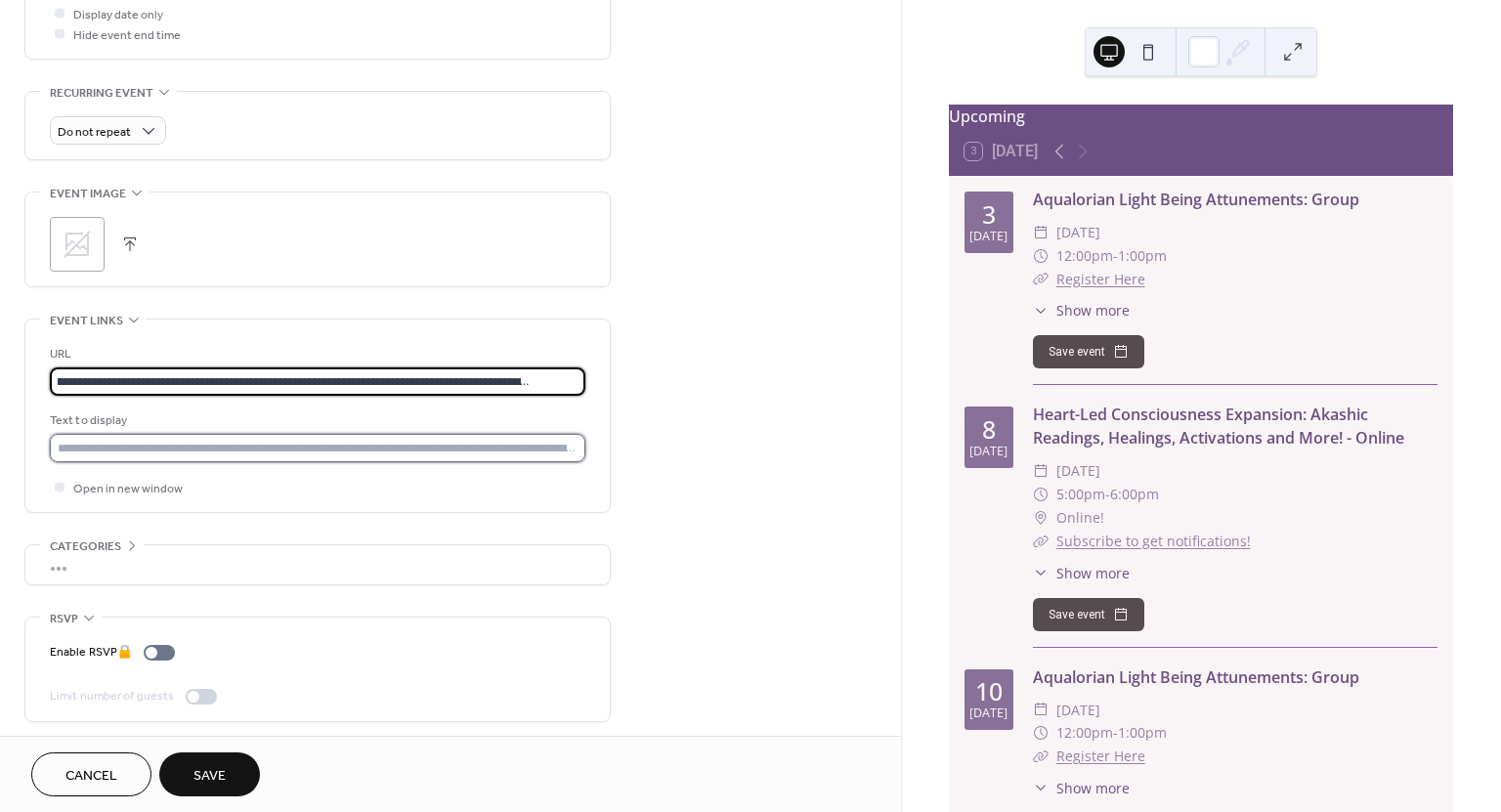 scroll, scrollTop: 0, scrollLeft: 0, axis: both 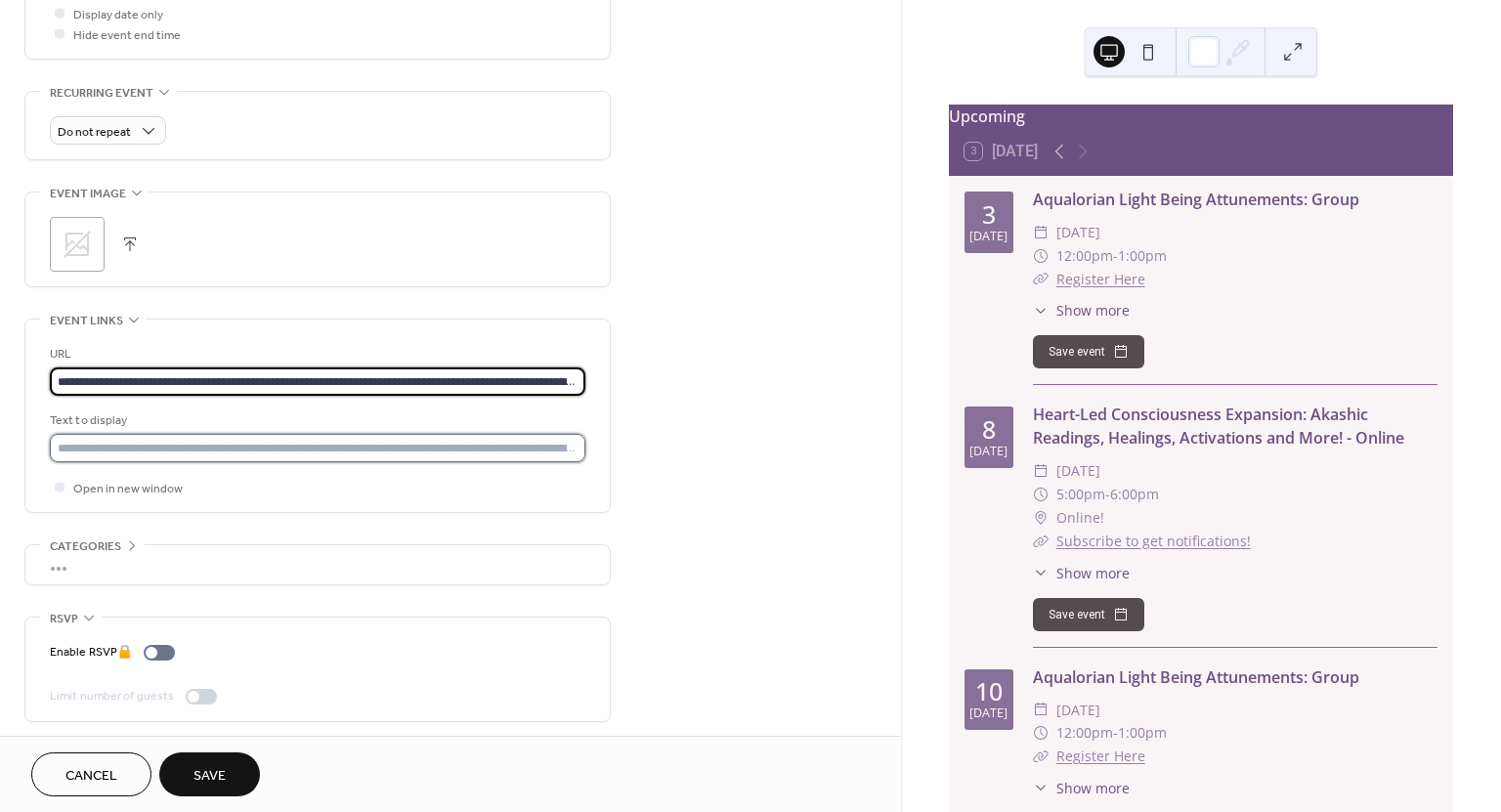 click at bounding box center (318, 448) 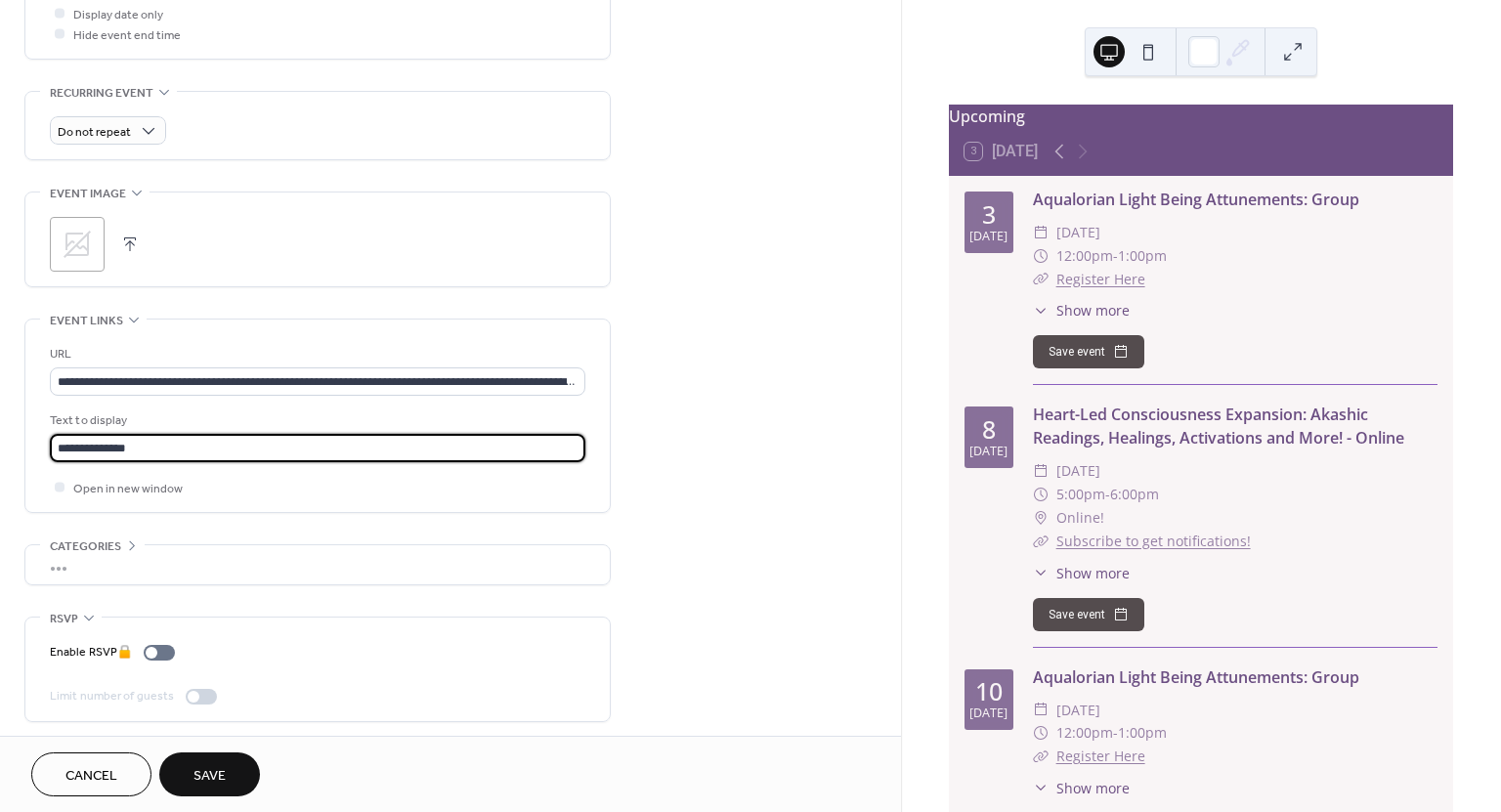 type on "**********" 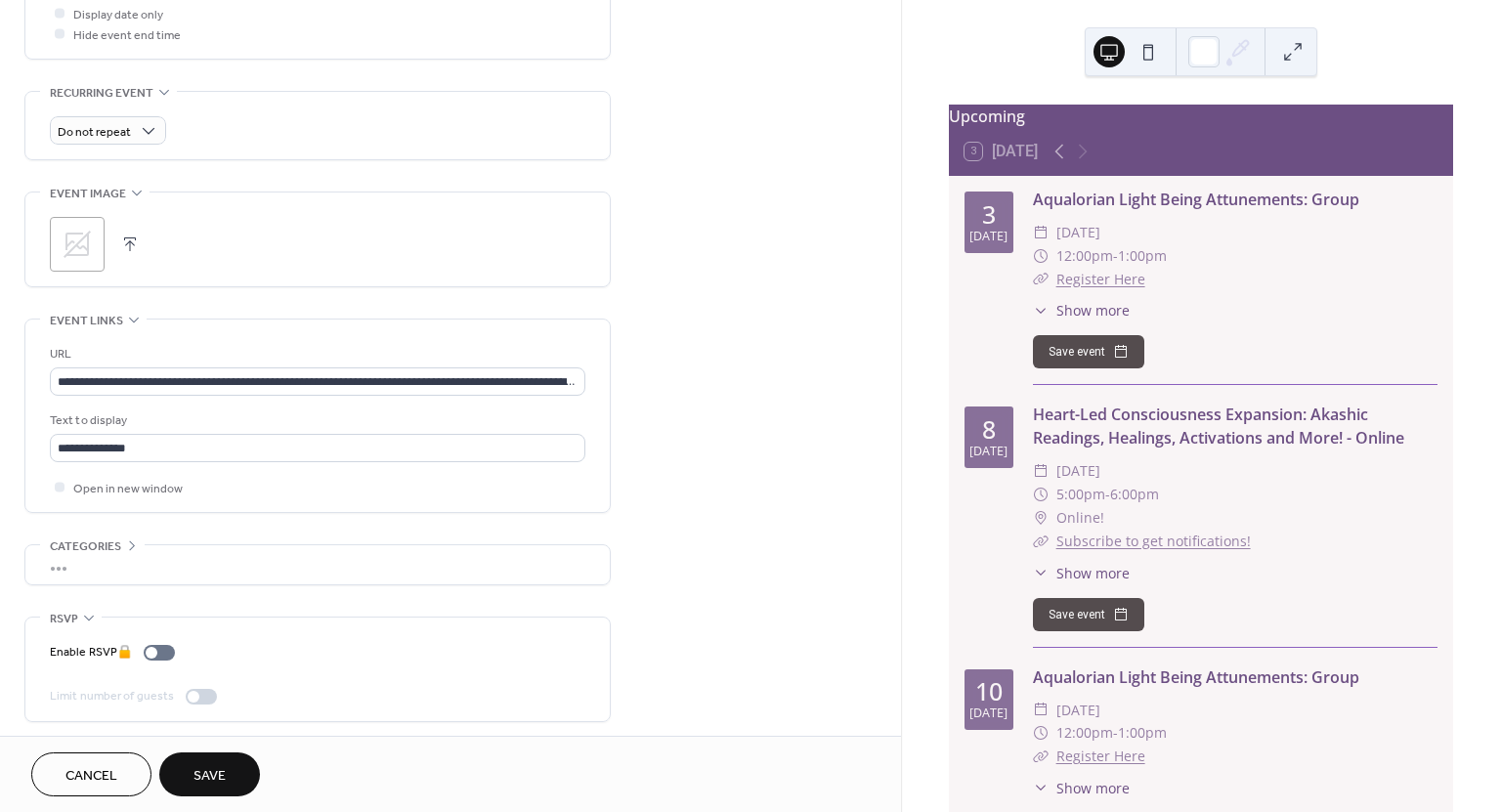 click 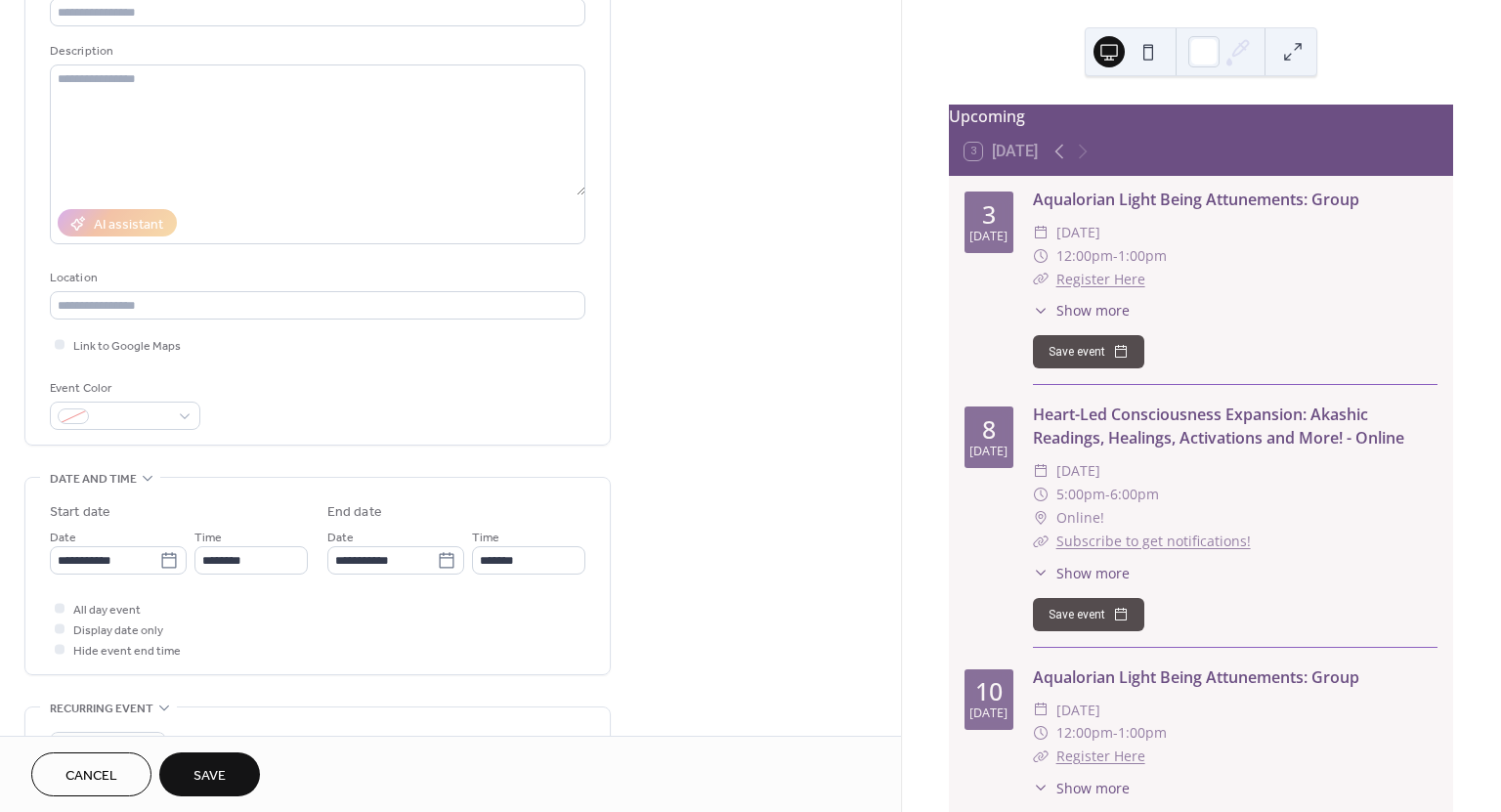 scroll, scrollTop: 0, scrollLeft: 0, axis: both 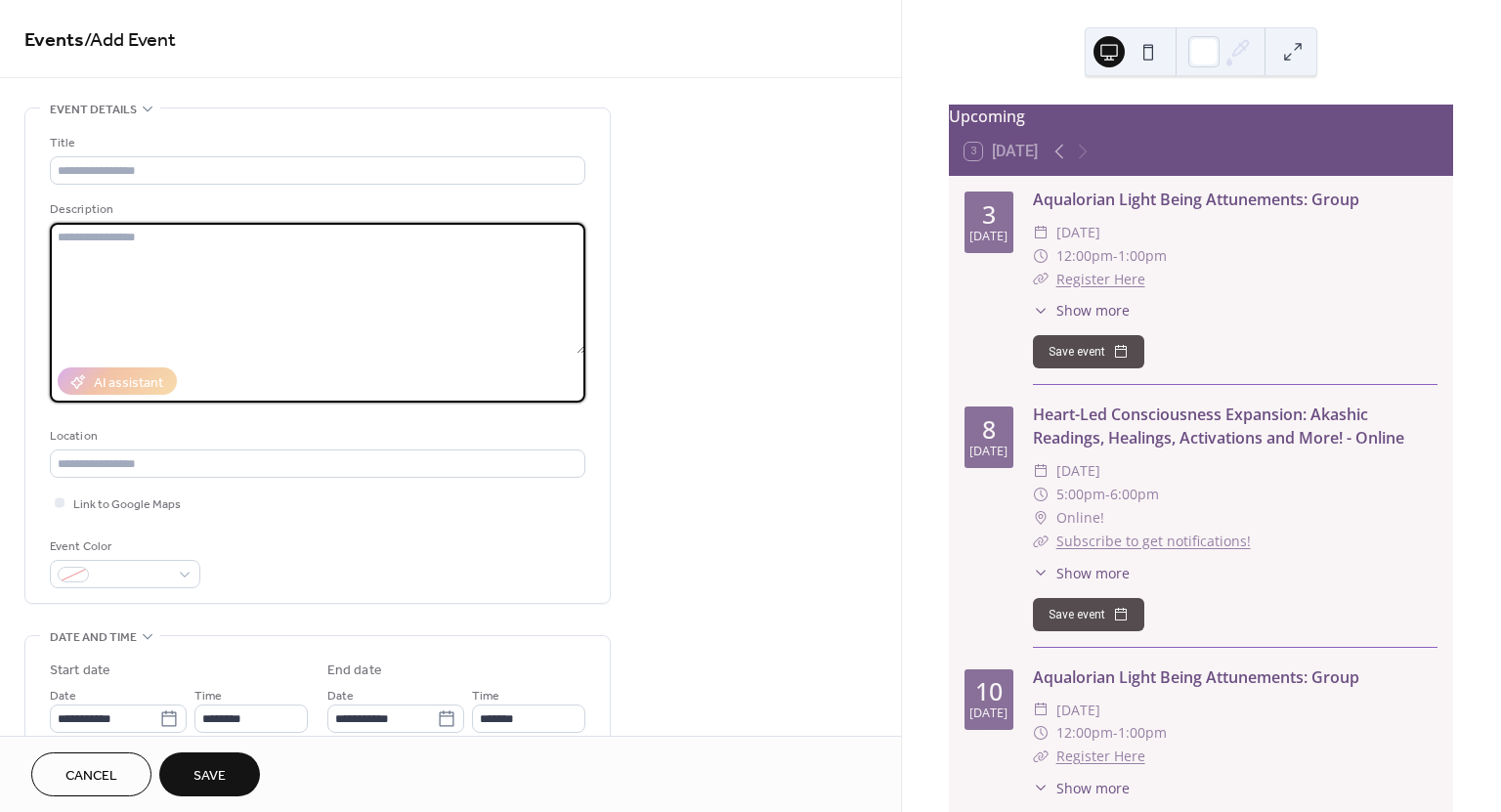 click at bounding box center (318, 288) 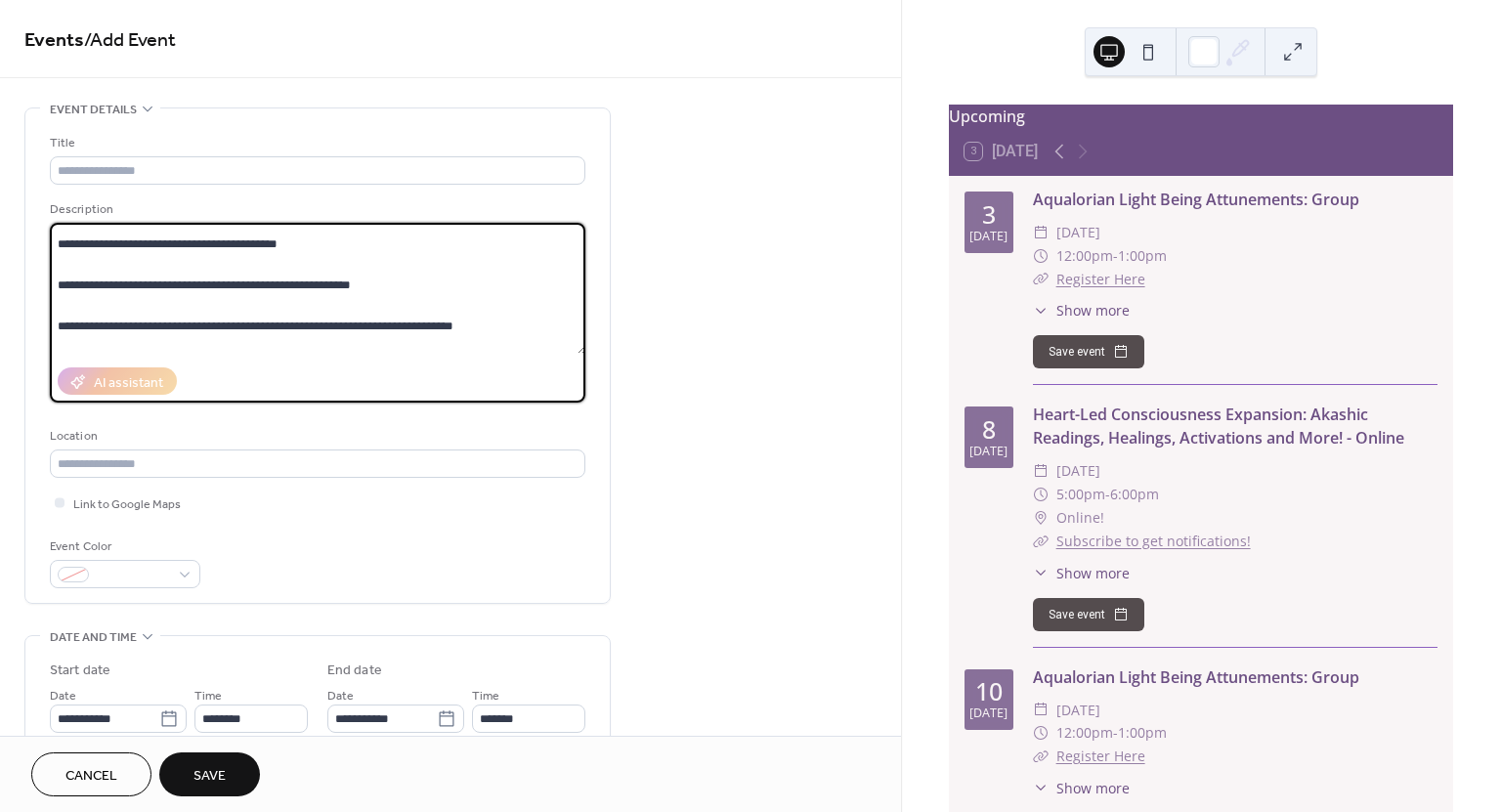 scroll, scrollTop: 0, scrollLeft: 0, axis: both 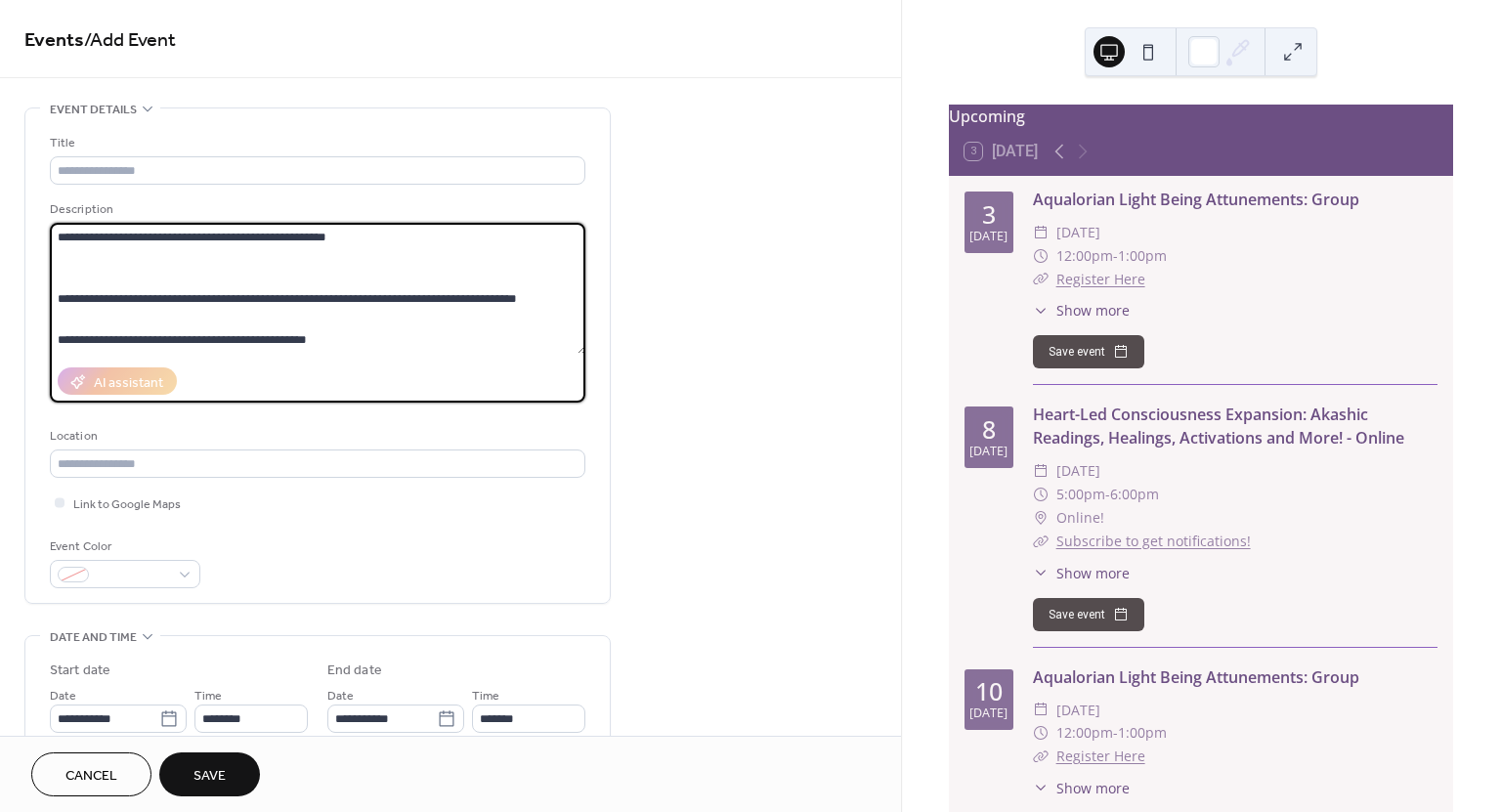 click at bounding box center (318, 288) 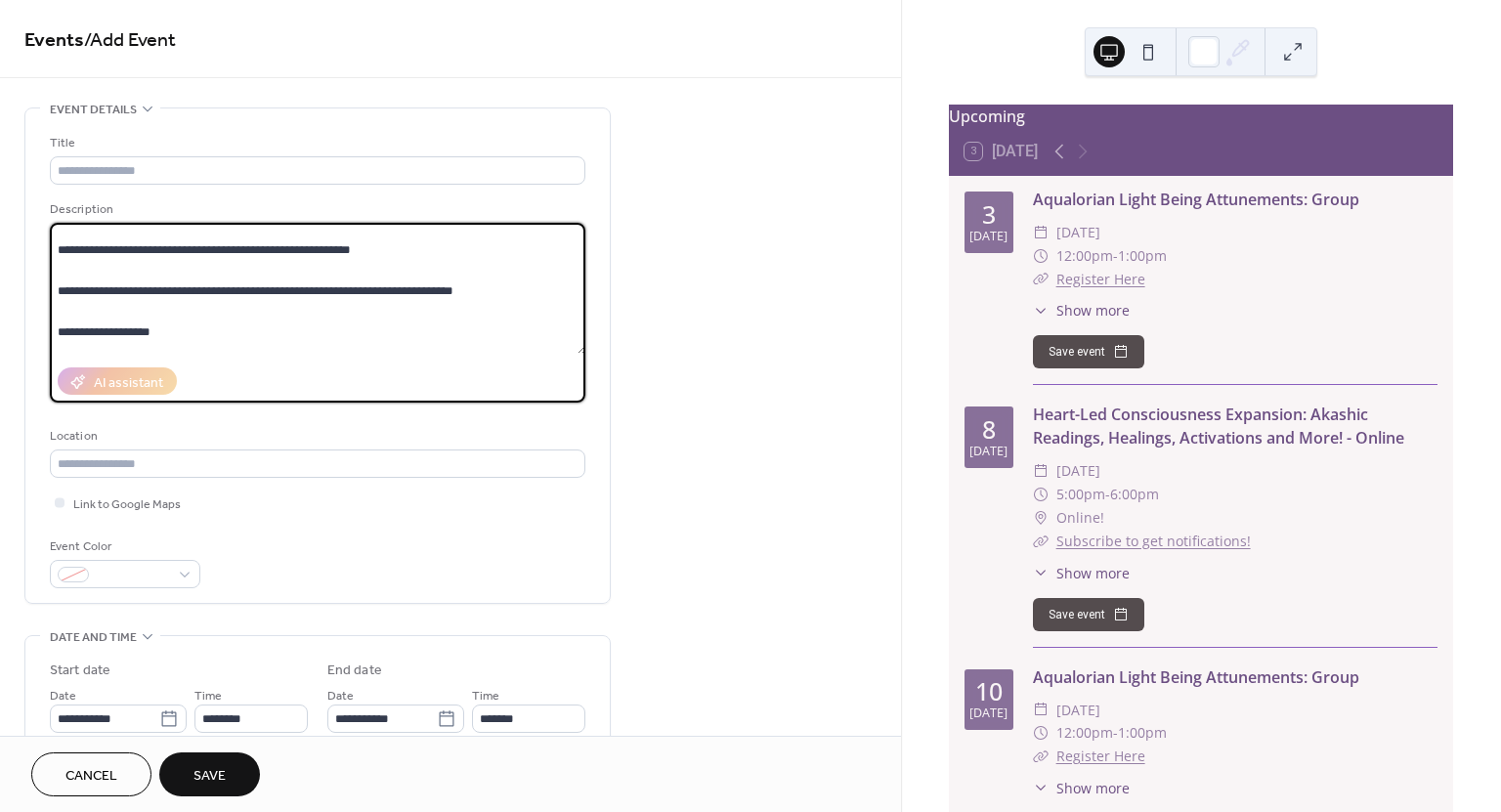scroll, scrollTop: 0, scrollLeft: 0, axis: both 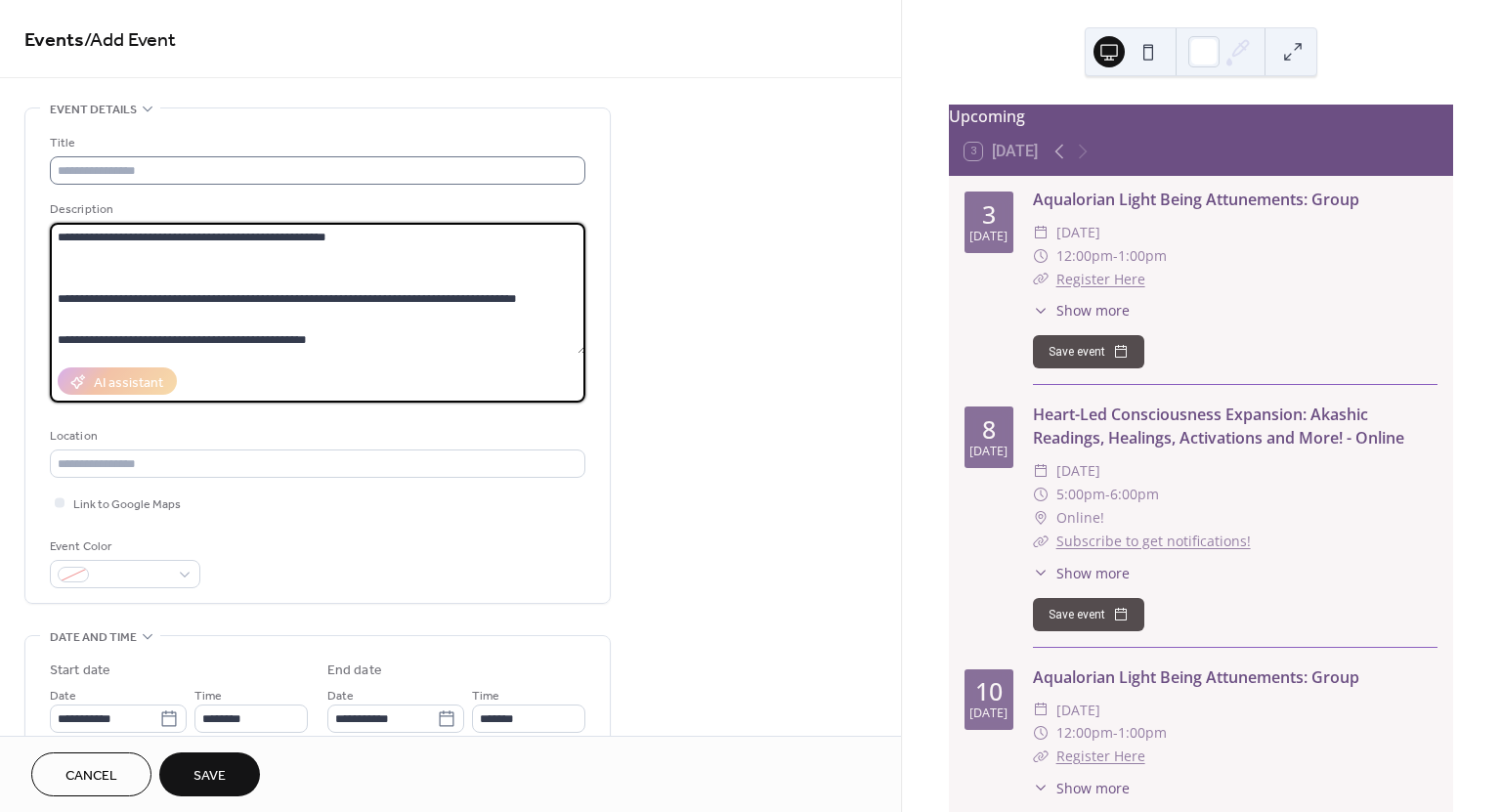 type on "**********" 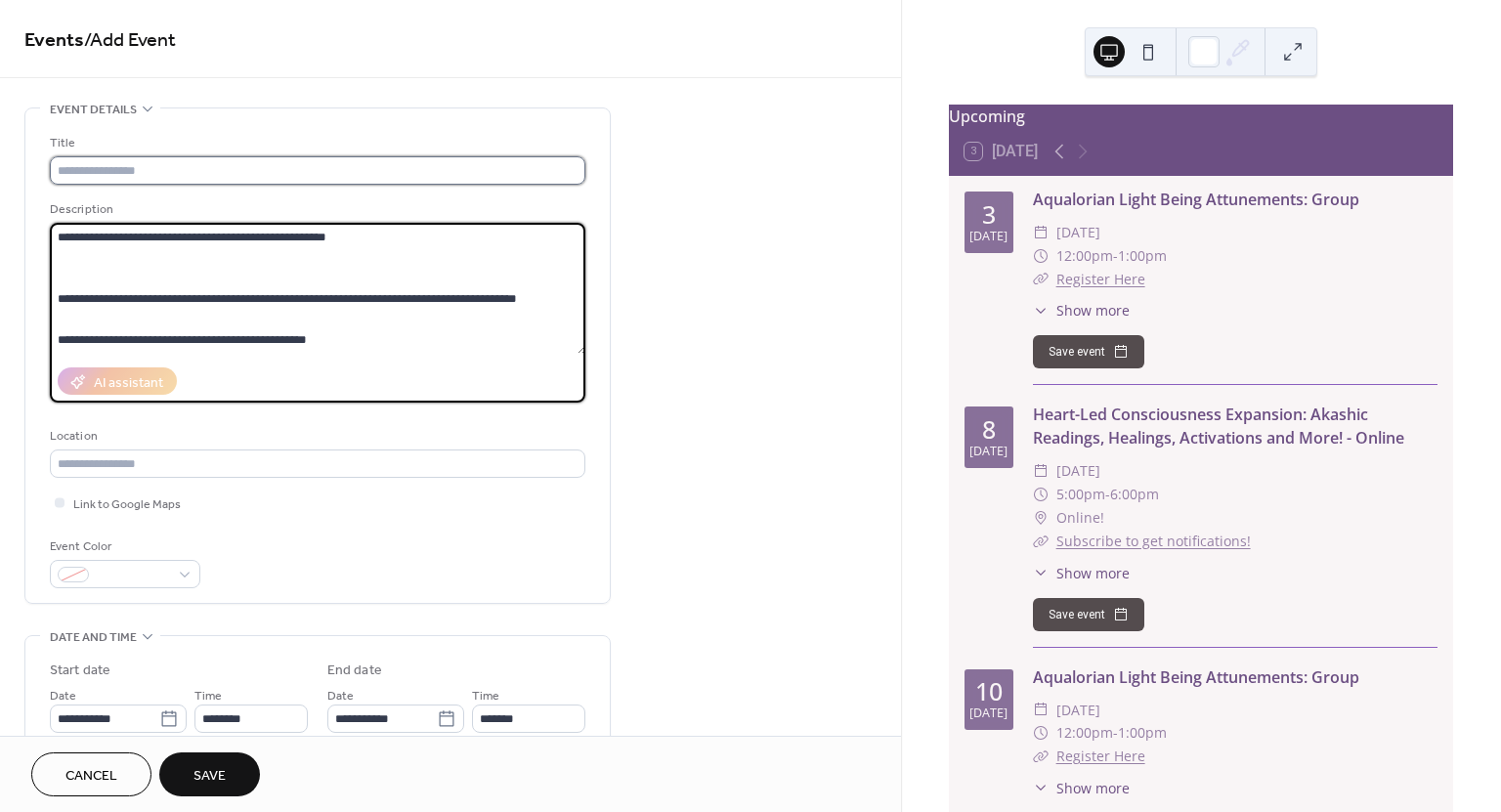 click at bounding box center (318, 170) 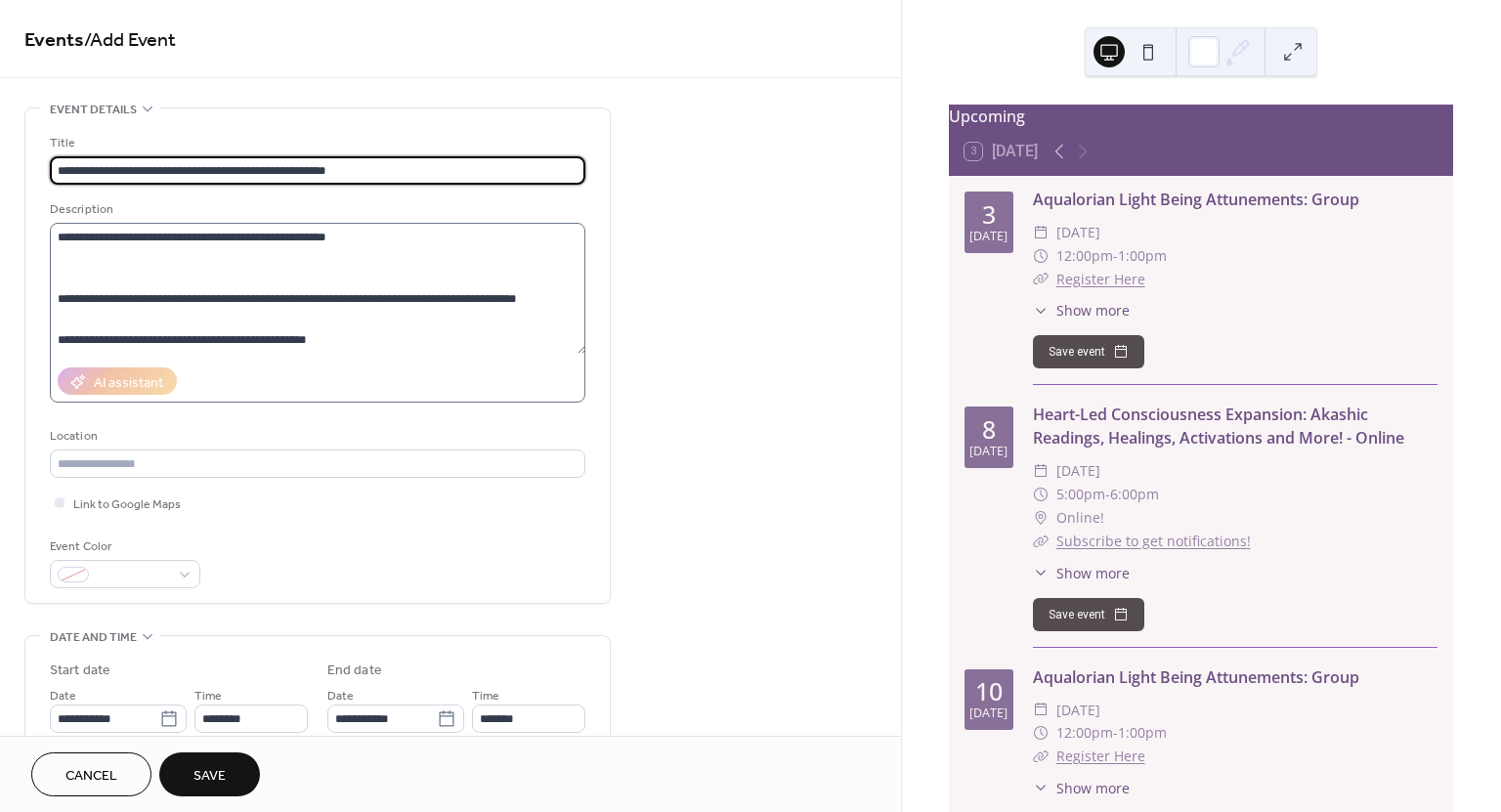 type on "**********" 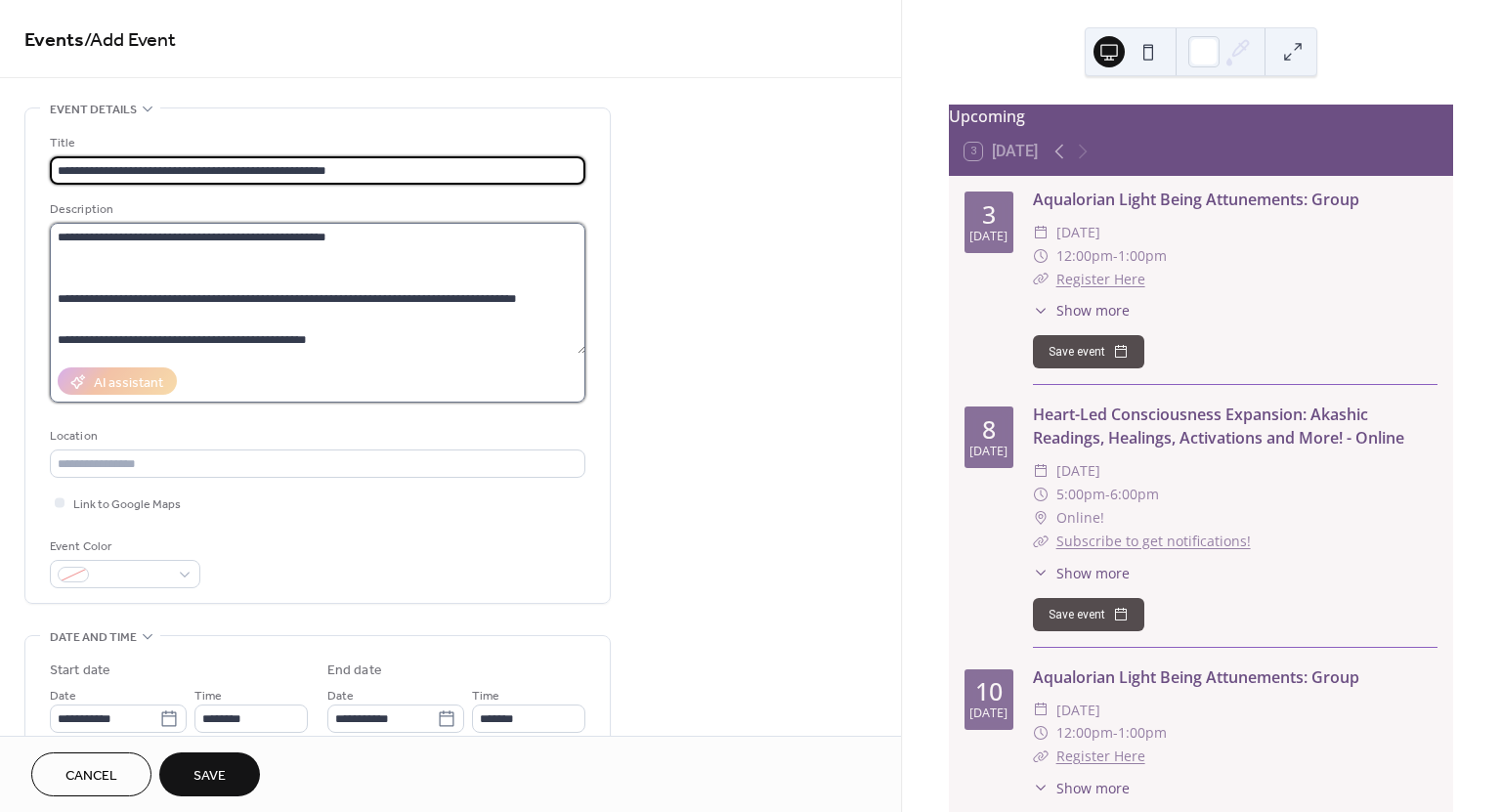 click at bounding box center [318, 288] 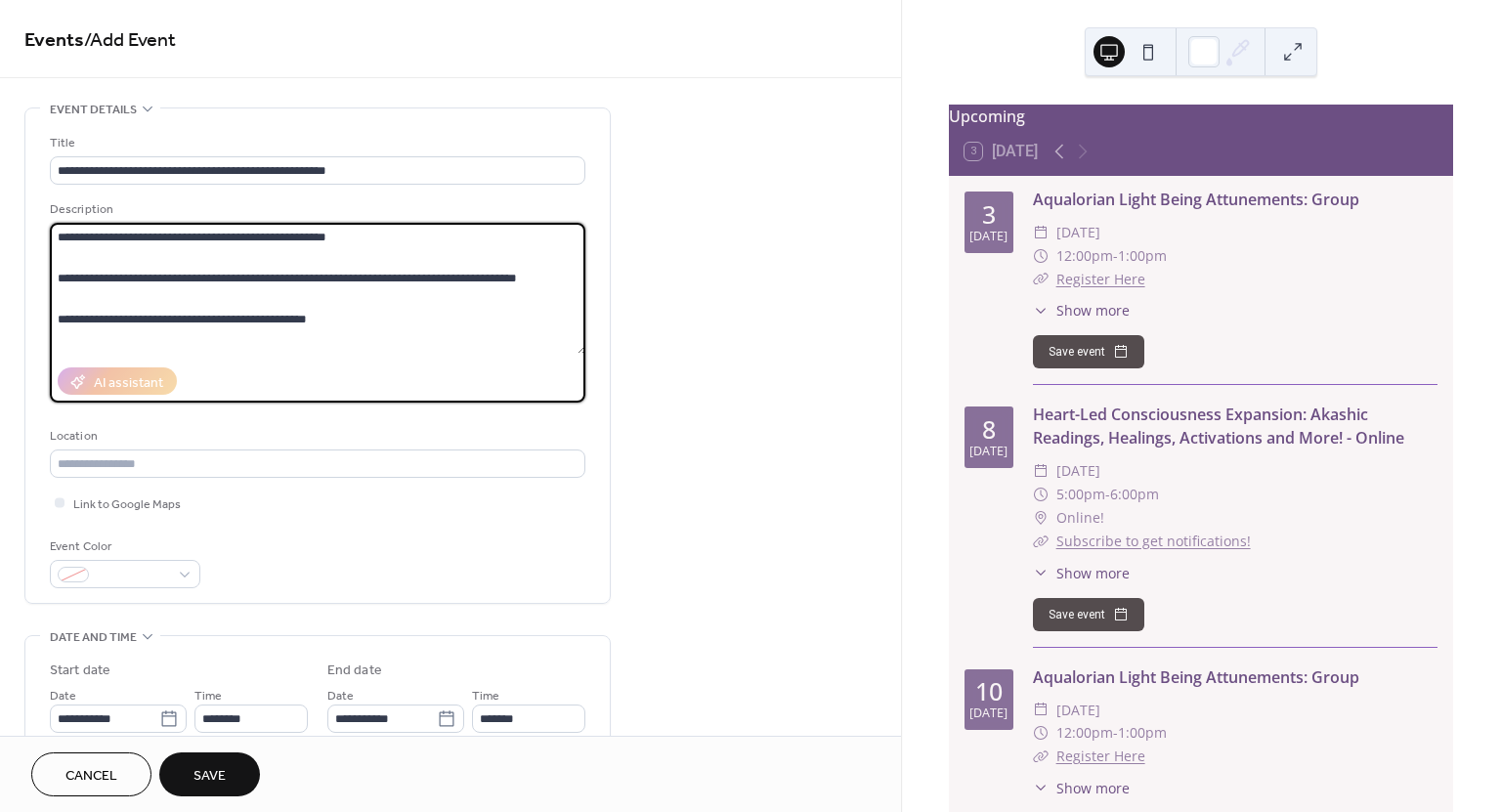 click at bounding box center (318, 288) 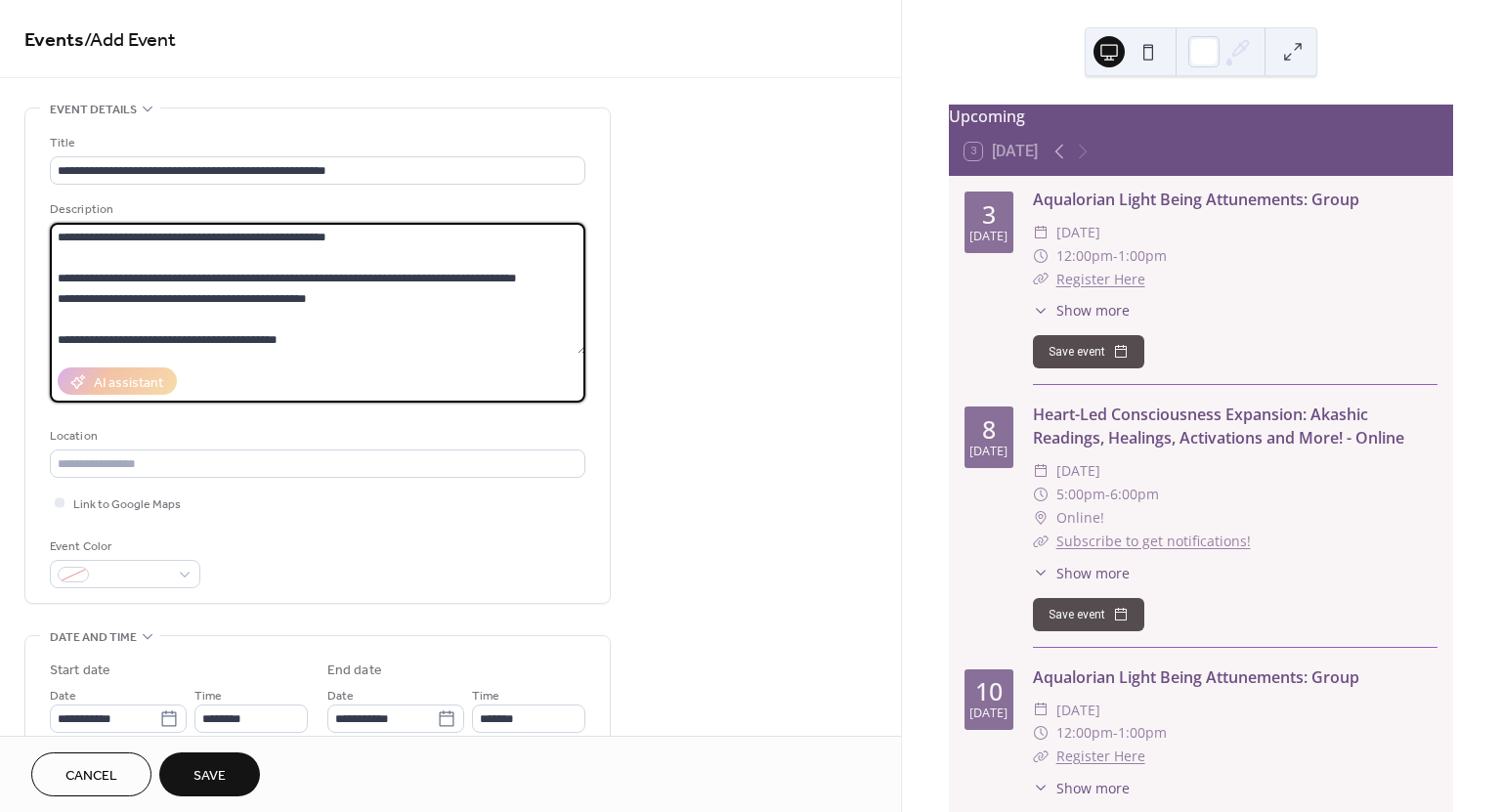 click at bounding box center (318, 288) 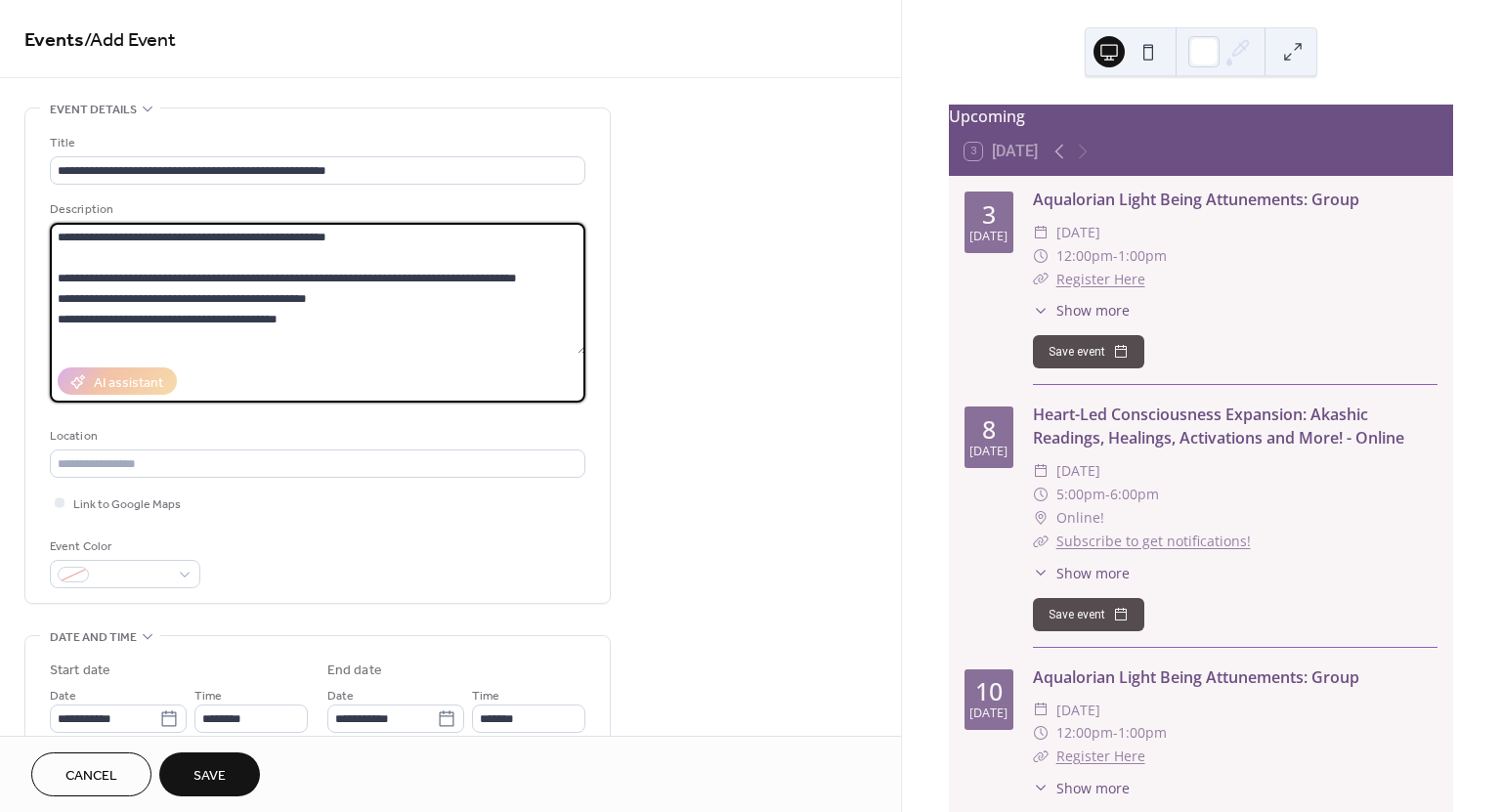 click at bounding box center (318, 288) 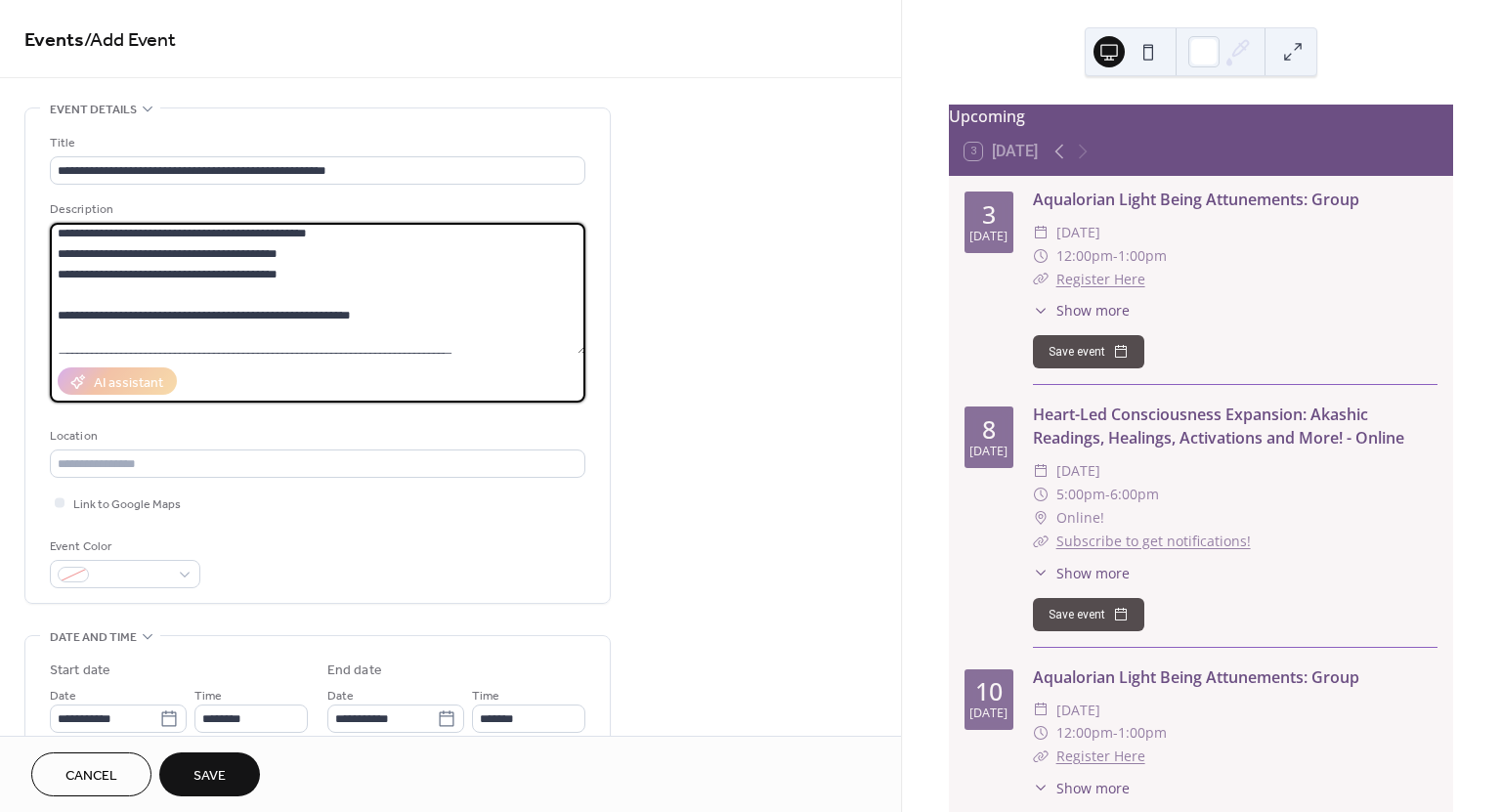 scroll, scrollTop: 64, scrollLeft: 0, axis: vertical 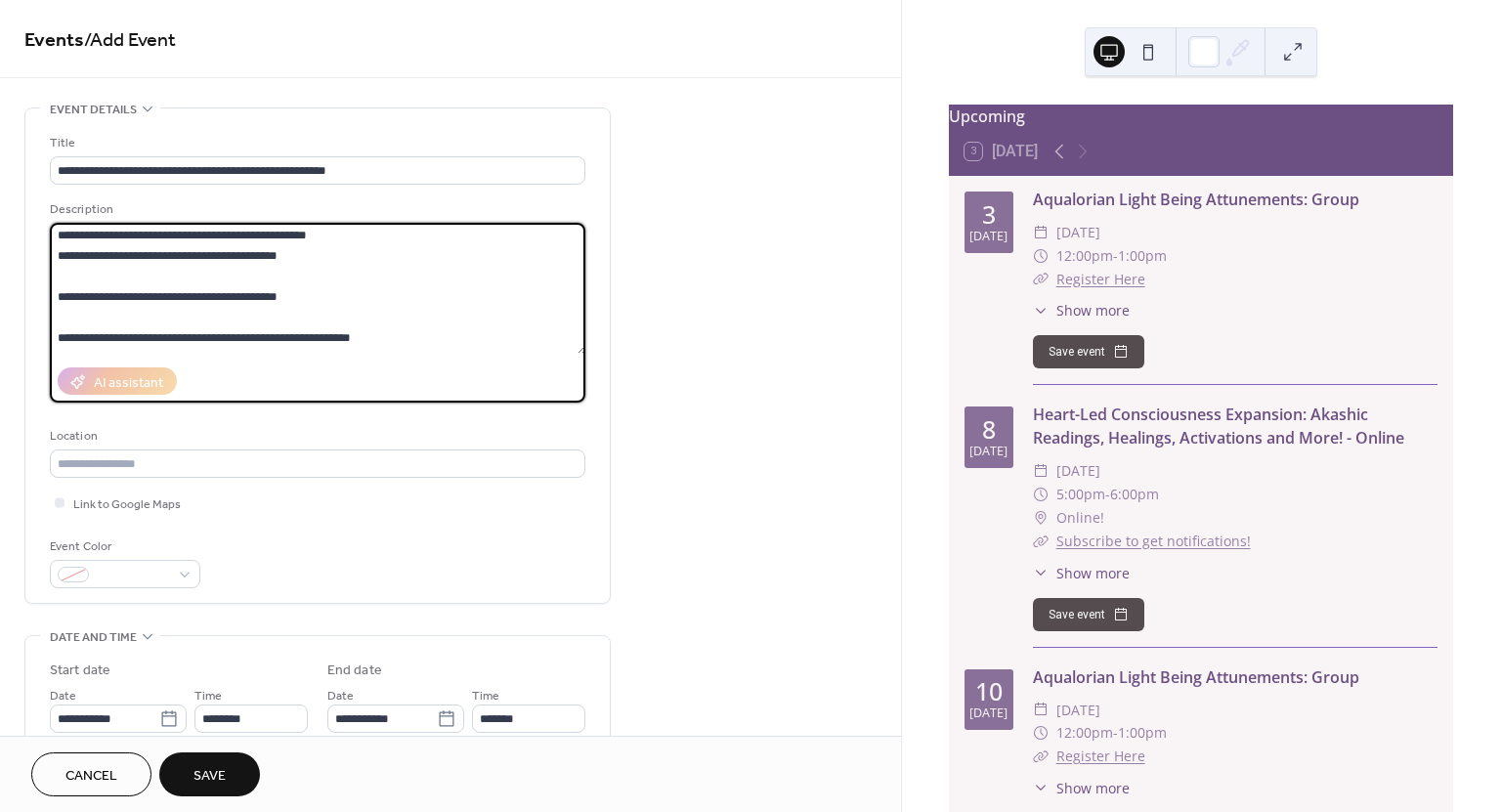 click at bounding box center [318, 288] 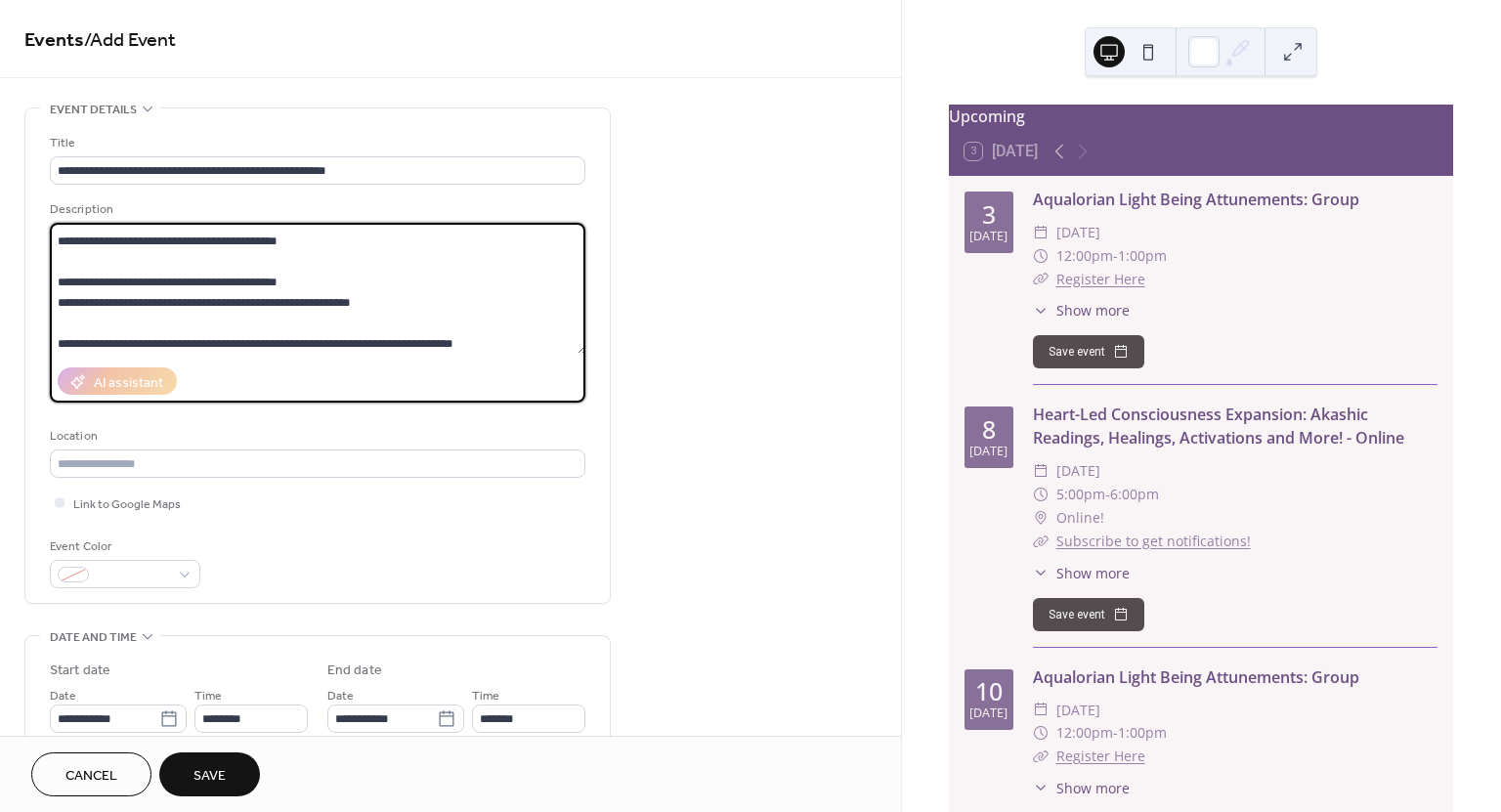 scroll, scrollTop: 79, scrollLeft: 0, axis: vertical 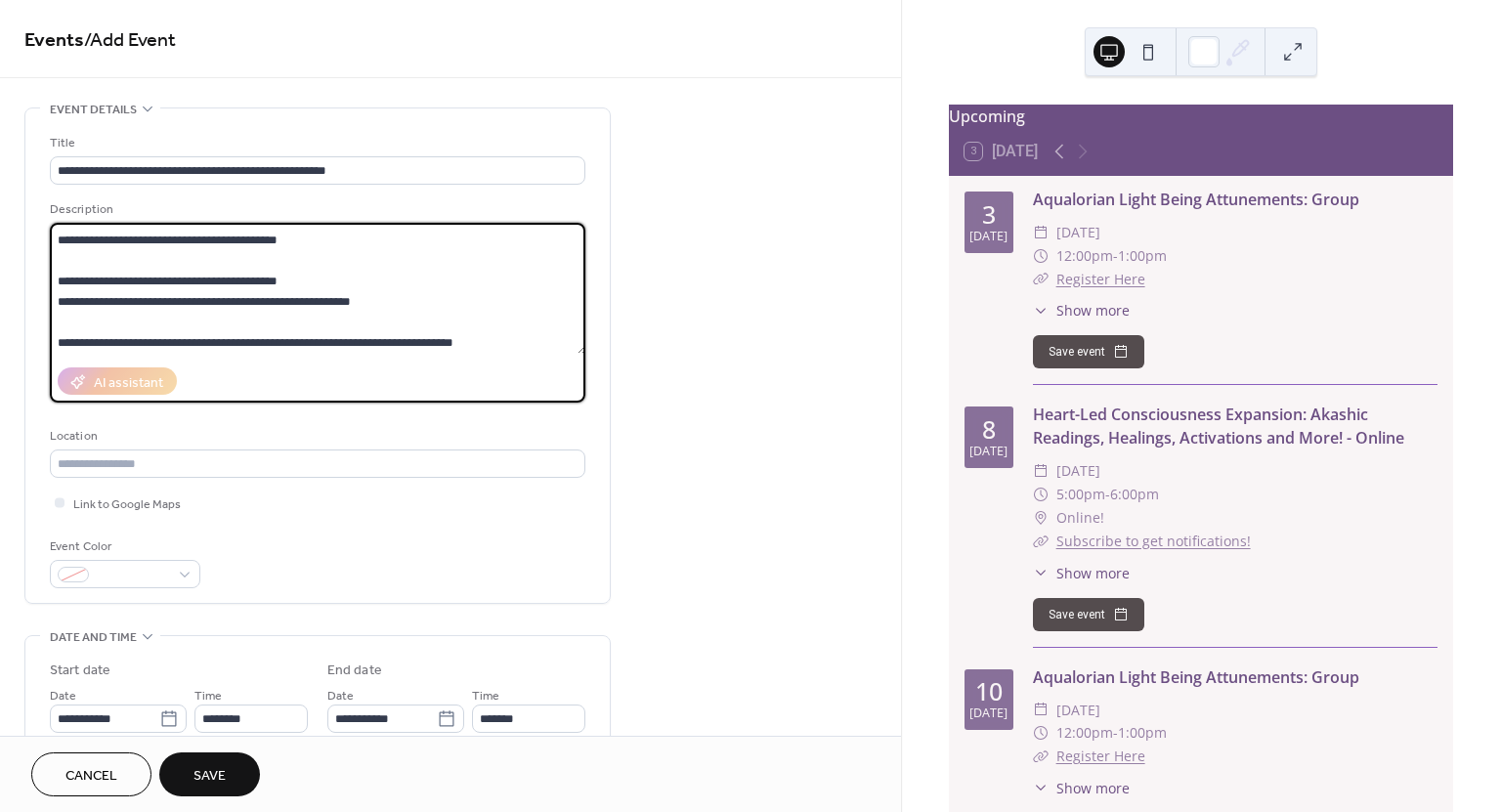 click at bounding box center [318, 288] 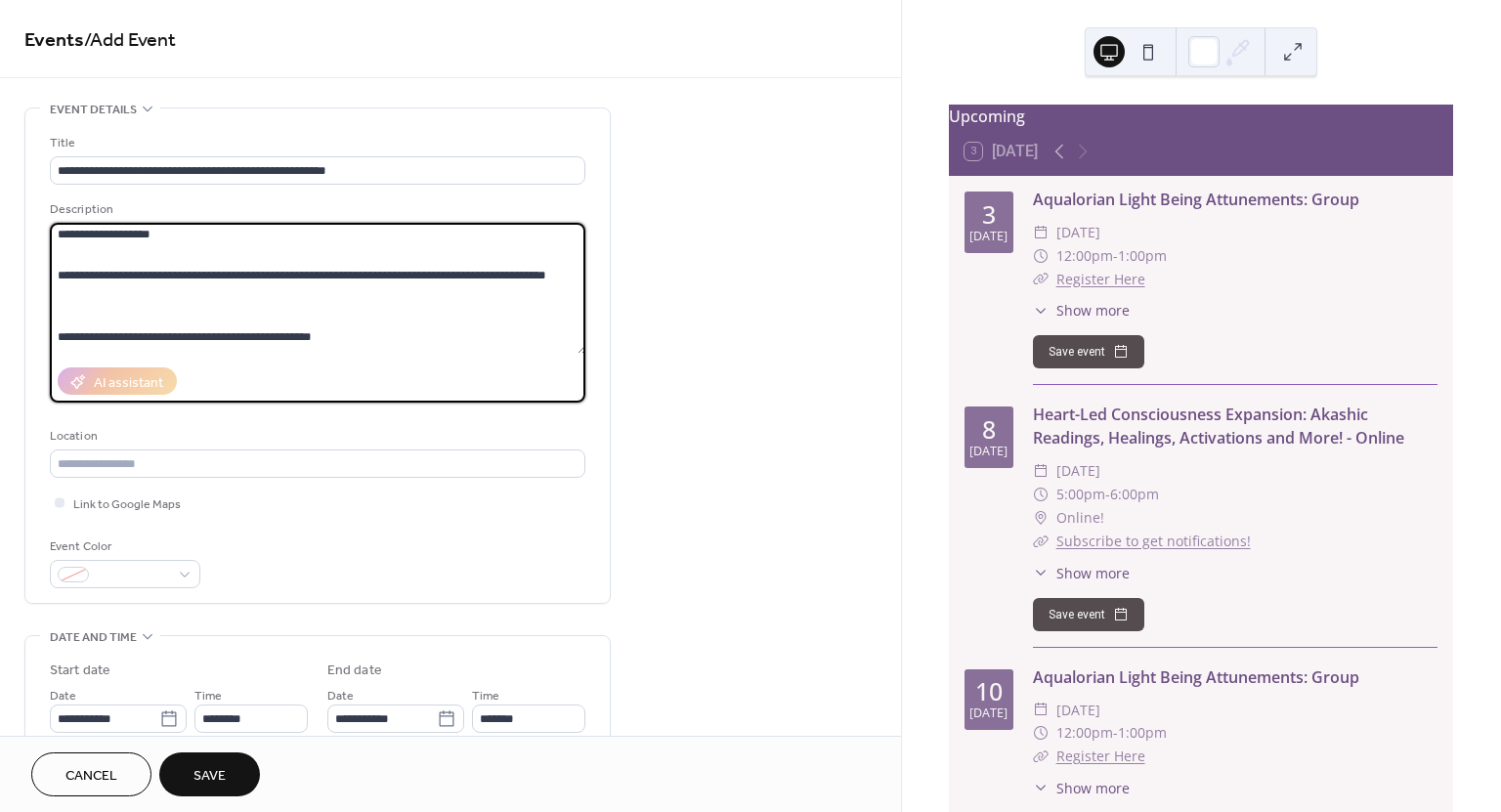 scroll, scrollTop: 207, scrollLeft: 0, axis: vertical 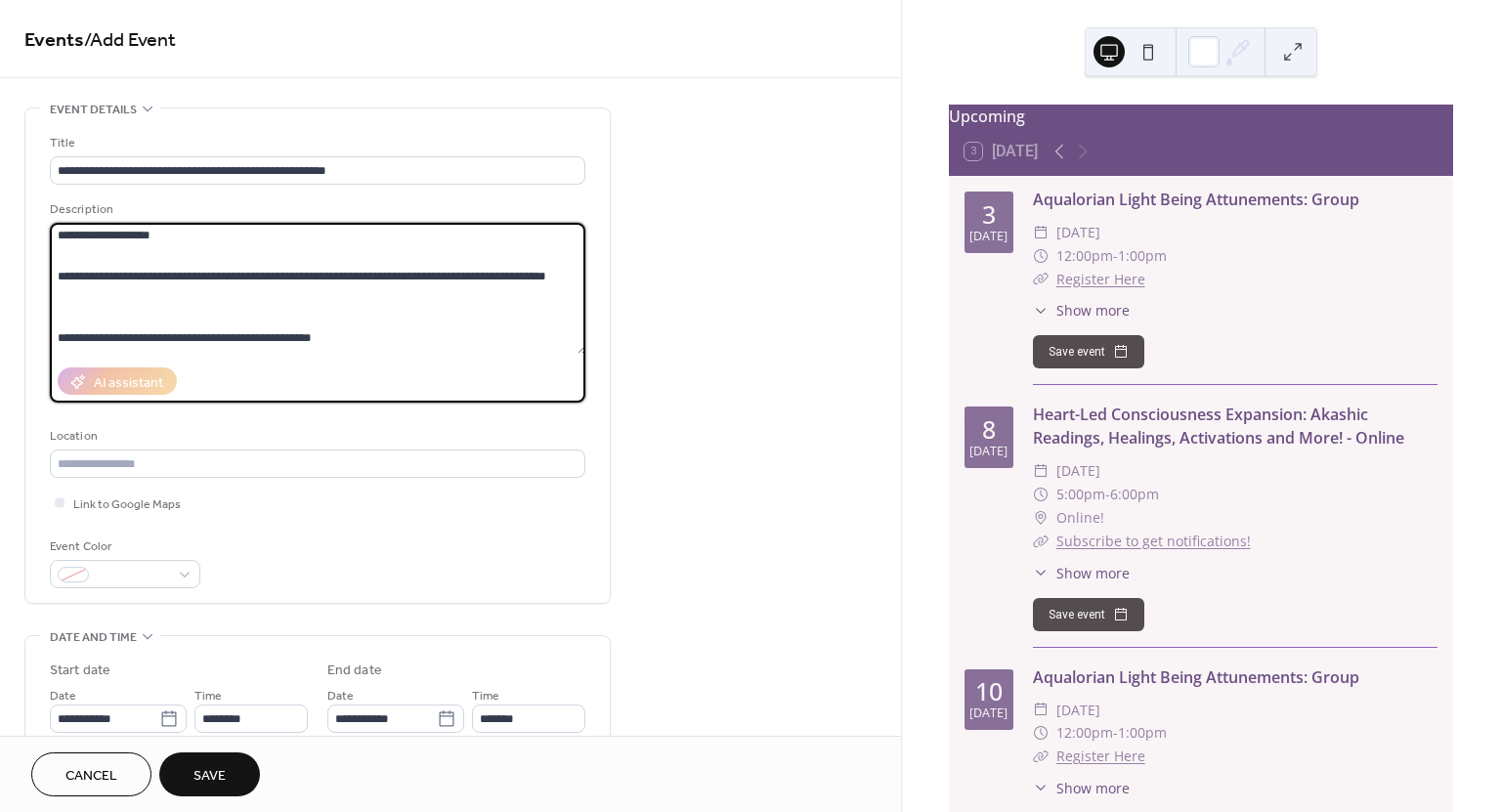 click at bounding box center (318, 288) 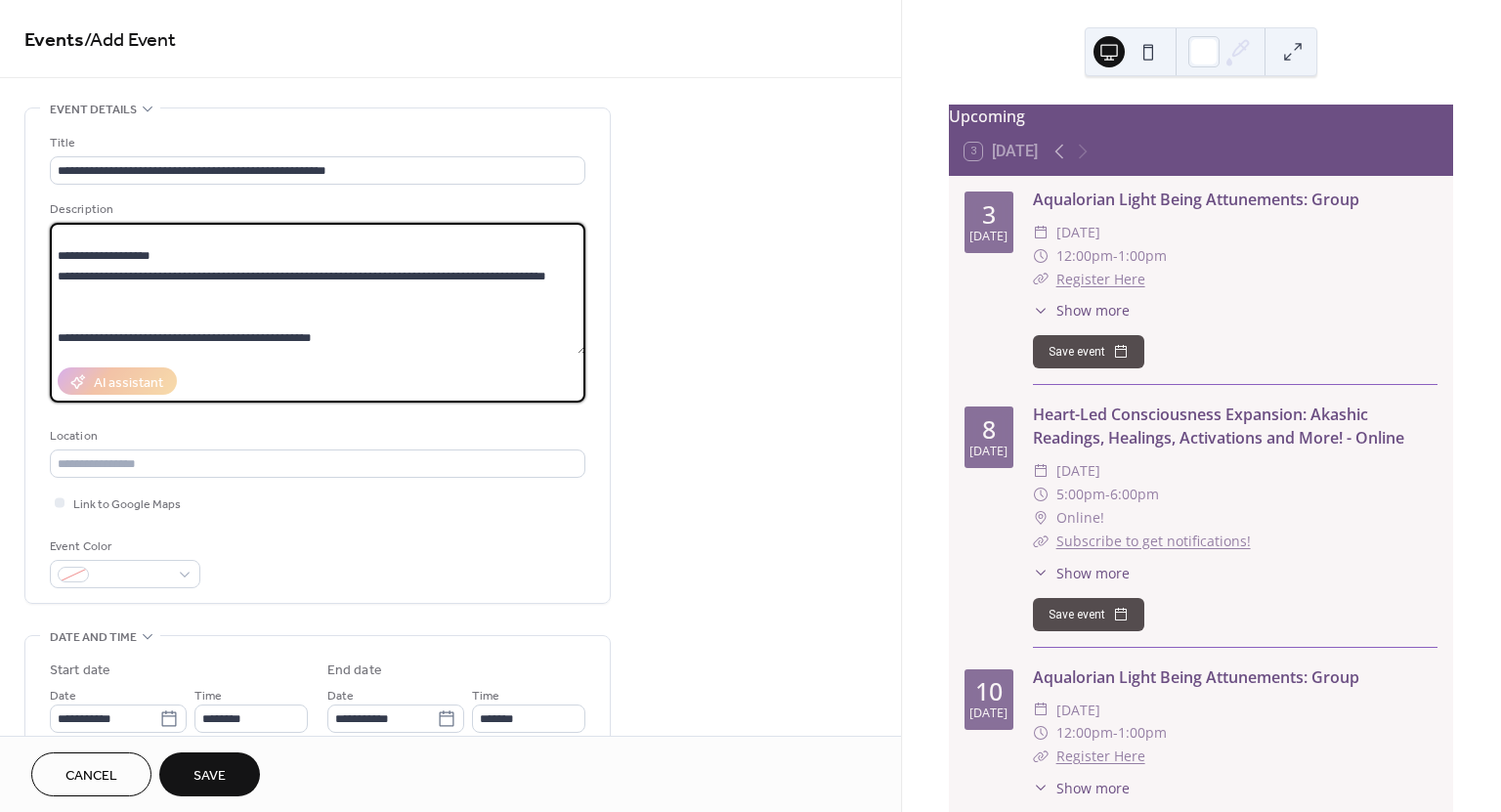scroll, scrollTop: 122, scrollLeft: 0, axis: vertical 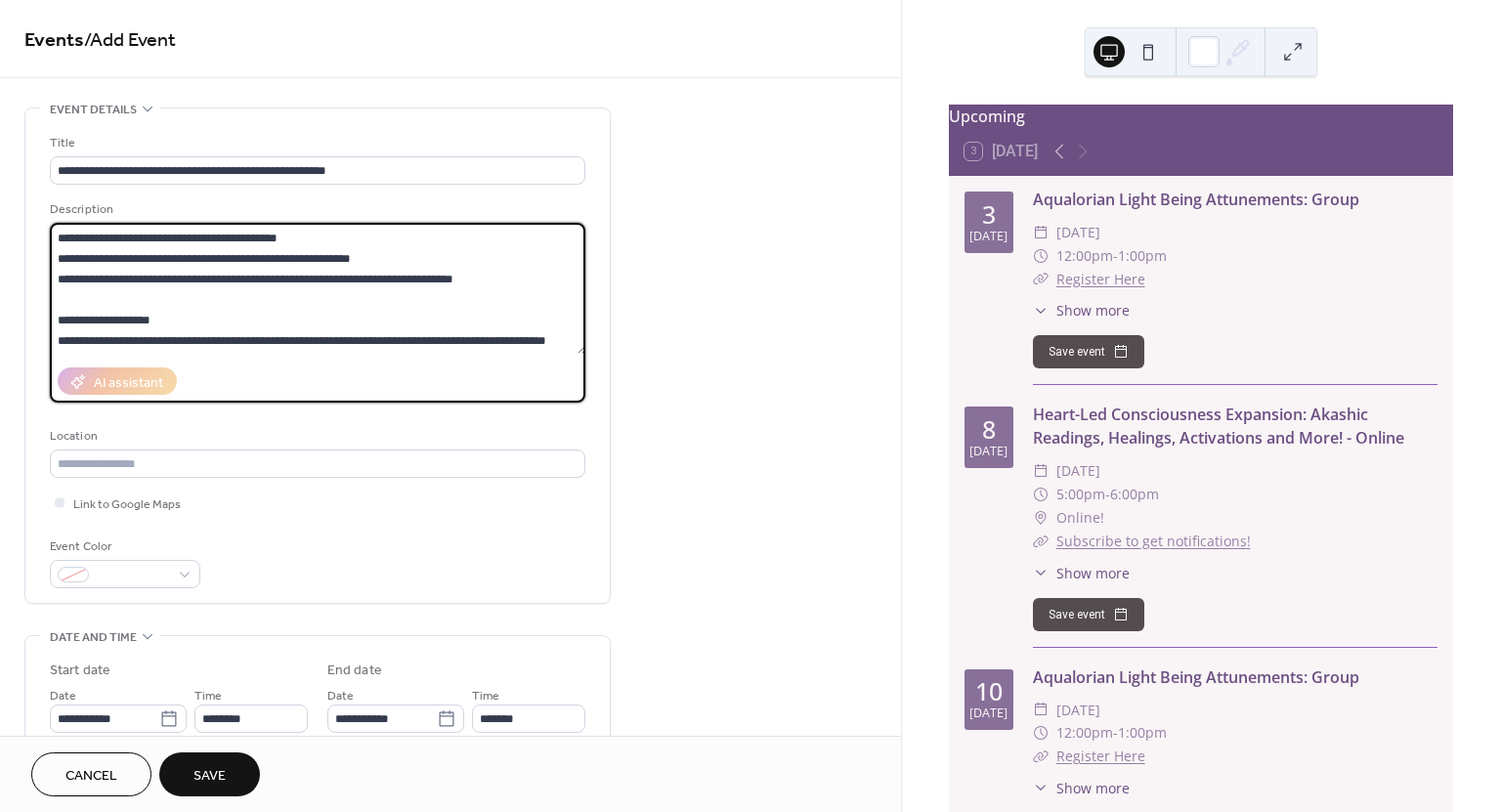 click at bounding box center (318, 288) 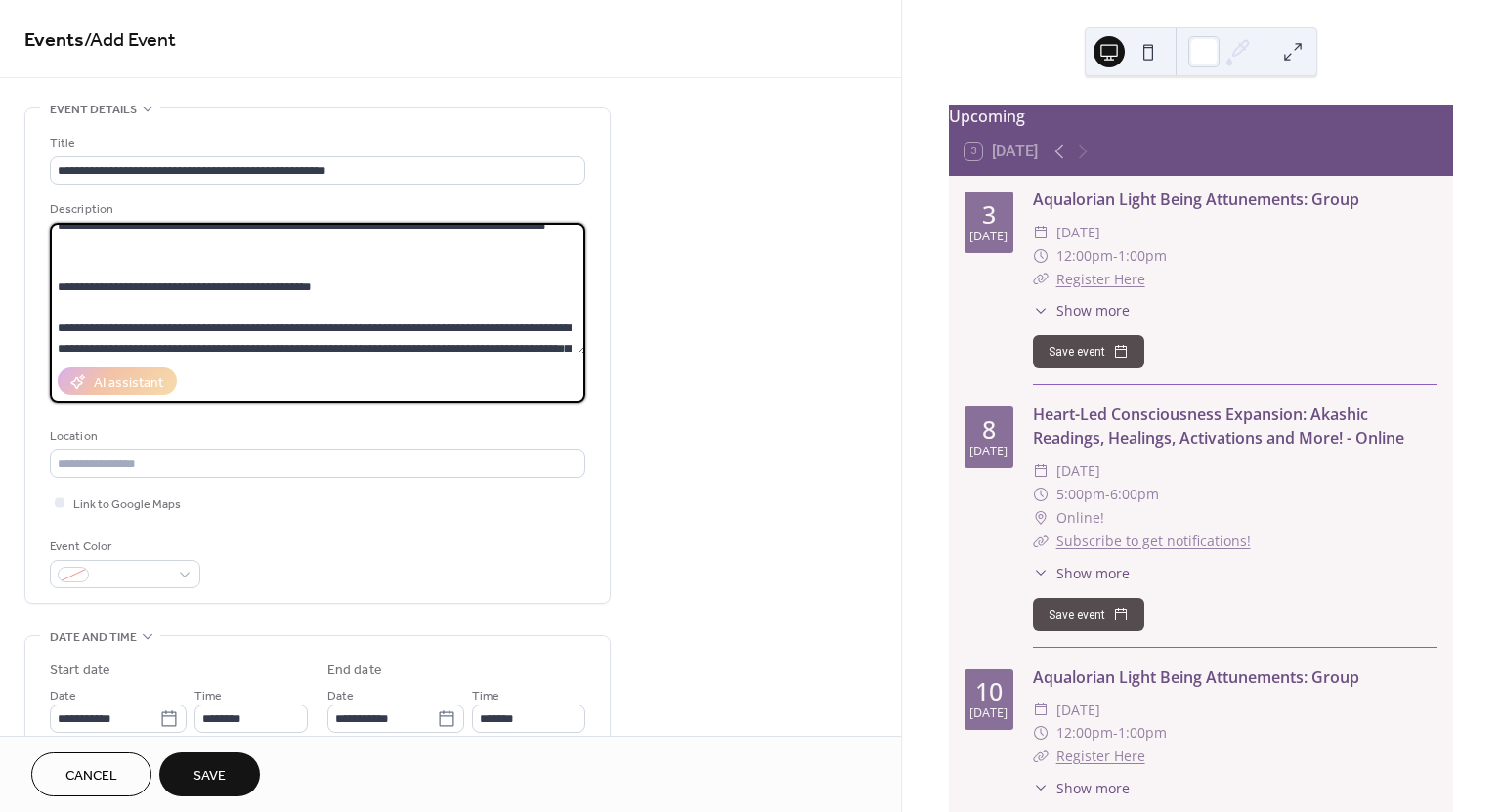scroll, scrollTop: 220, scrollLeft: 0, axis: vertical 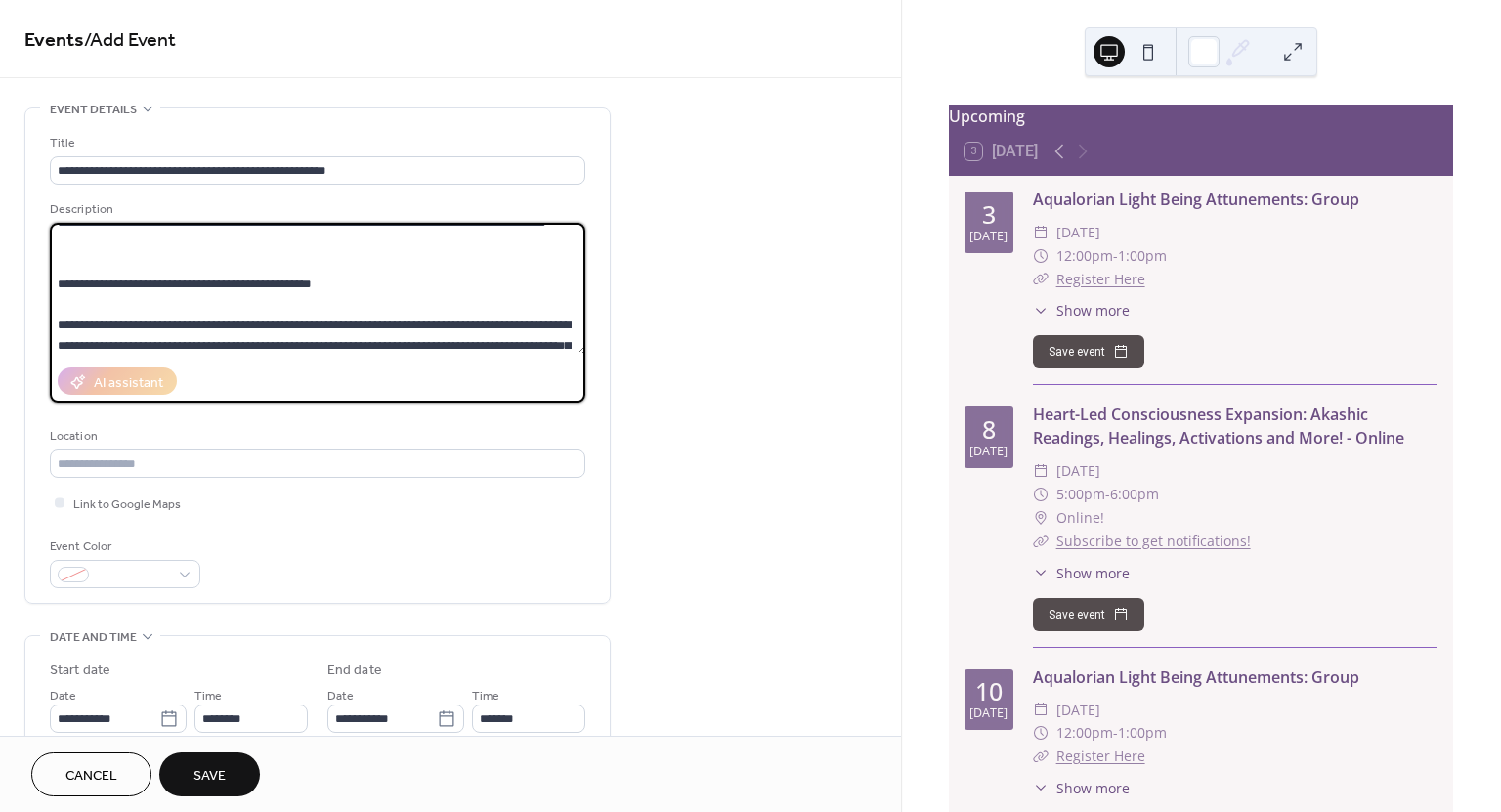 click at bounding box center [318, 288] 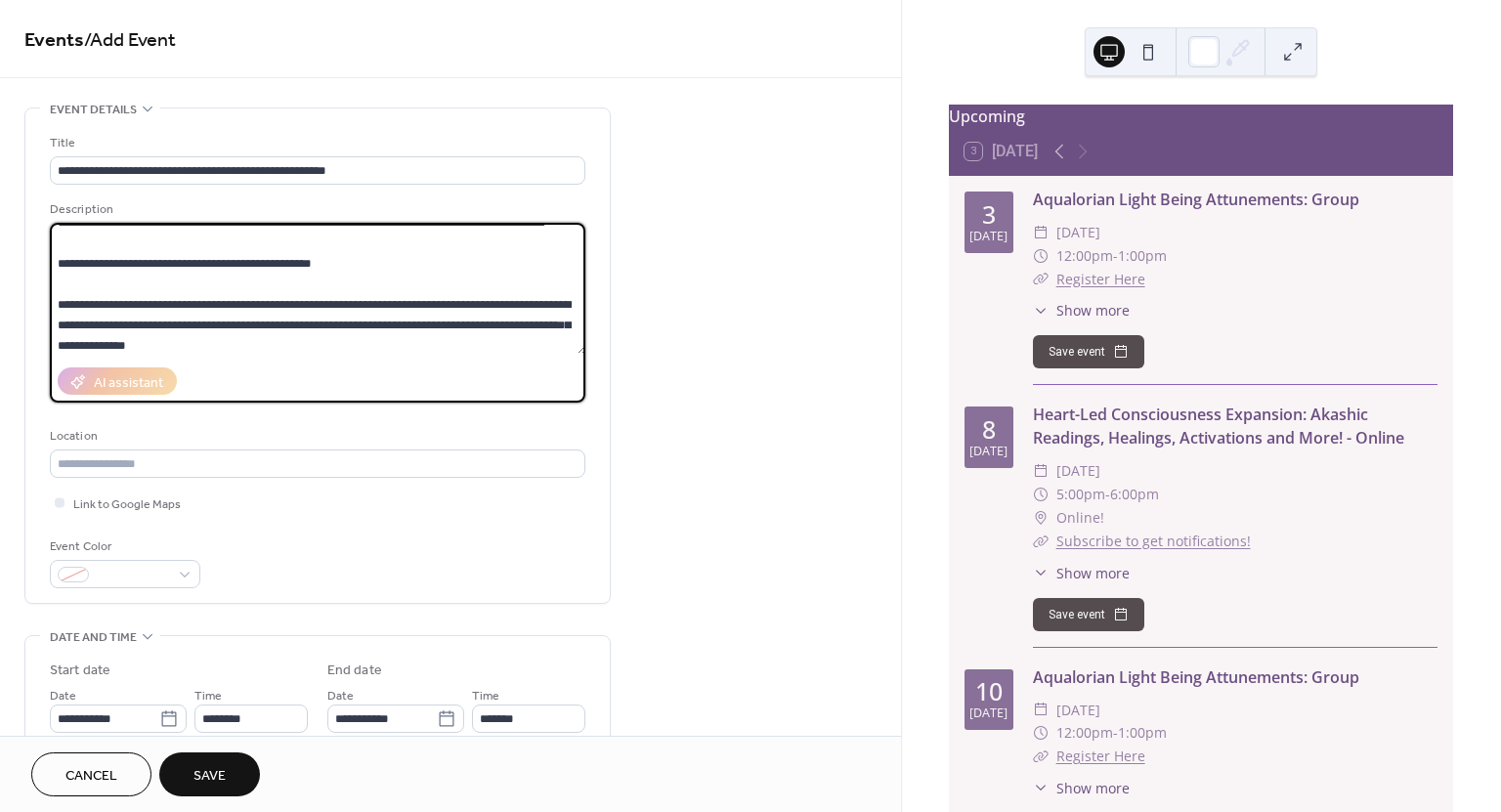 click at bounding box center (318, 288) 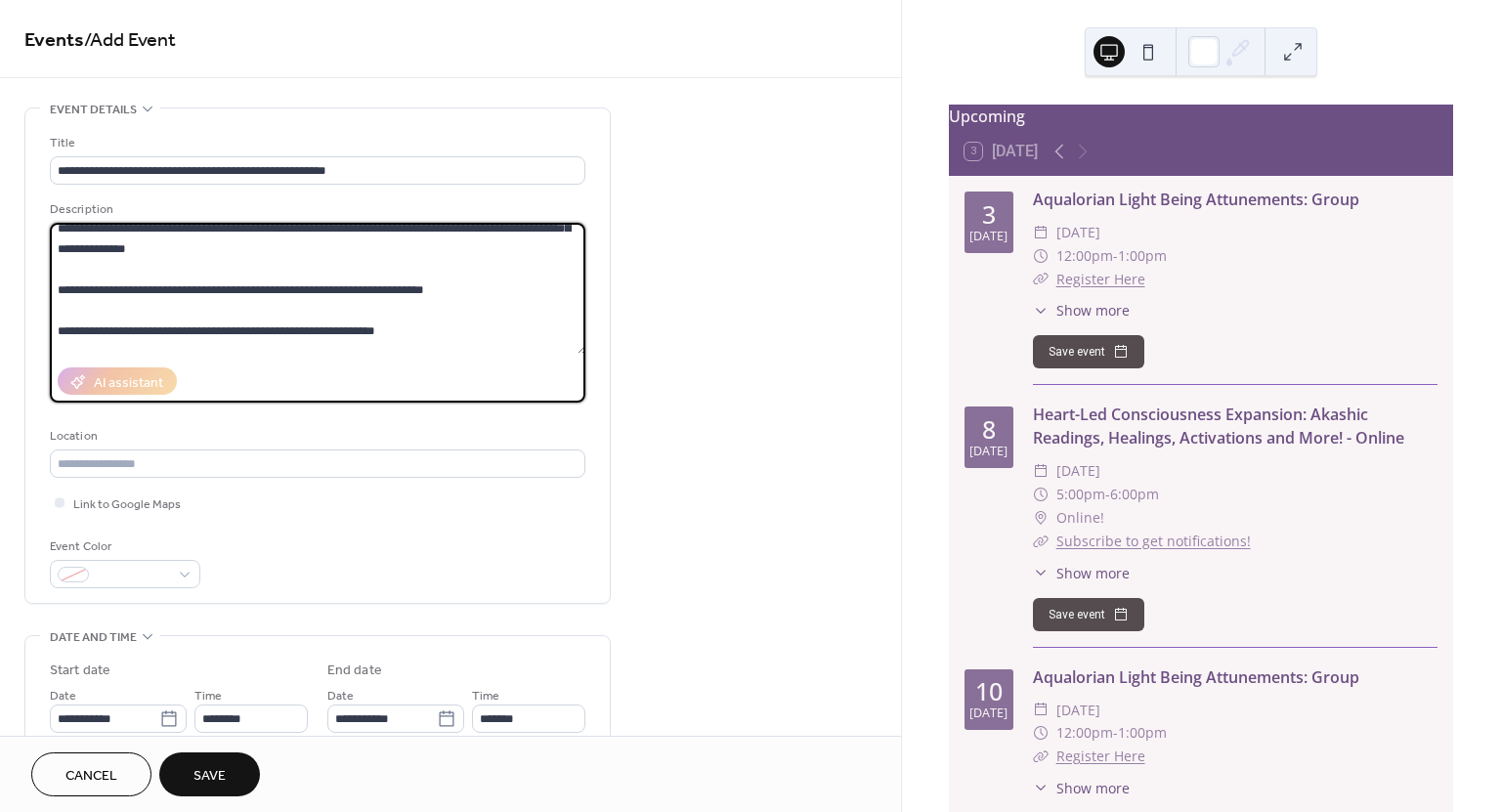 scroll, scrollTop: 293, scrollLeft: 0, axis: vertical 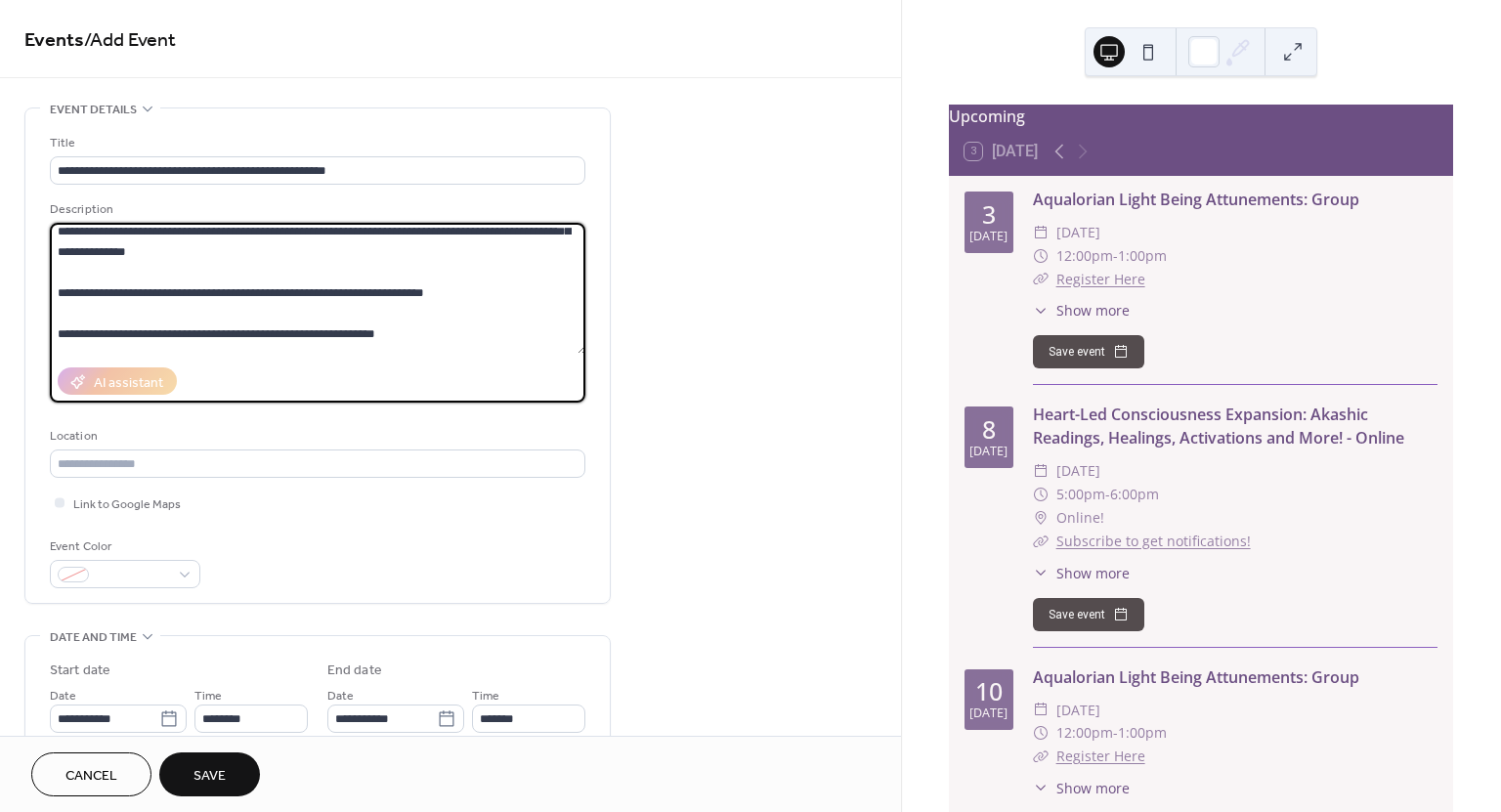 click at bounding box center (318, 288) 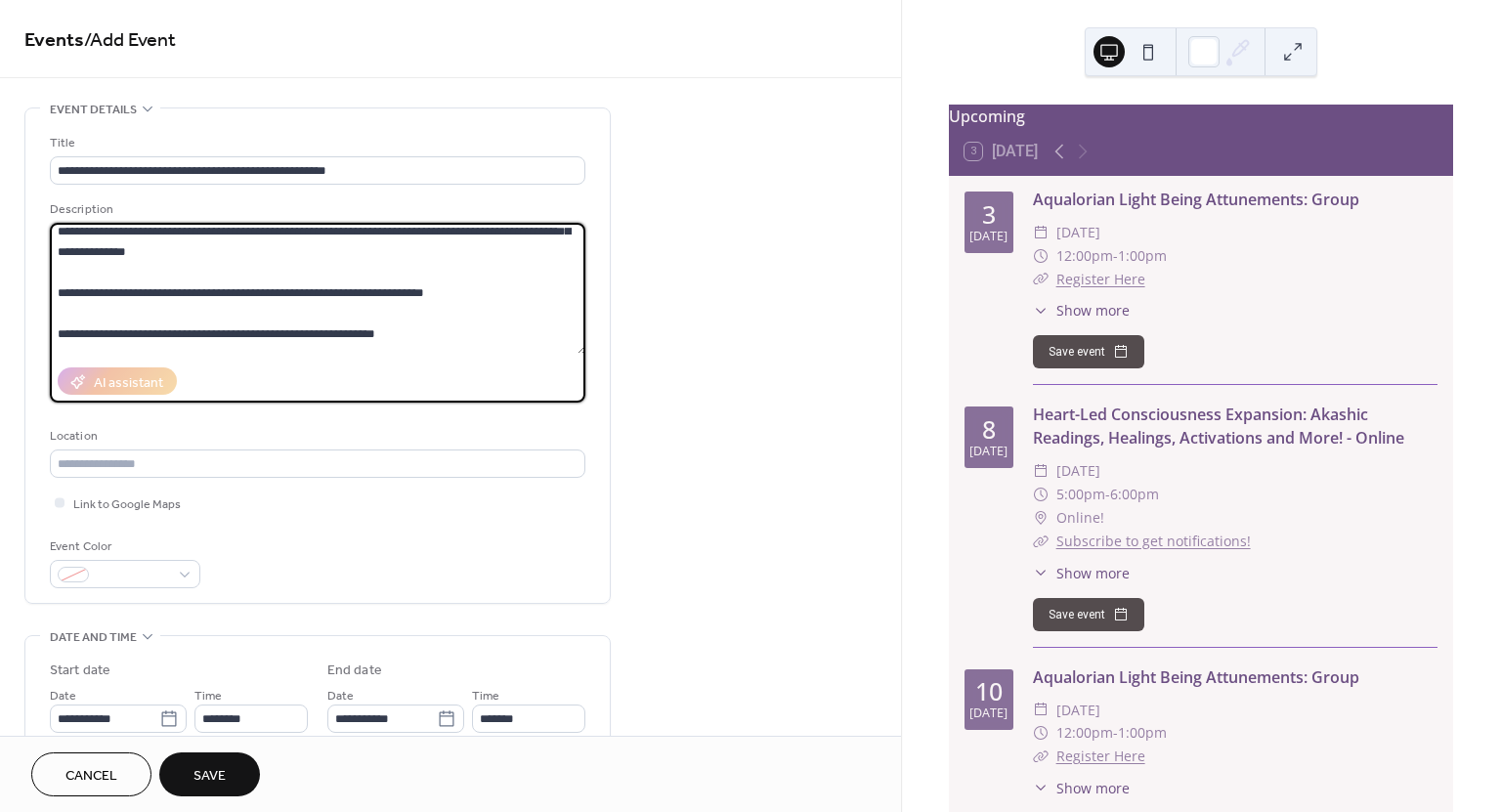 click at bounding box center (318, 288) 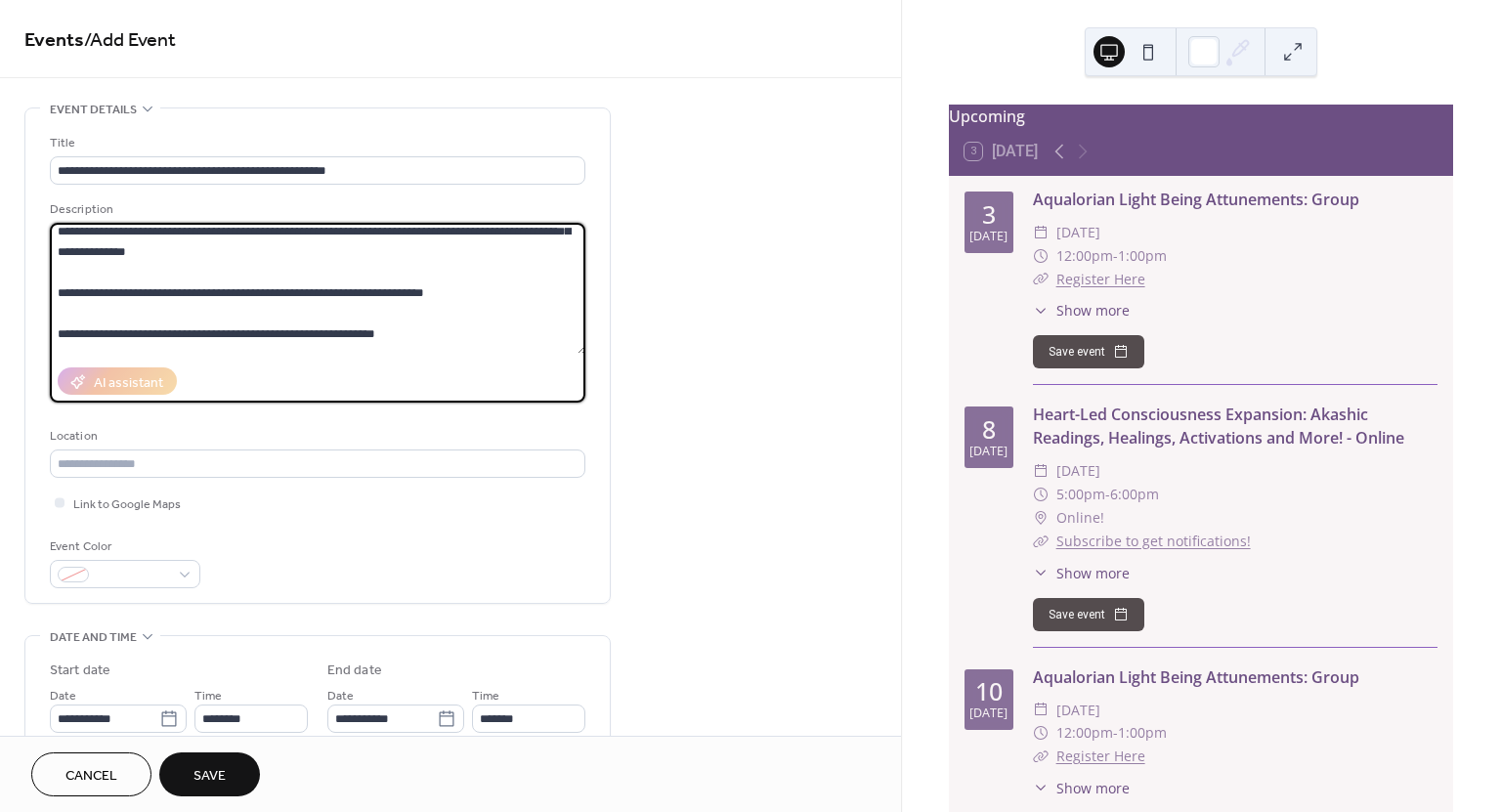click at bounding box center (318, 288) 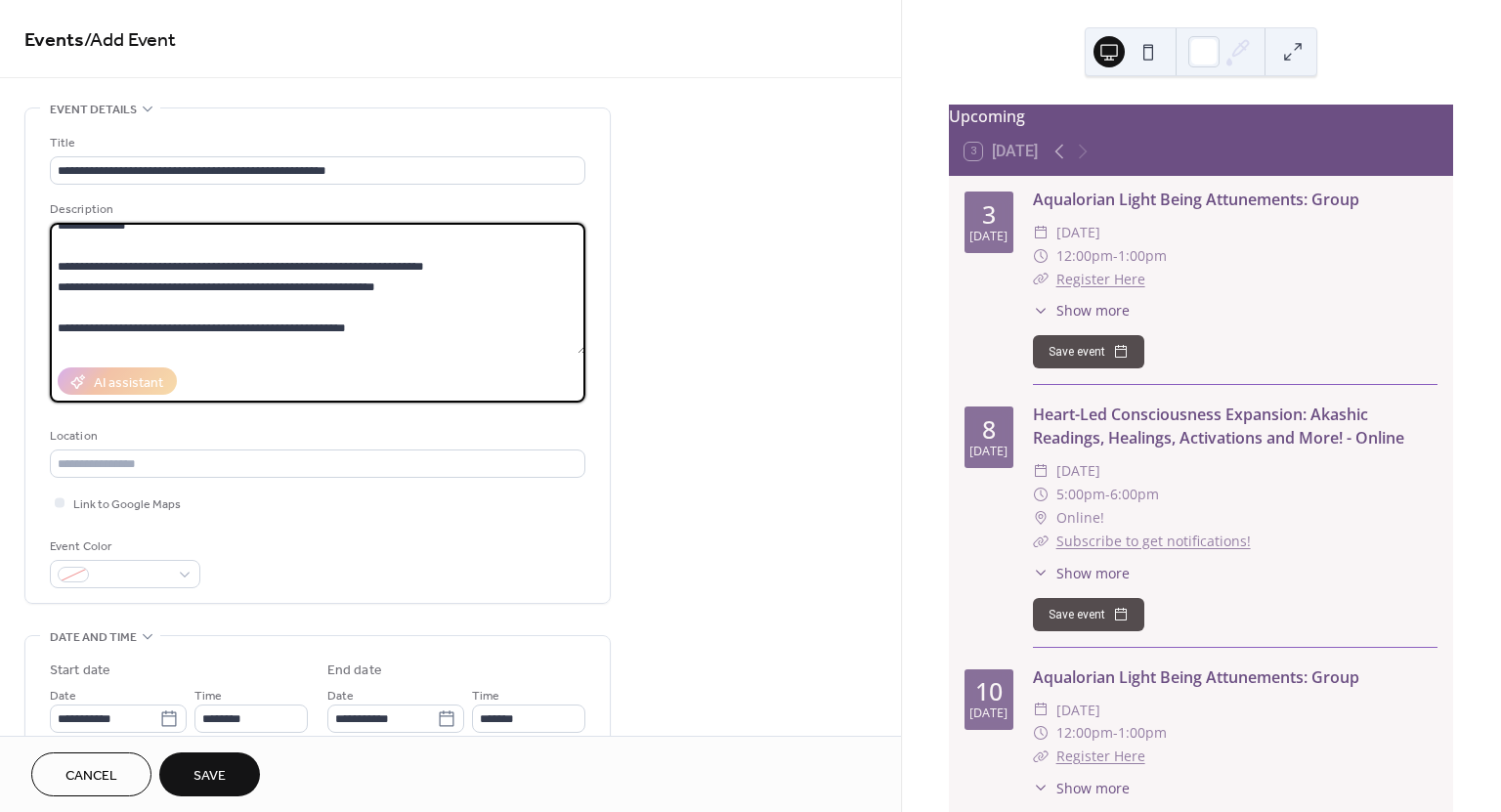 click at bounding box center (318, 288) 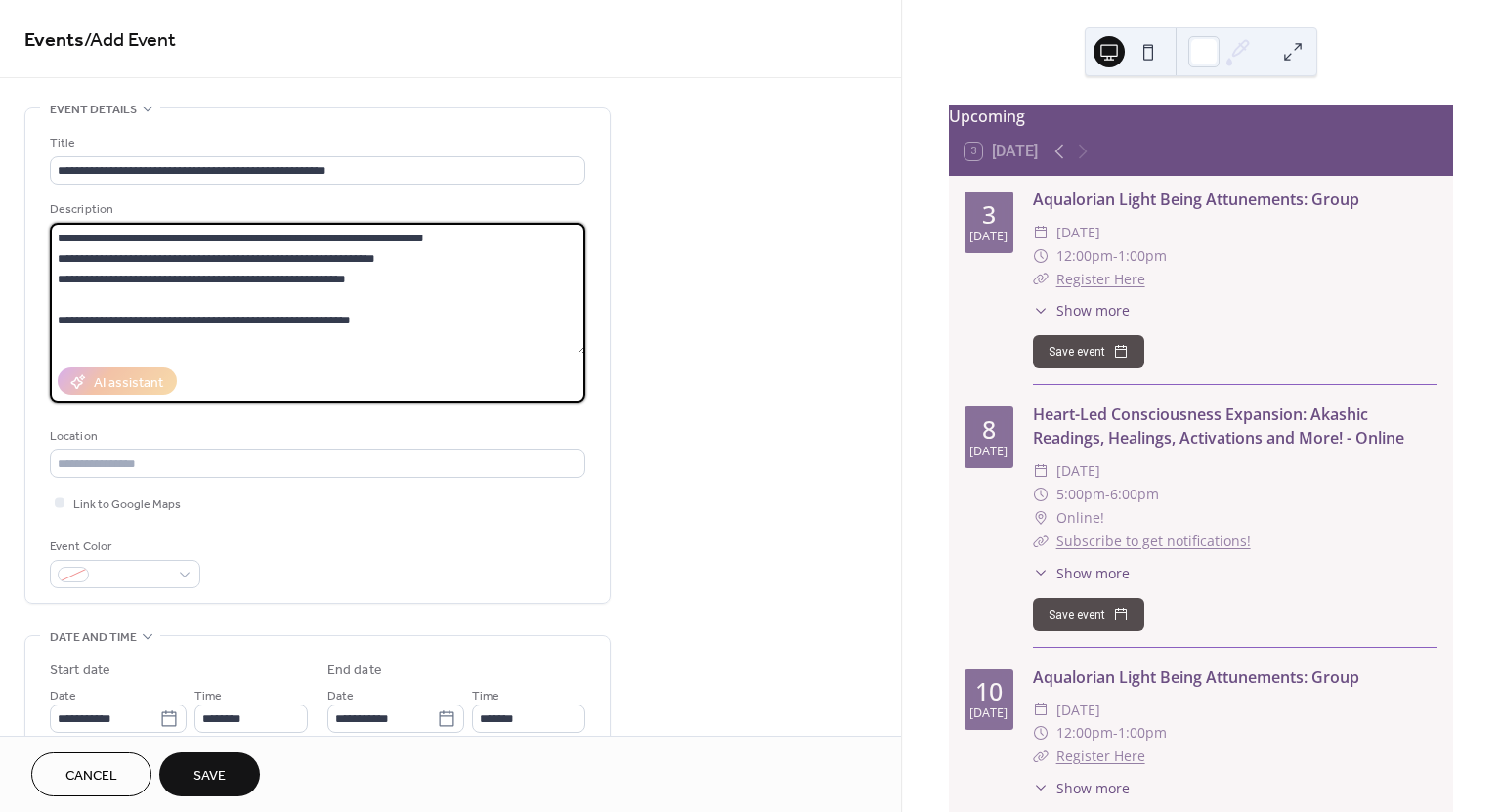 scroll, scrollTop: 349, scrollLeft: 0, axis: vertical 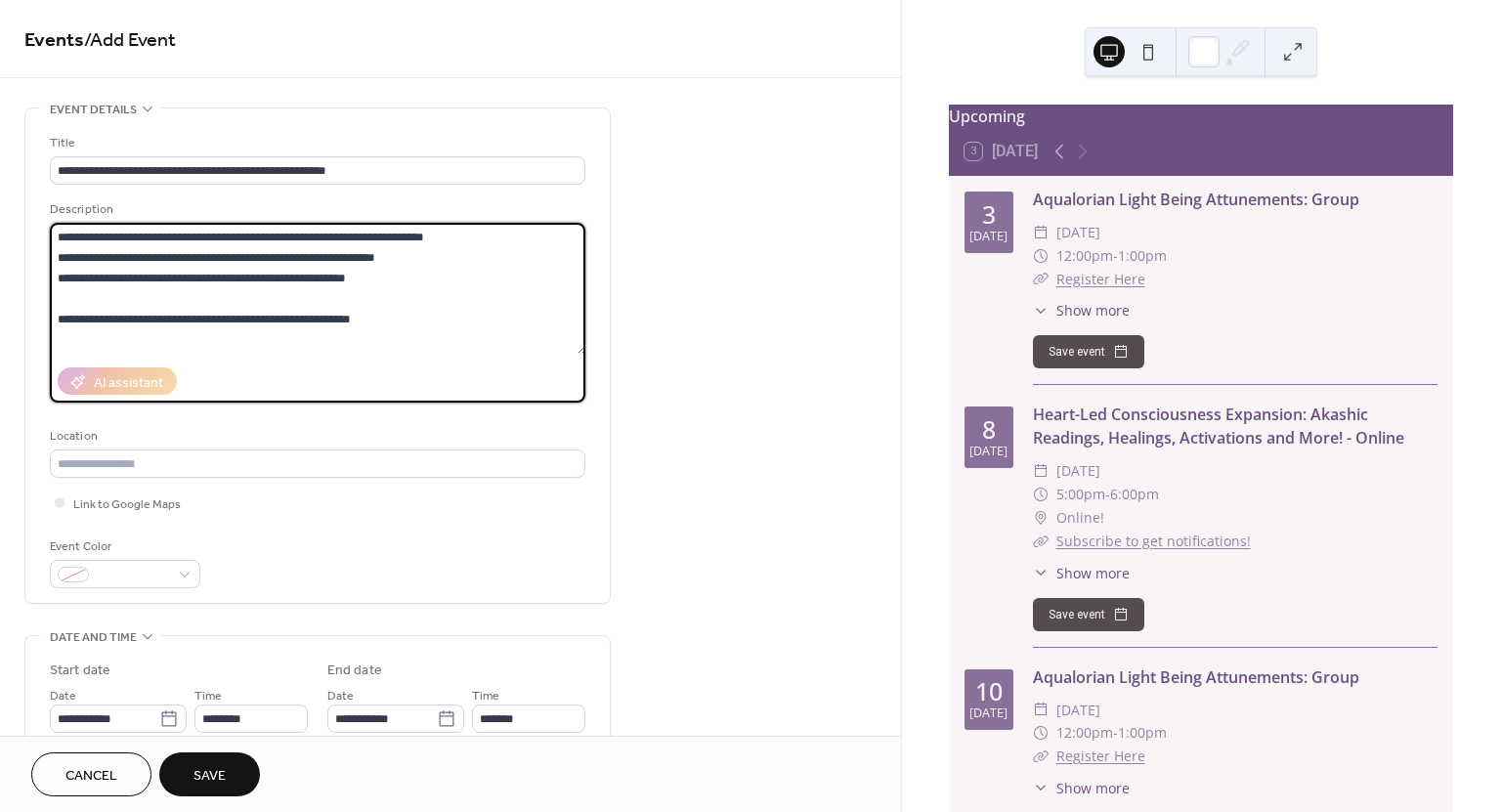 click at bounding box center [318, 288] 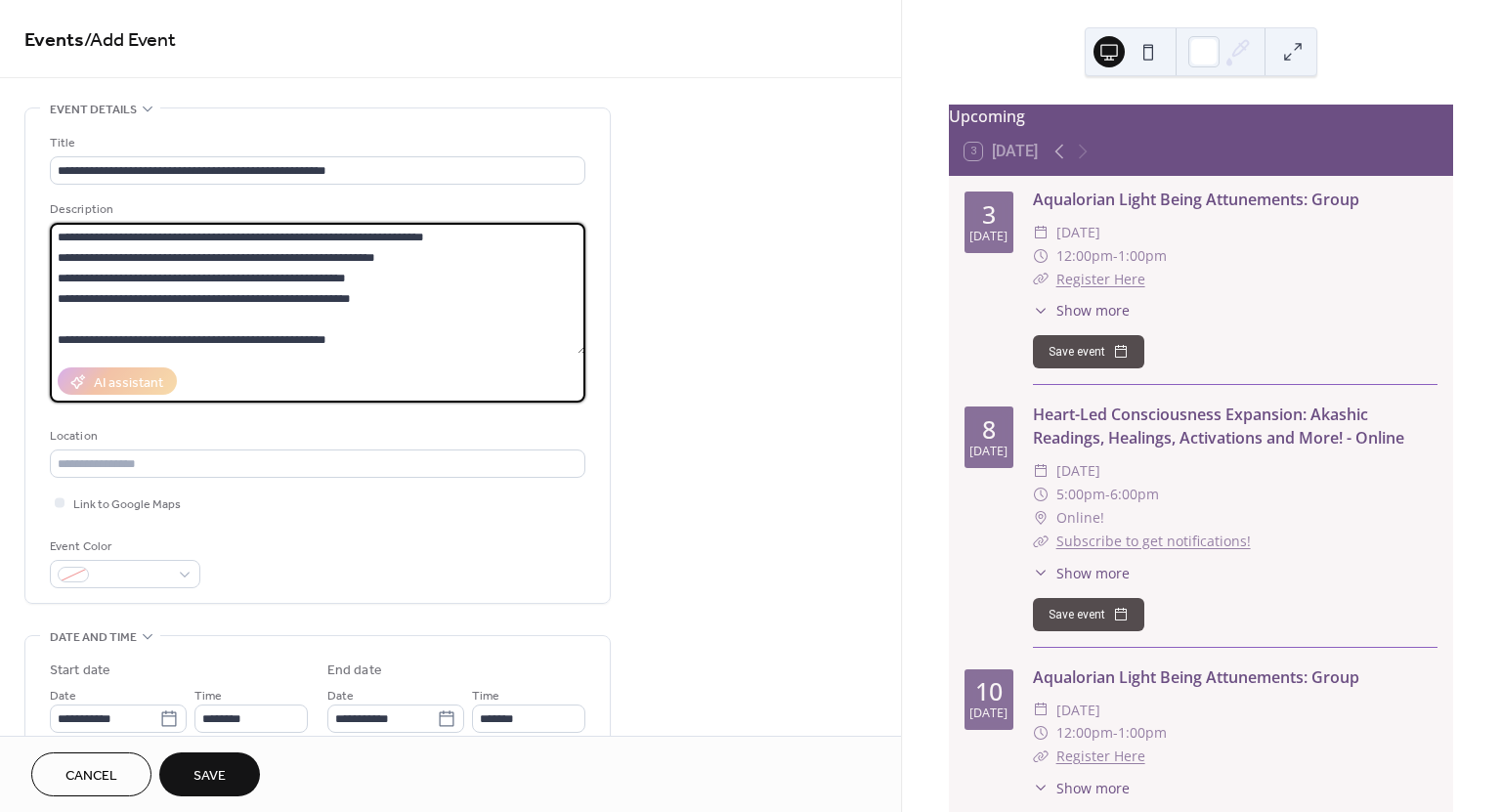click at bounding box center [318, 288] 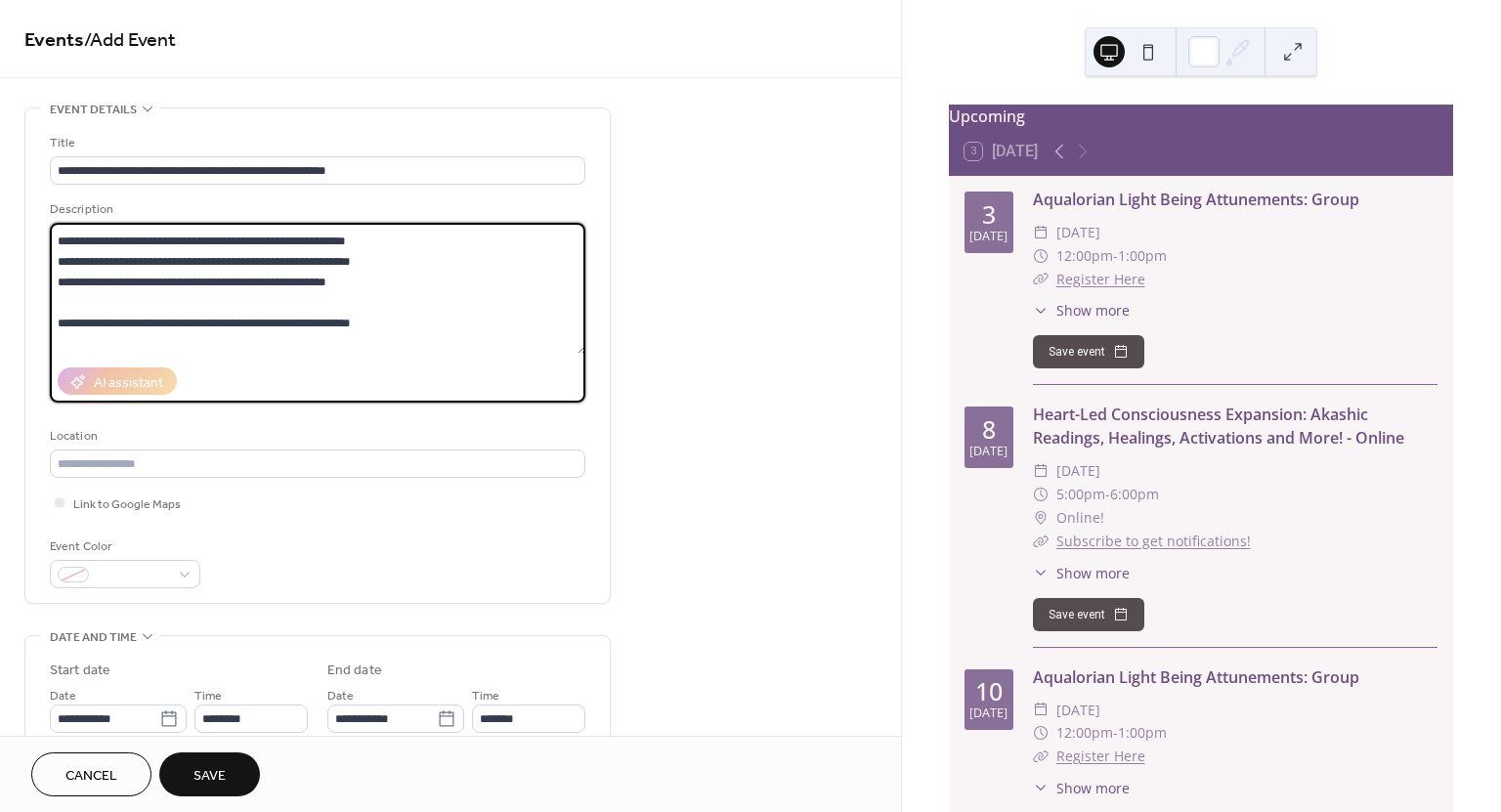 scroll, scrollTop: 390, scrollLeft: 0, axis: vertical 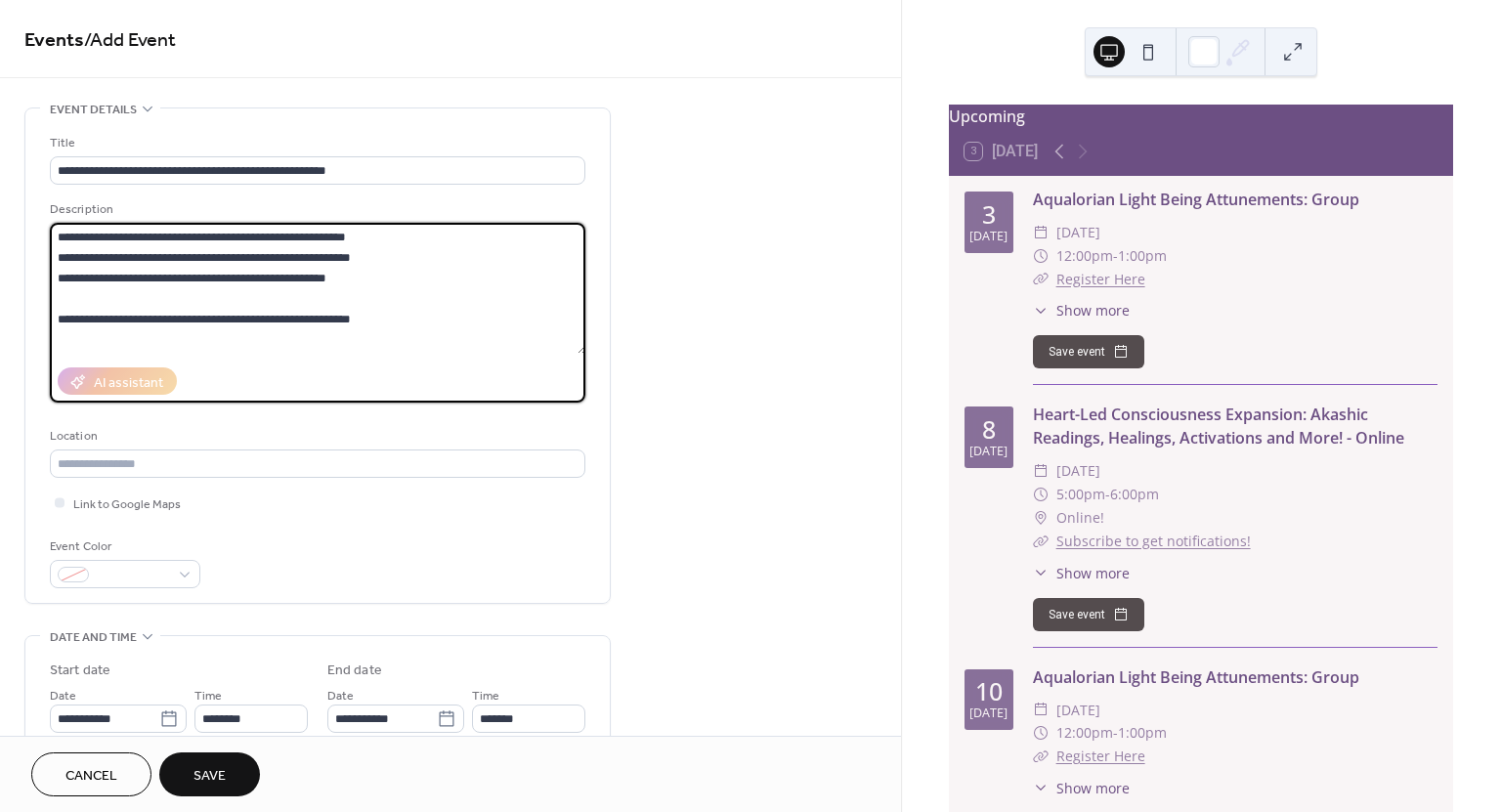click at bounding box center [318, 288] 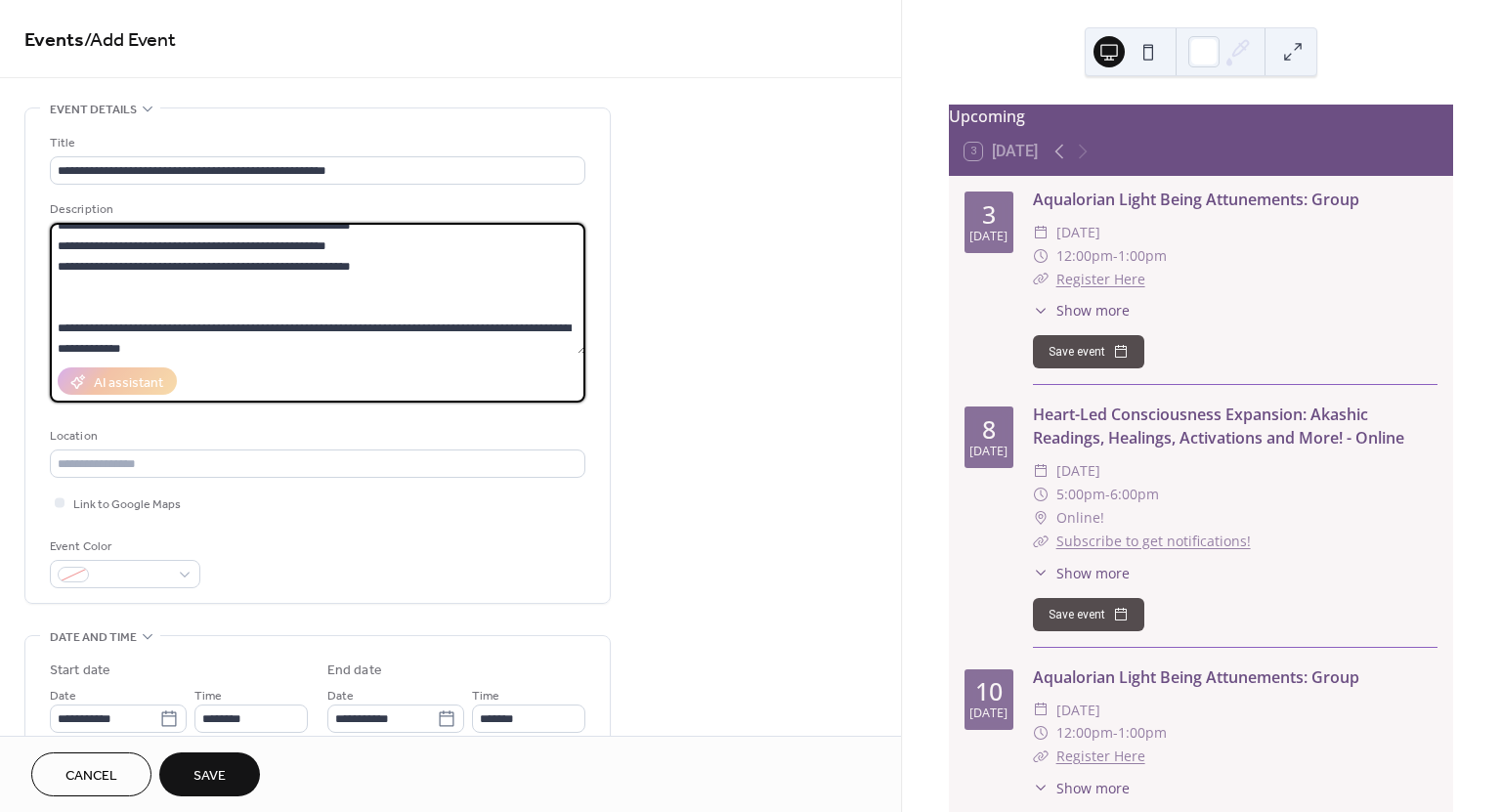scroll, scrollTop: 423, scrollLeft: 0, axis: vertical 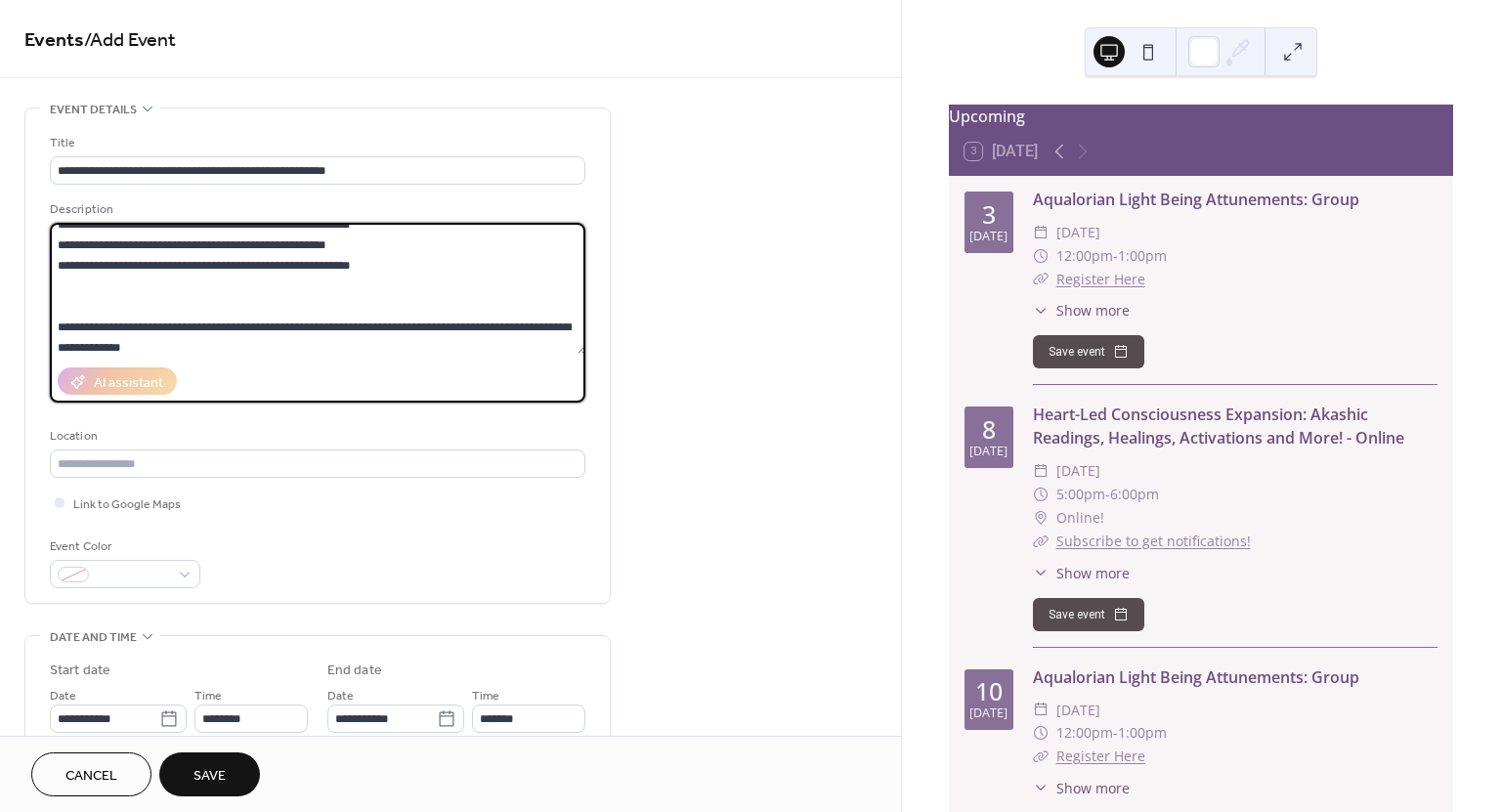 click at bounding box center (318, 288) 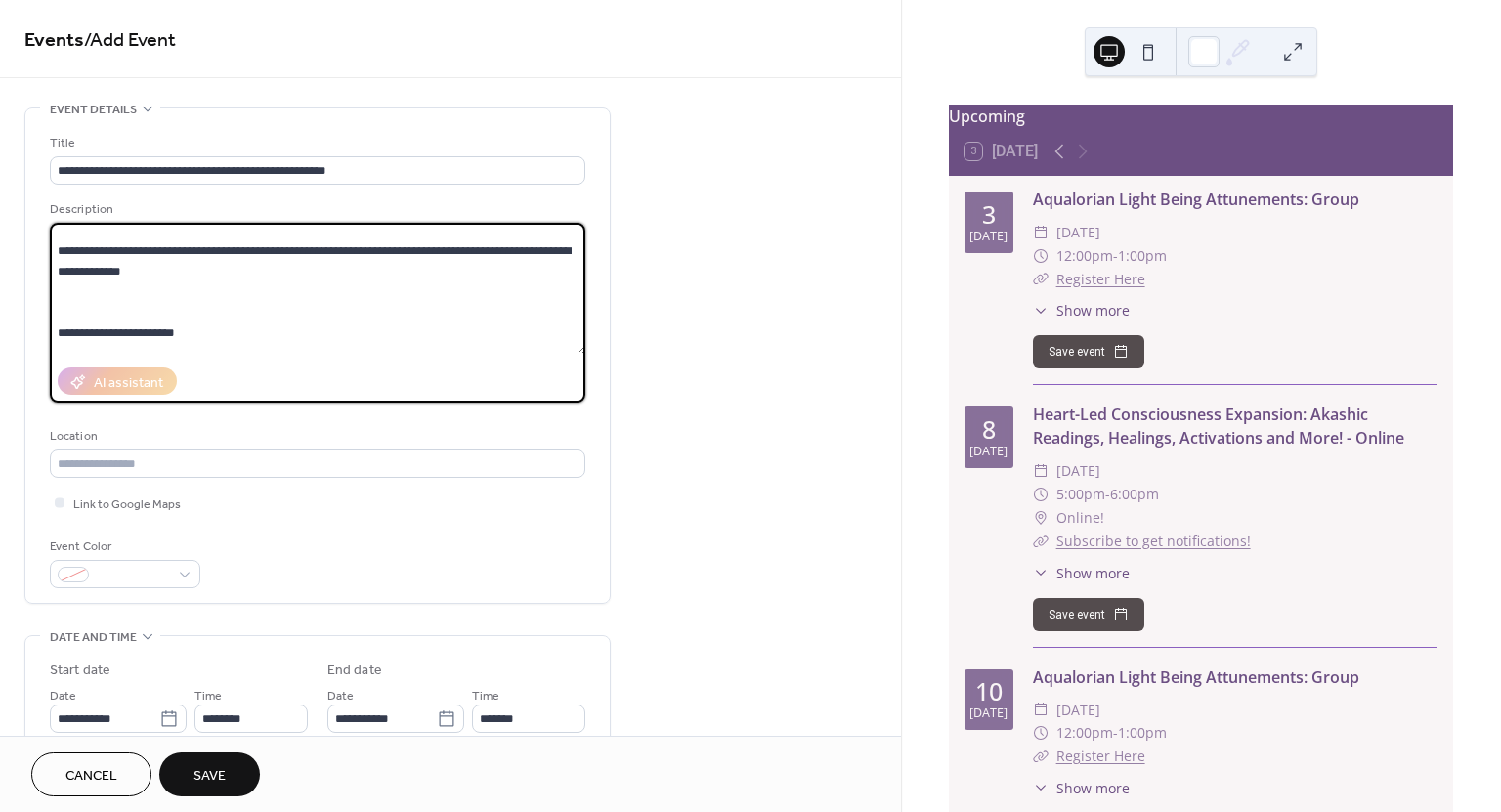 scroll, scrollTop: 485, scrollLeft: 0, axis: vertical 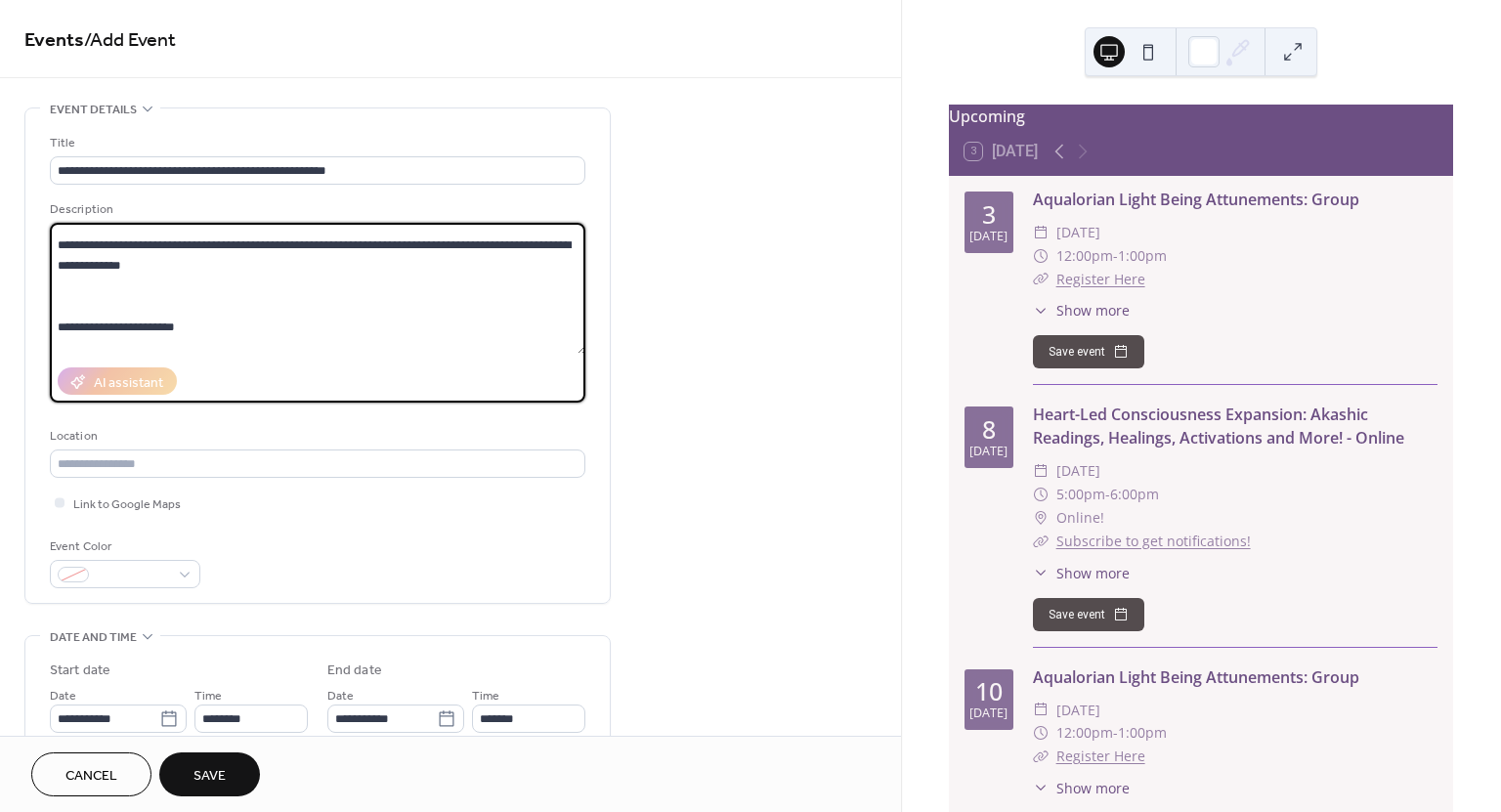 click at bounding box center [318, 288] 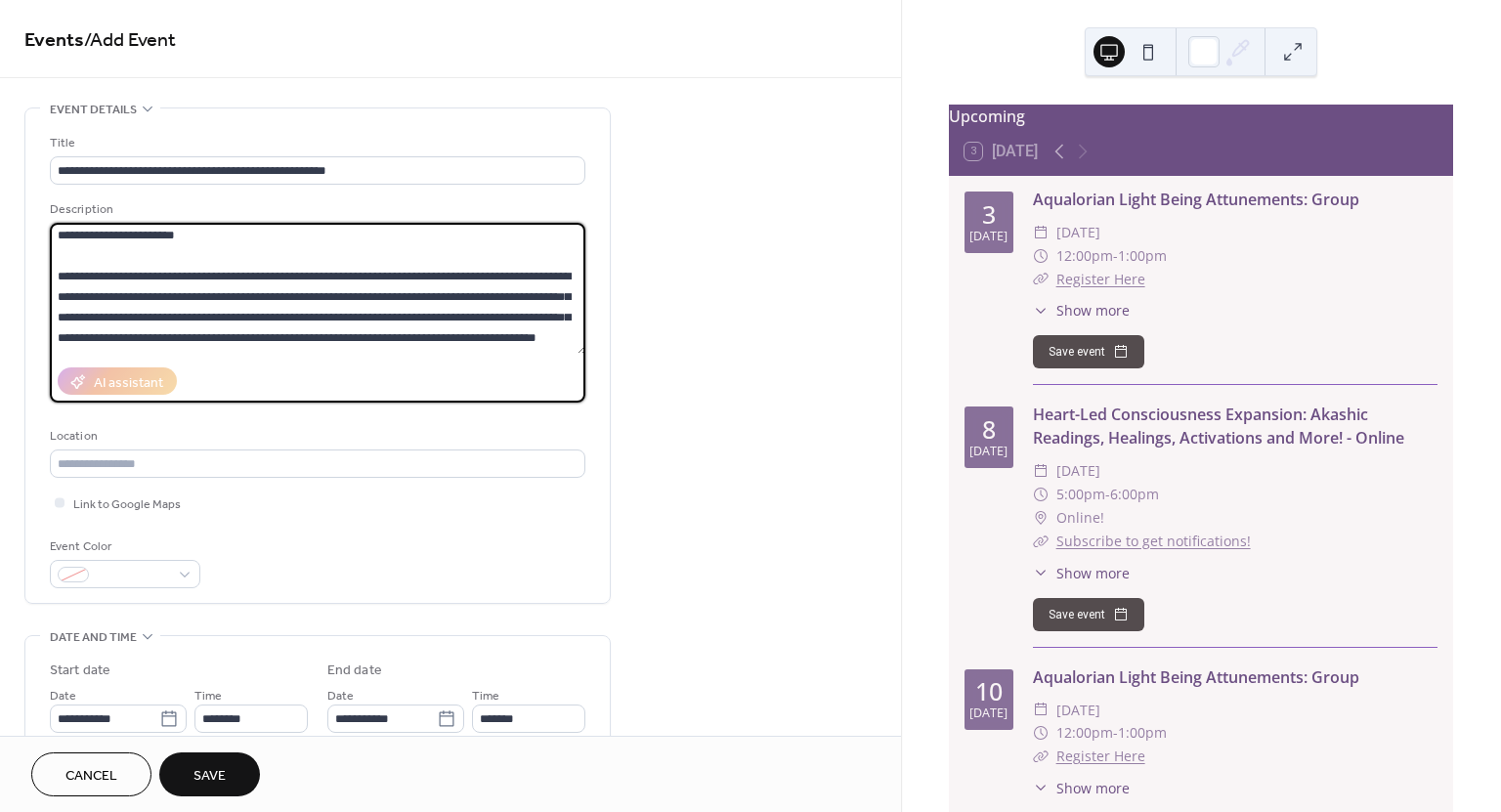 scroll, scrollTop: 557, scrollLeft: 0, axis: vertical 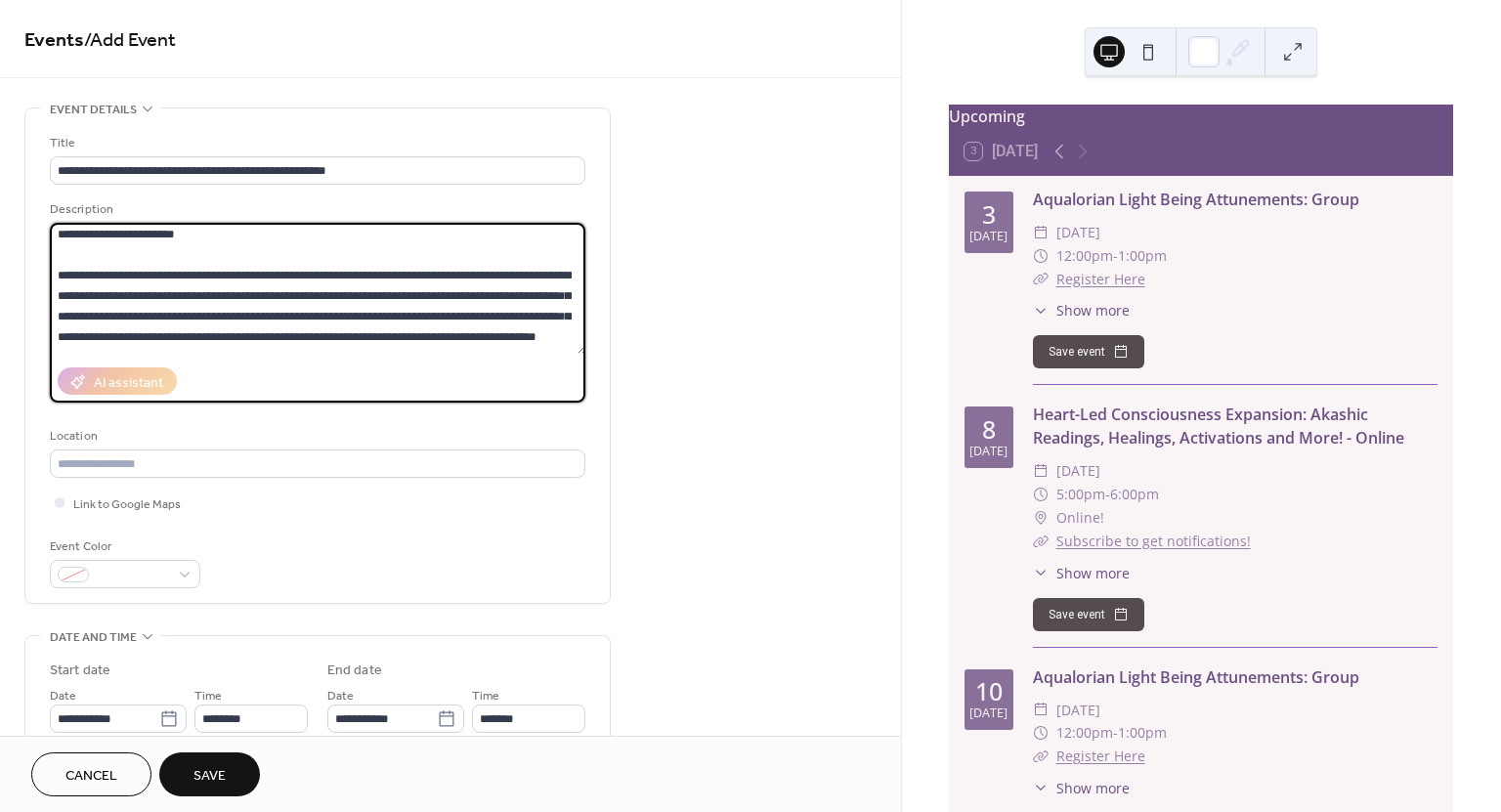 click at bounding box center (318, 288) 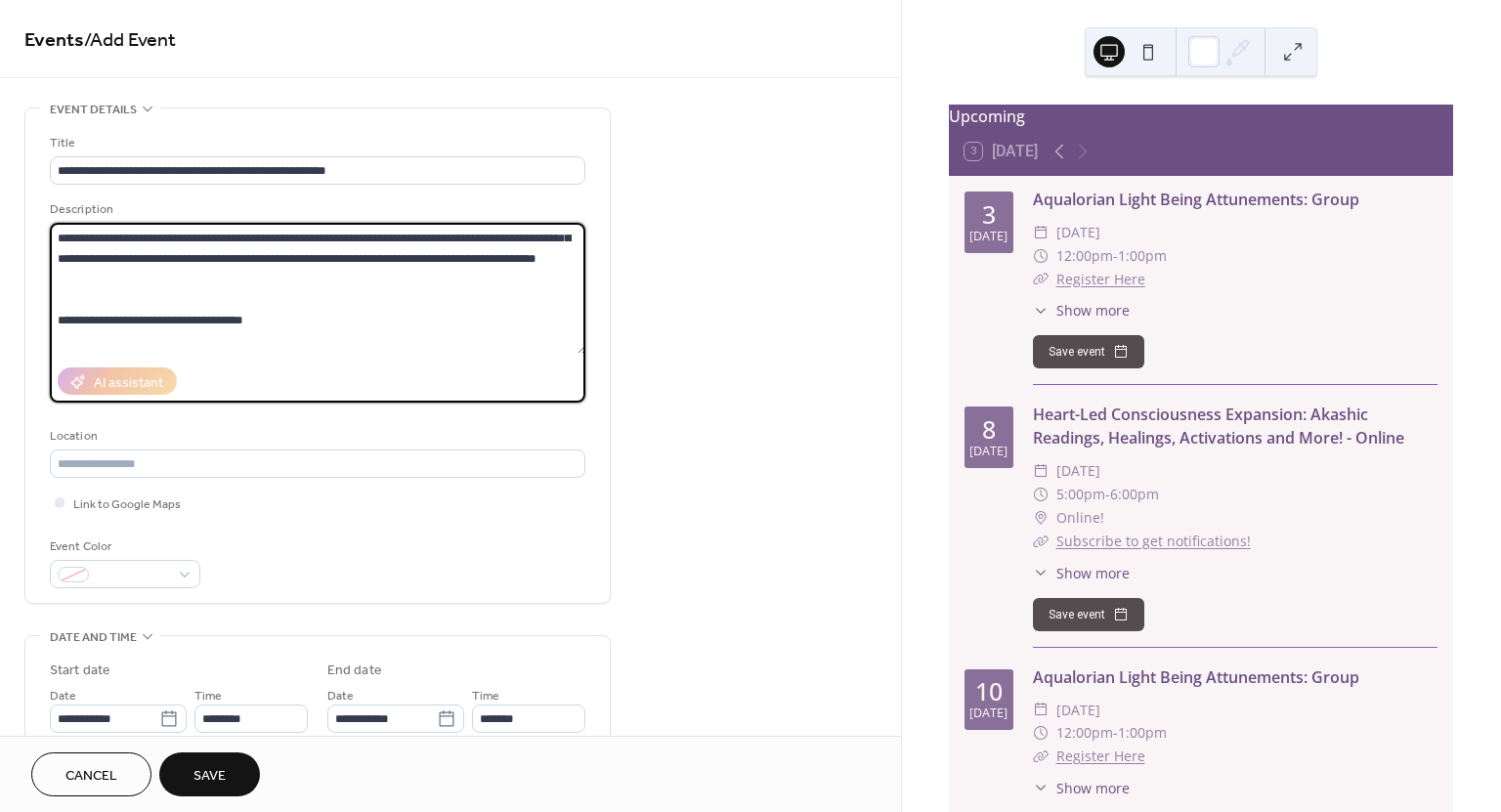 click at bounding box center (318, 288) 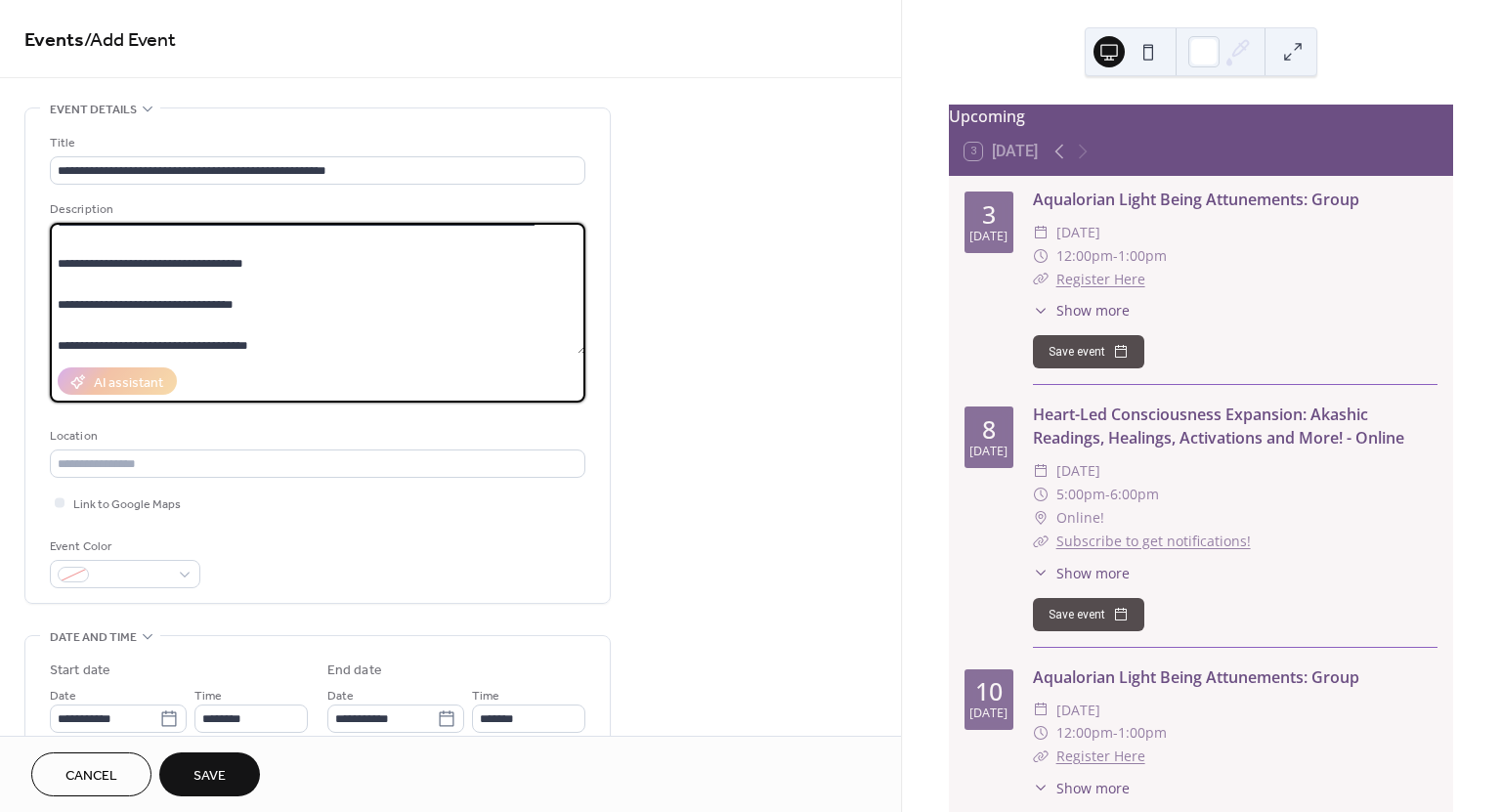 scroll, scrollTop: 653, scrollLeft: 0, axis: vertical 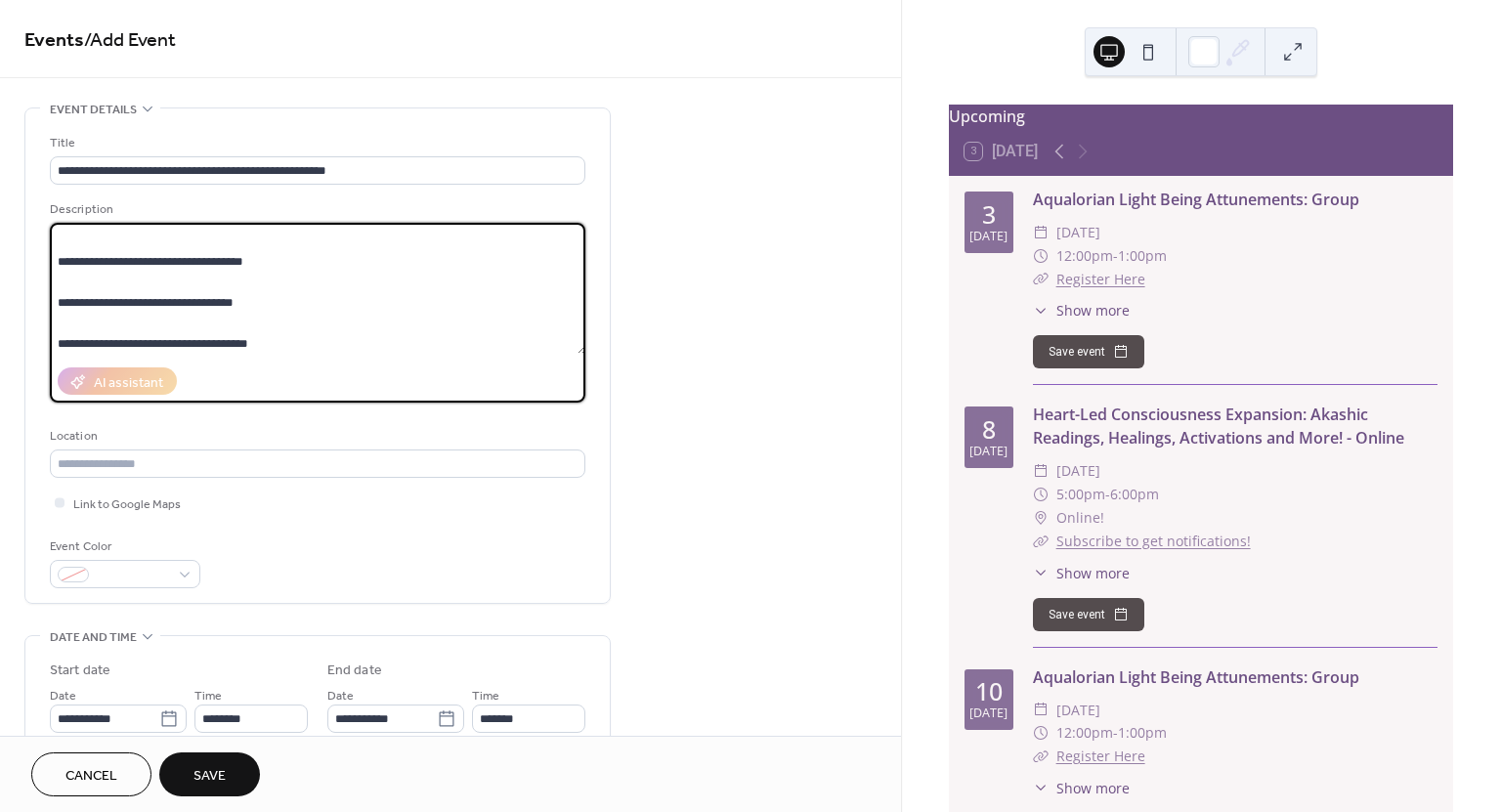 click at bounding box center (318, 288) 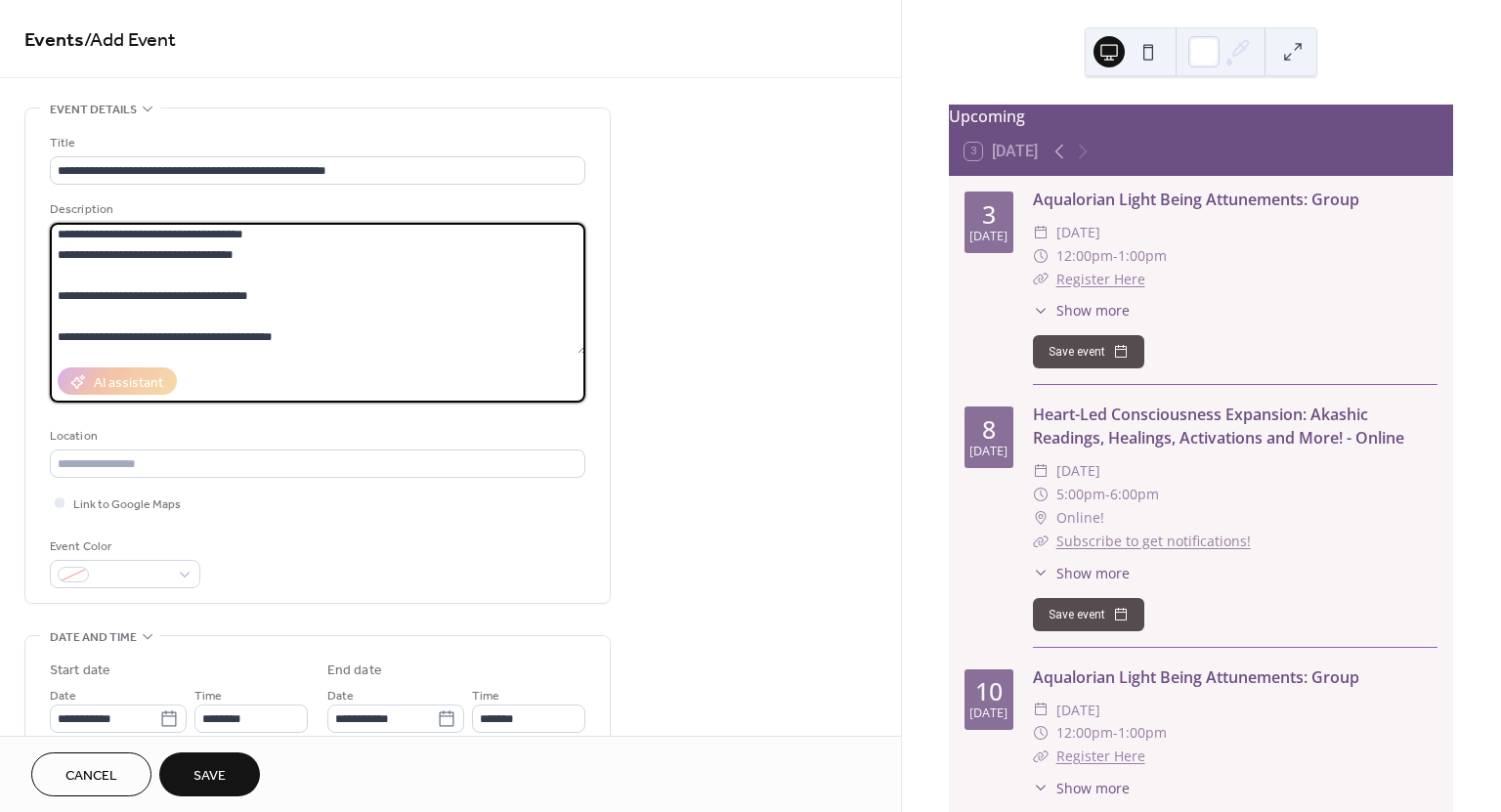 scroll, scrollTop: 682, scrollLeft: 0, axis: vertical 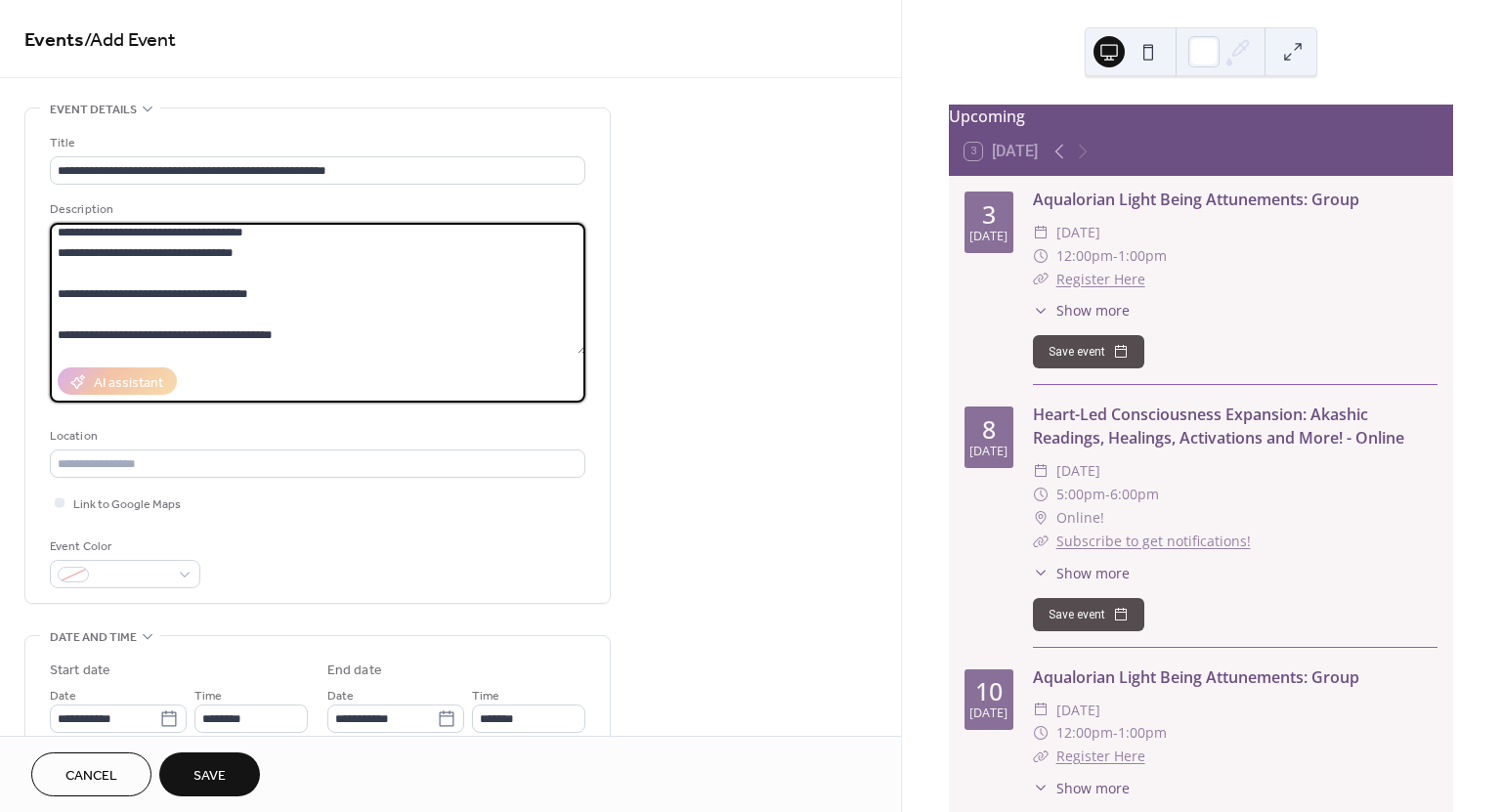 click at bounding box center (318, 288) 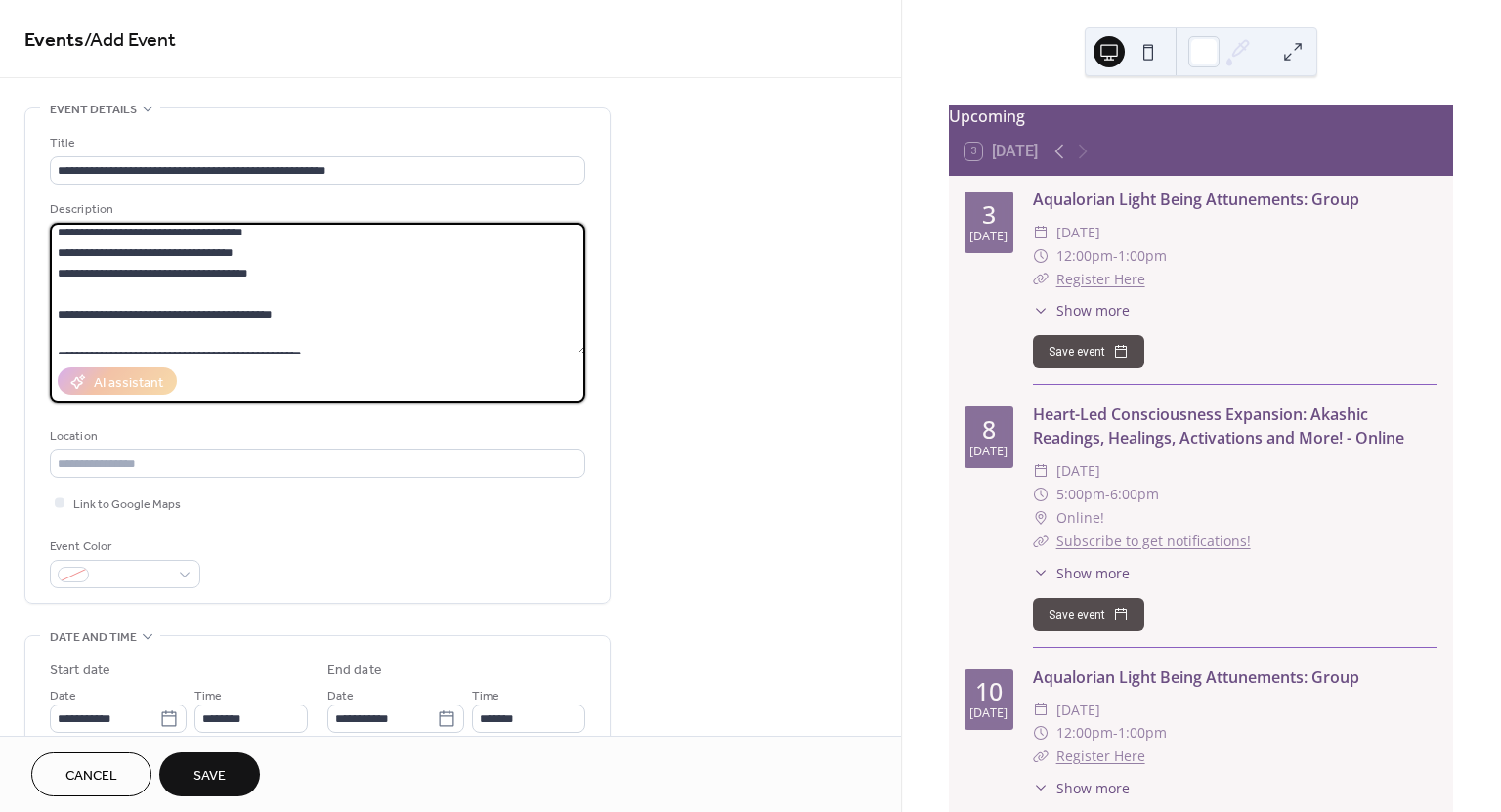scroll, scrollTop: 698, scrollLeft: 0, axis: vertical 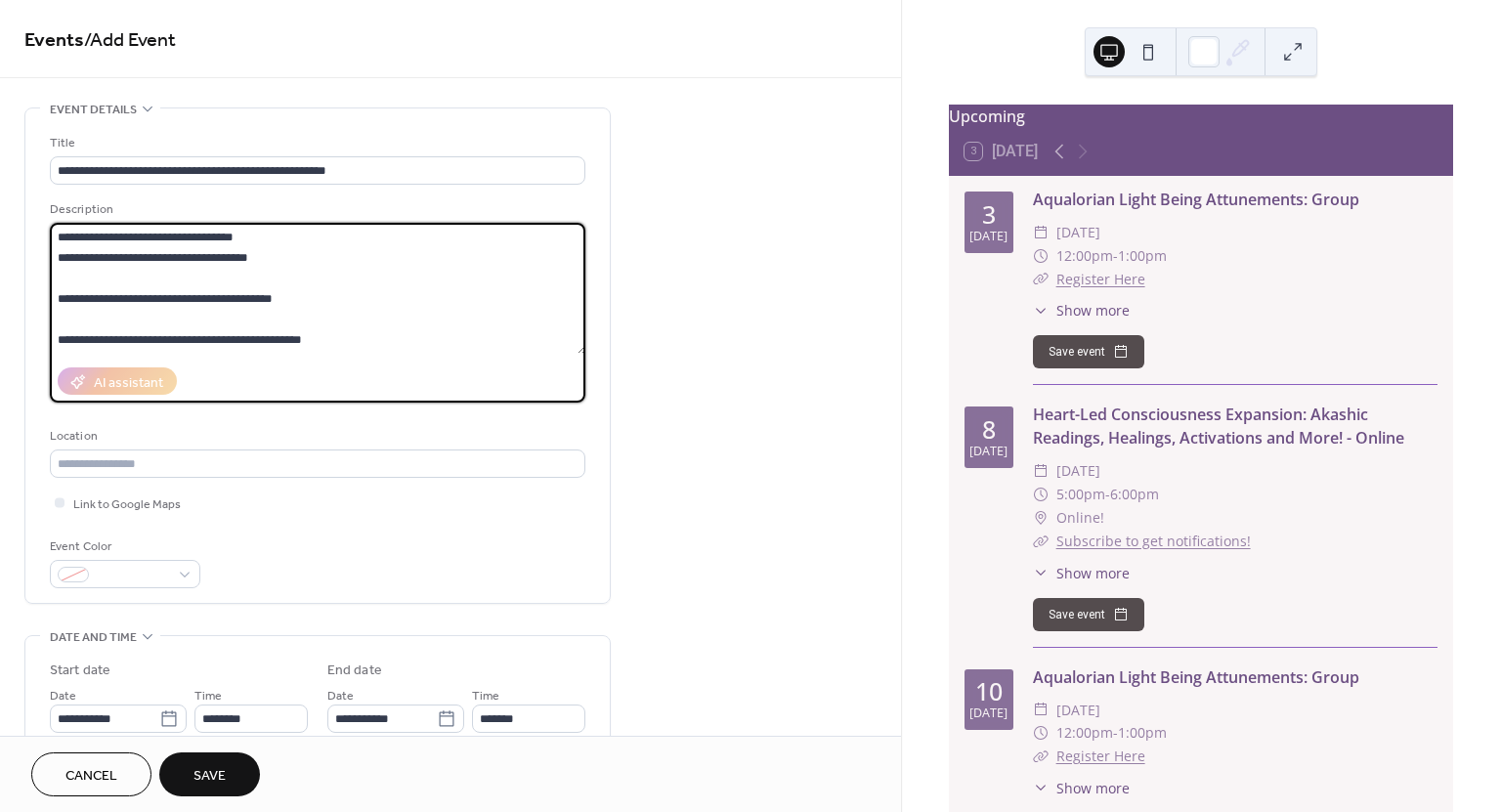 click at bounding box center (318, 288) 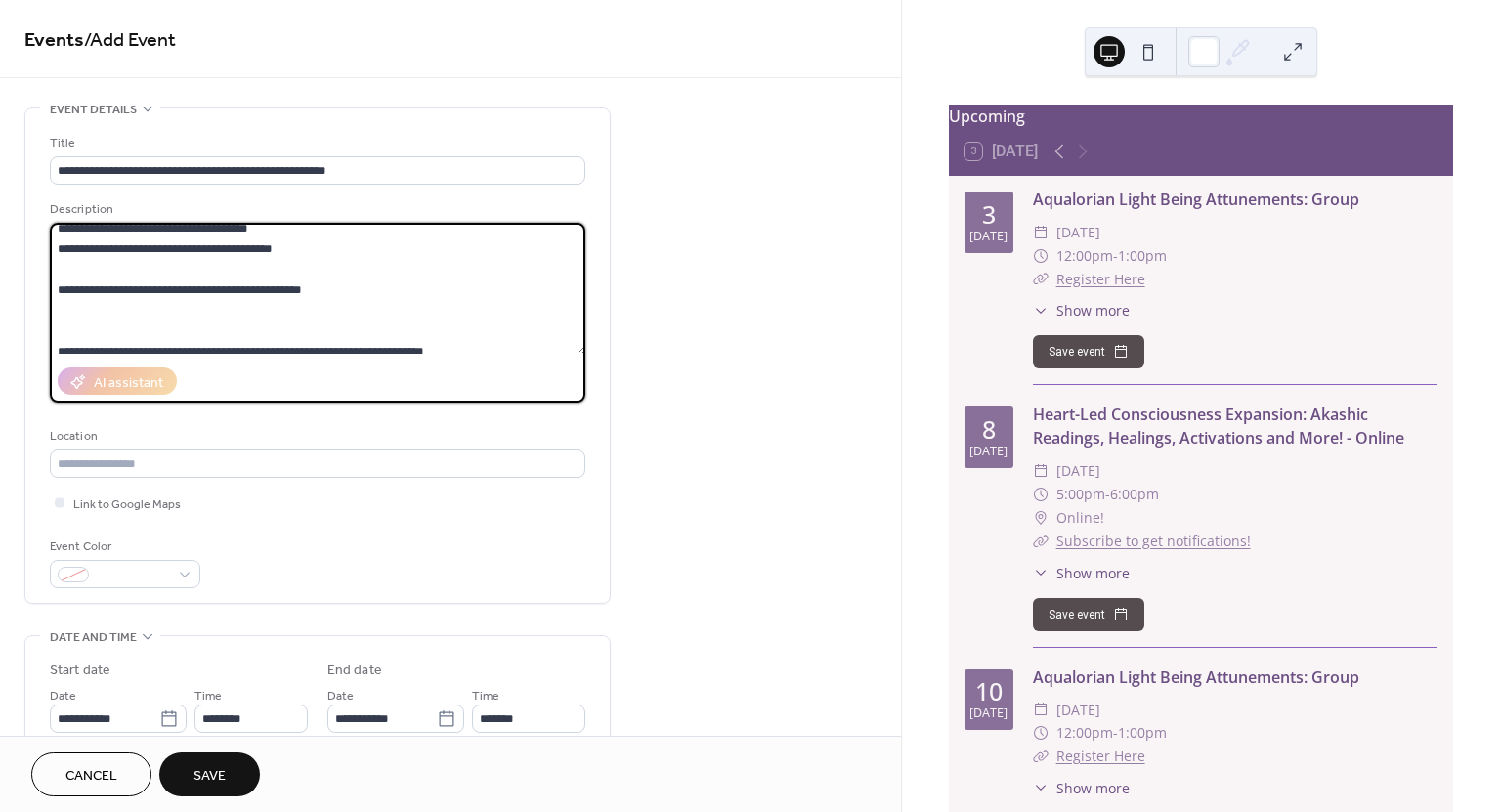 scroll, scrollTop: 731, scrollLeft: 0, axis: vertical 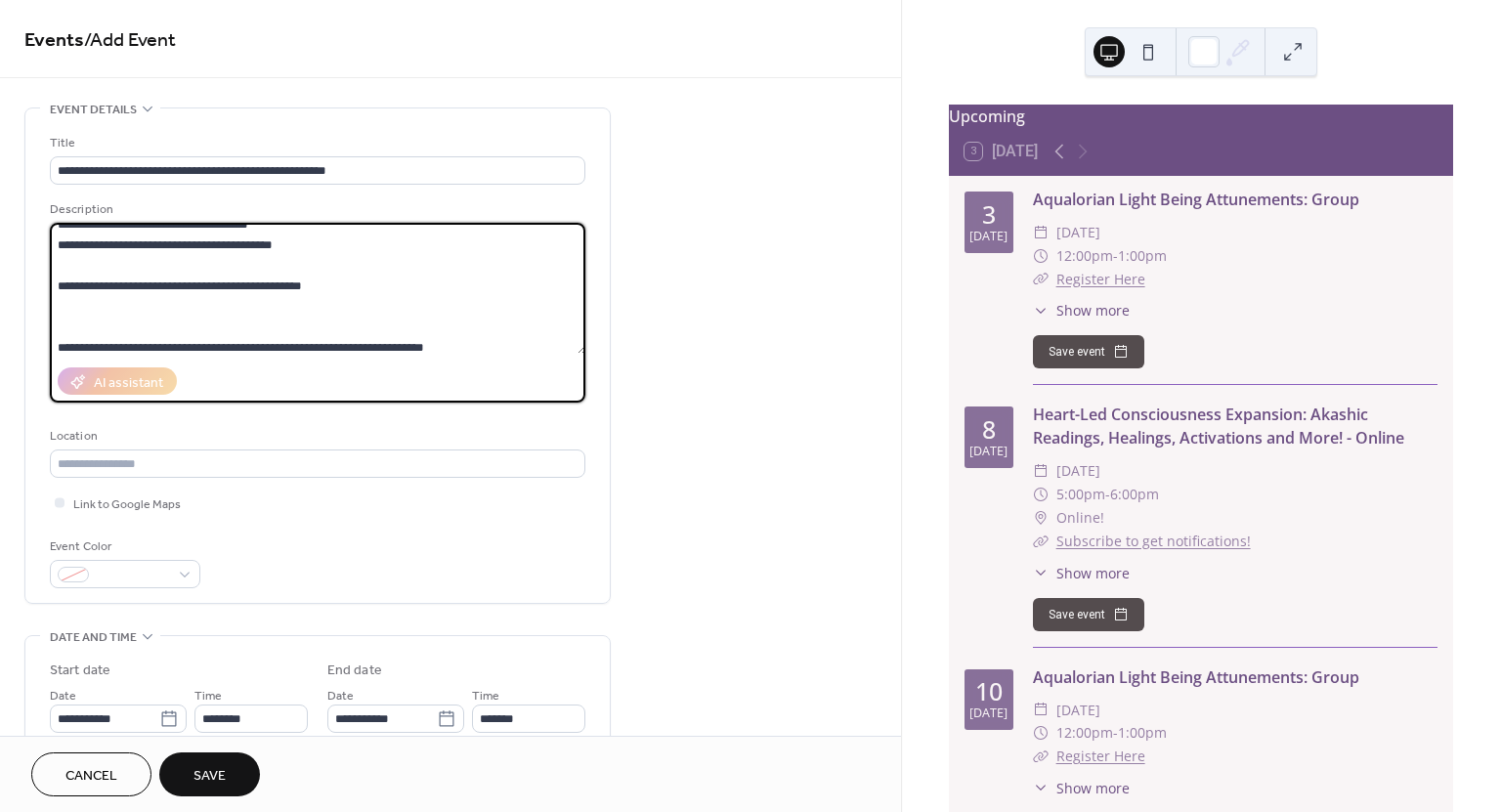 click at bounding box center (318, 288) 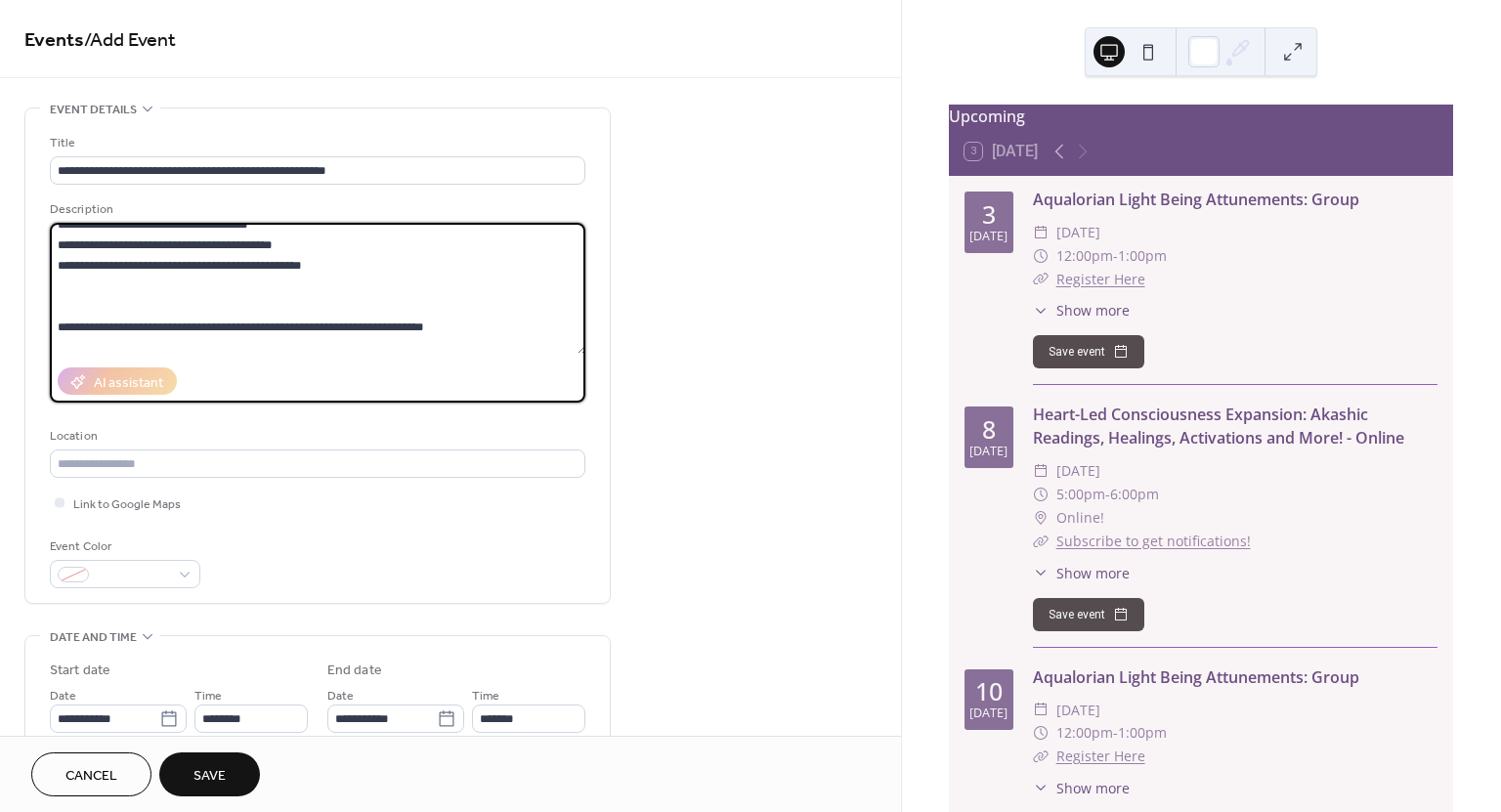 scroll, scrollTop: 754, scrollLeft: 0, axis: vertical 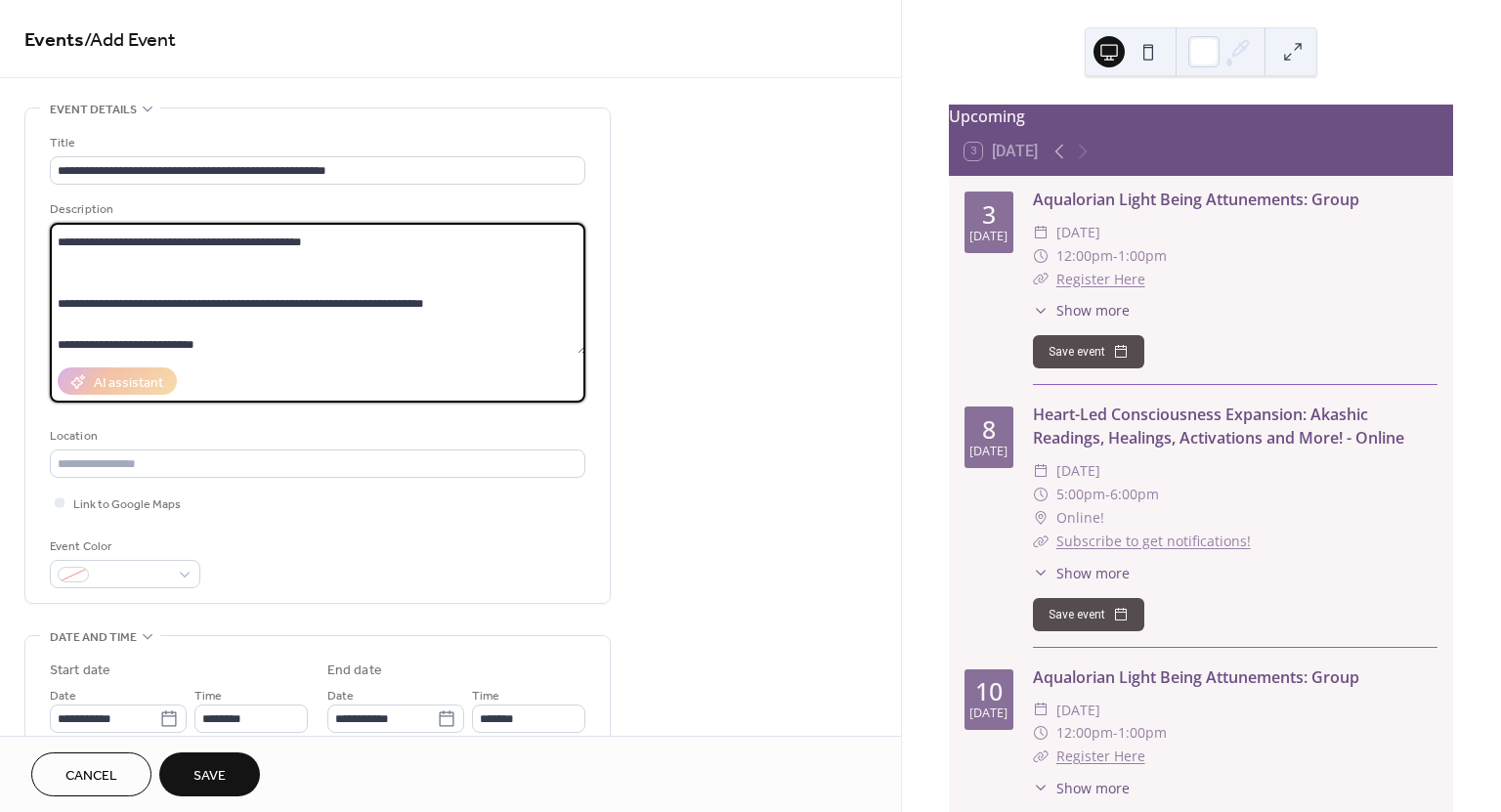 click at bounding box center [318, 288] 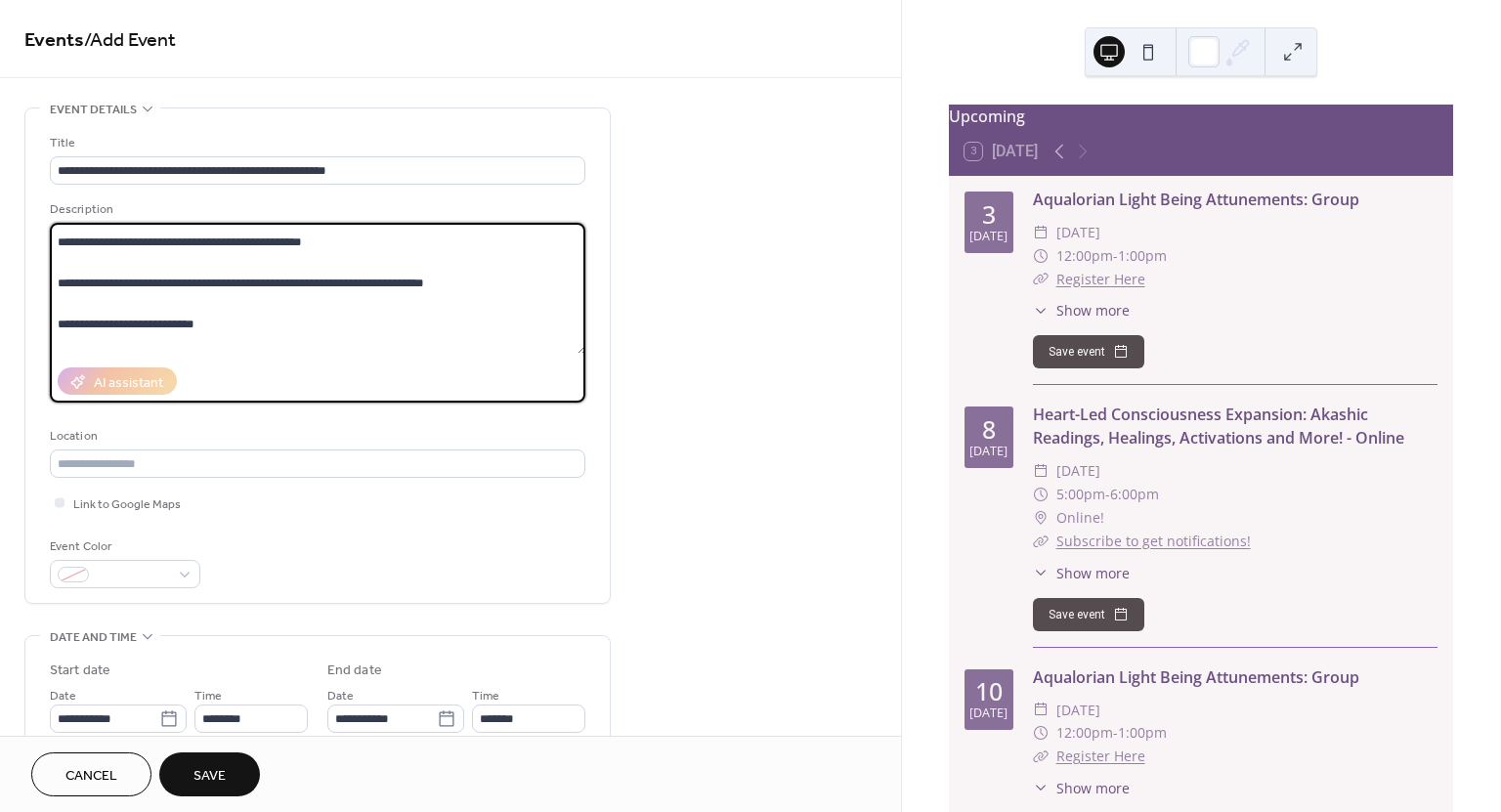 click at bounding box center [318, 288] 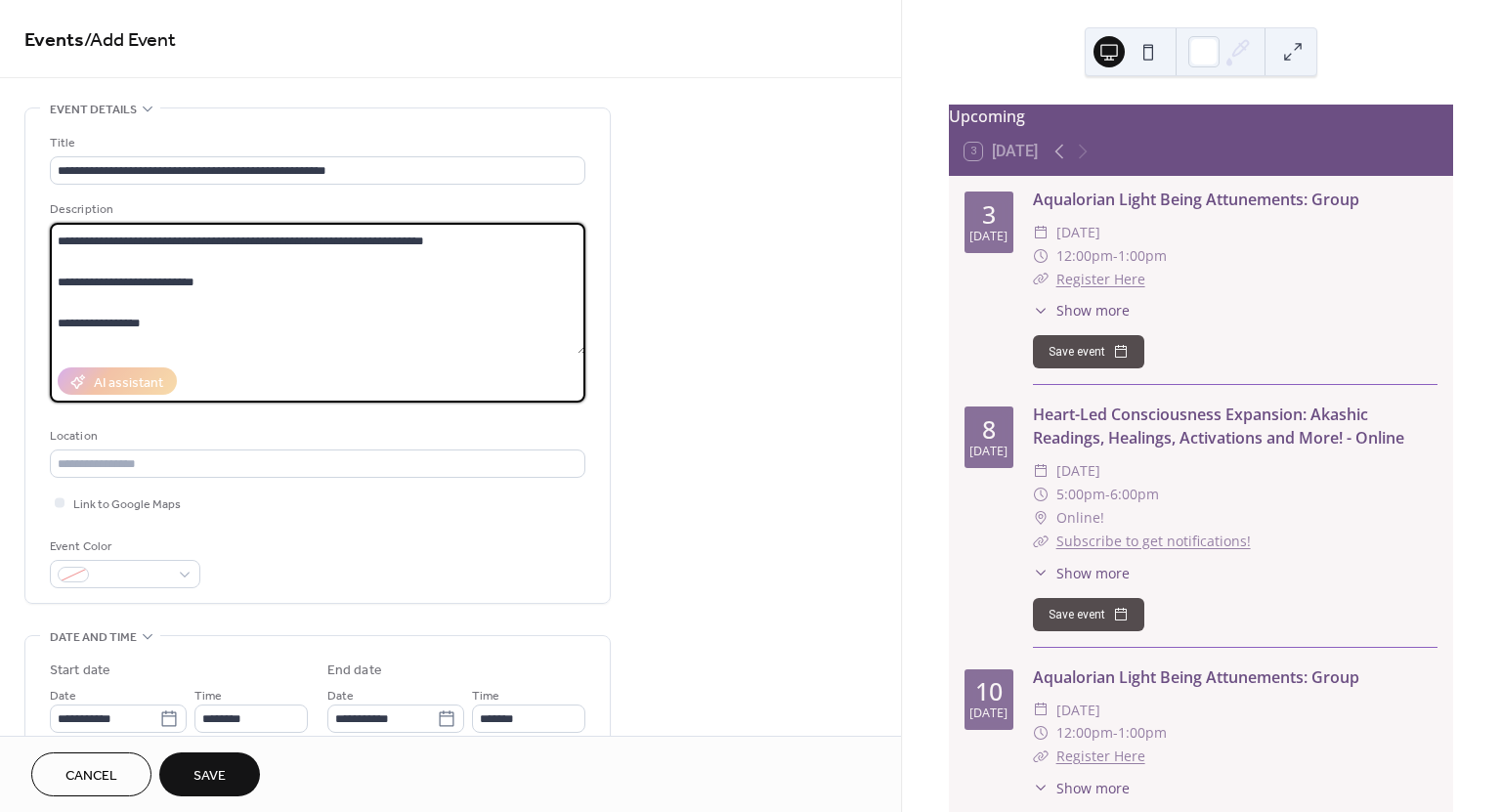 click at bounding box center (318, 288) 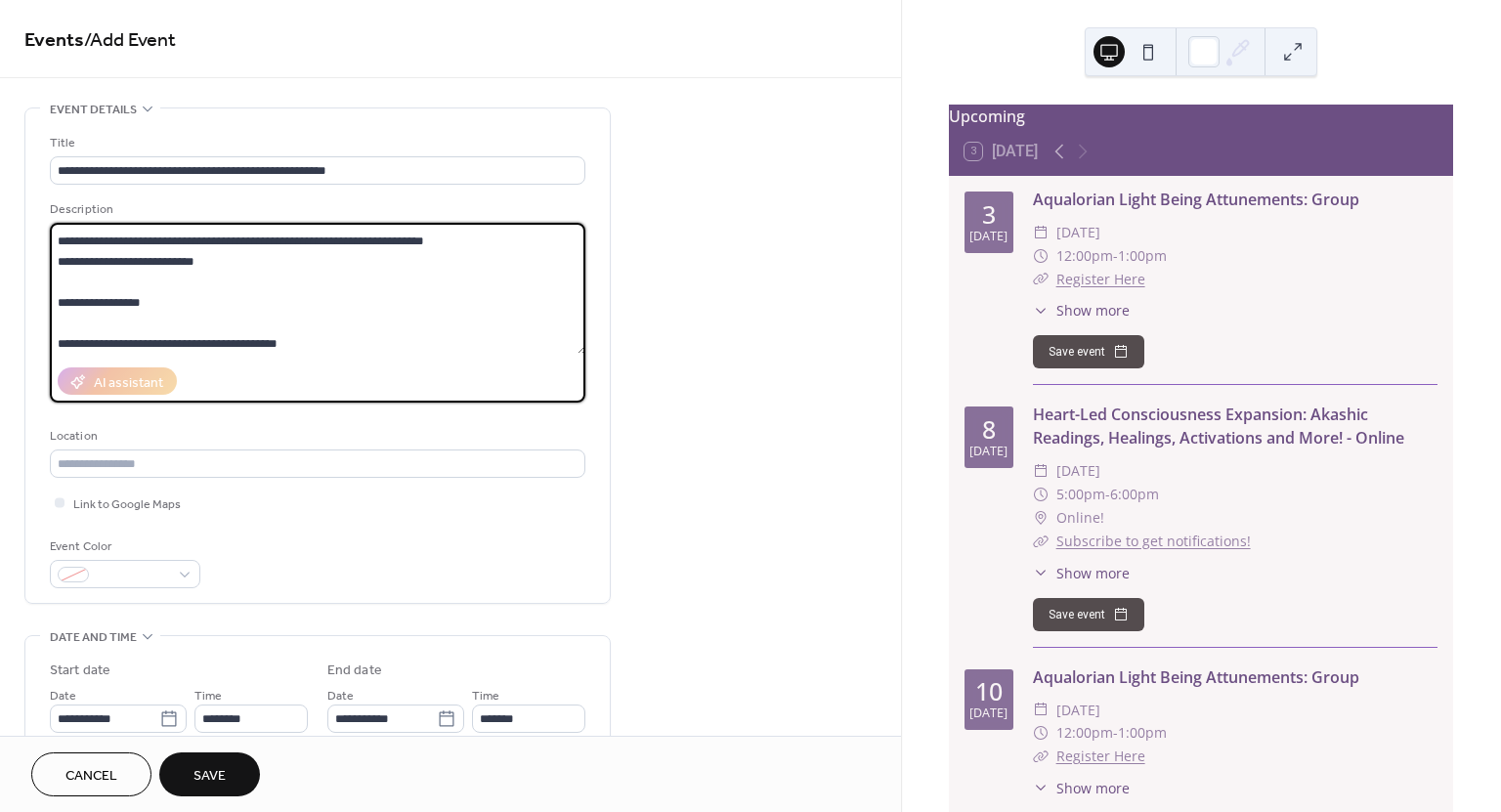 scroll, scrollTop: 780, scrollLeft: 0, axis: vertical 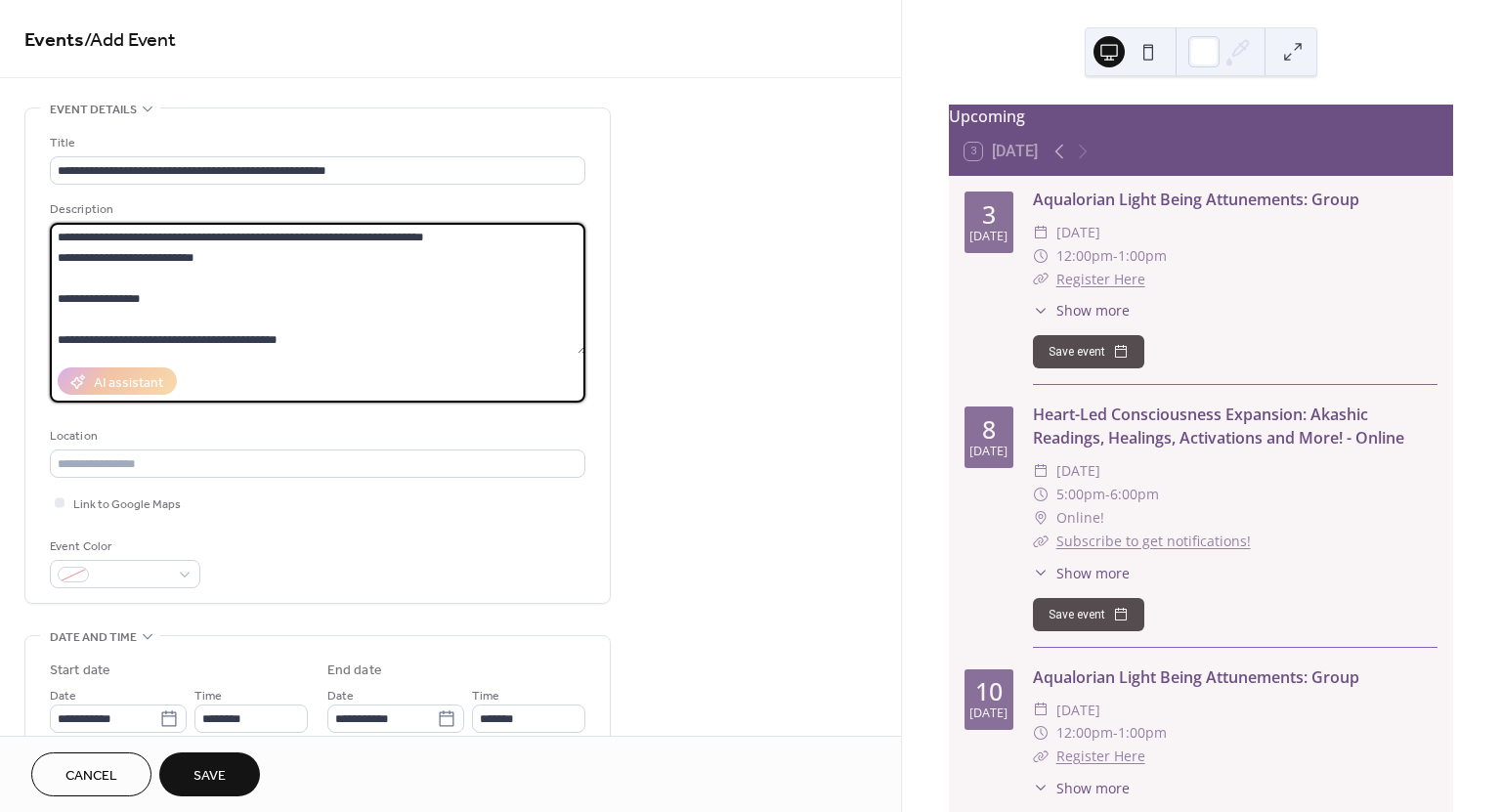 click at bounding box center (318, 288) 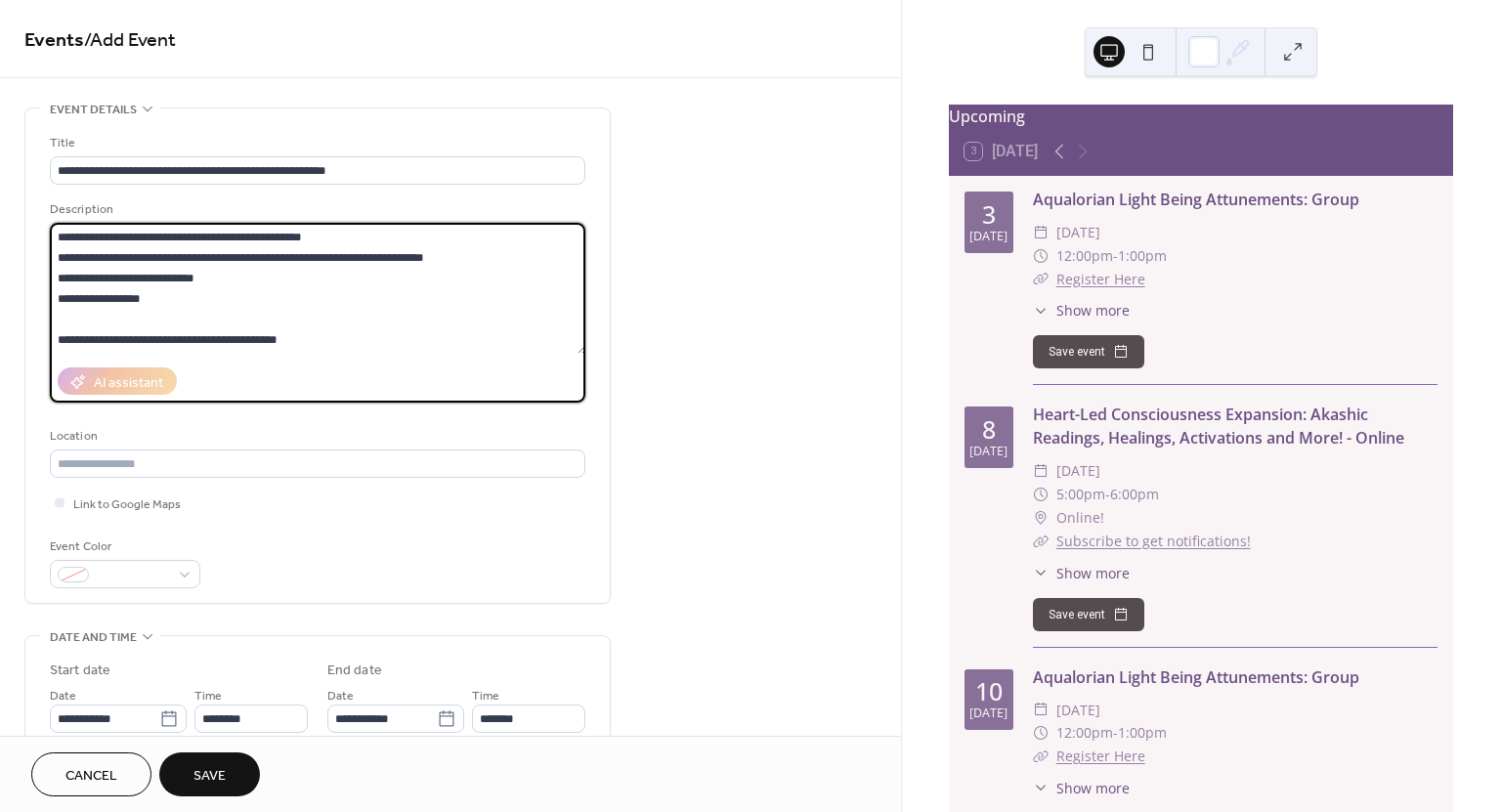 scroll, scrollTop: 790, scrollLeft: 0, axis: vertical 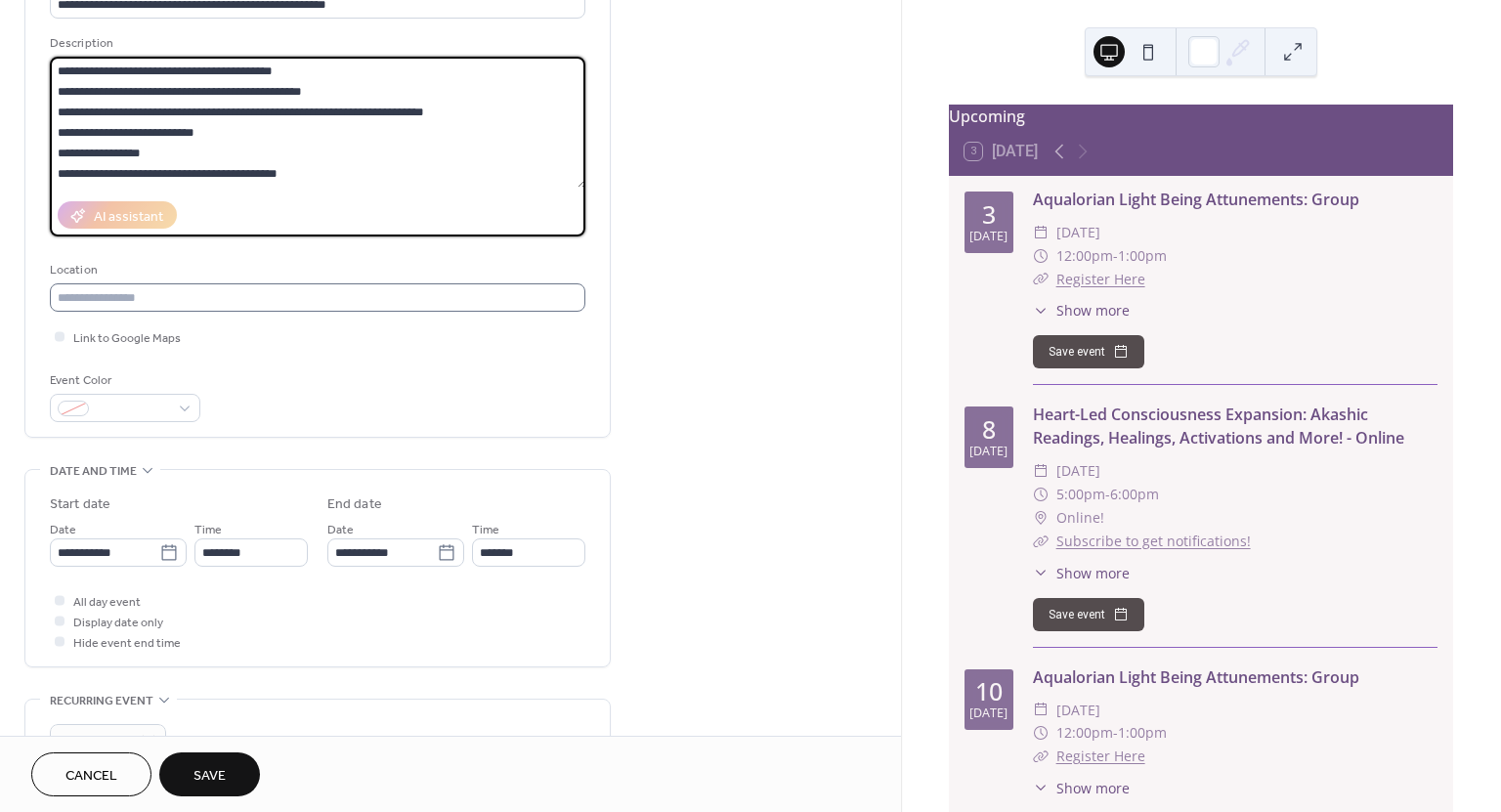 type on "**********" 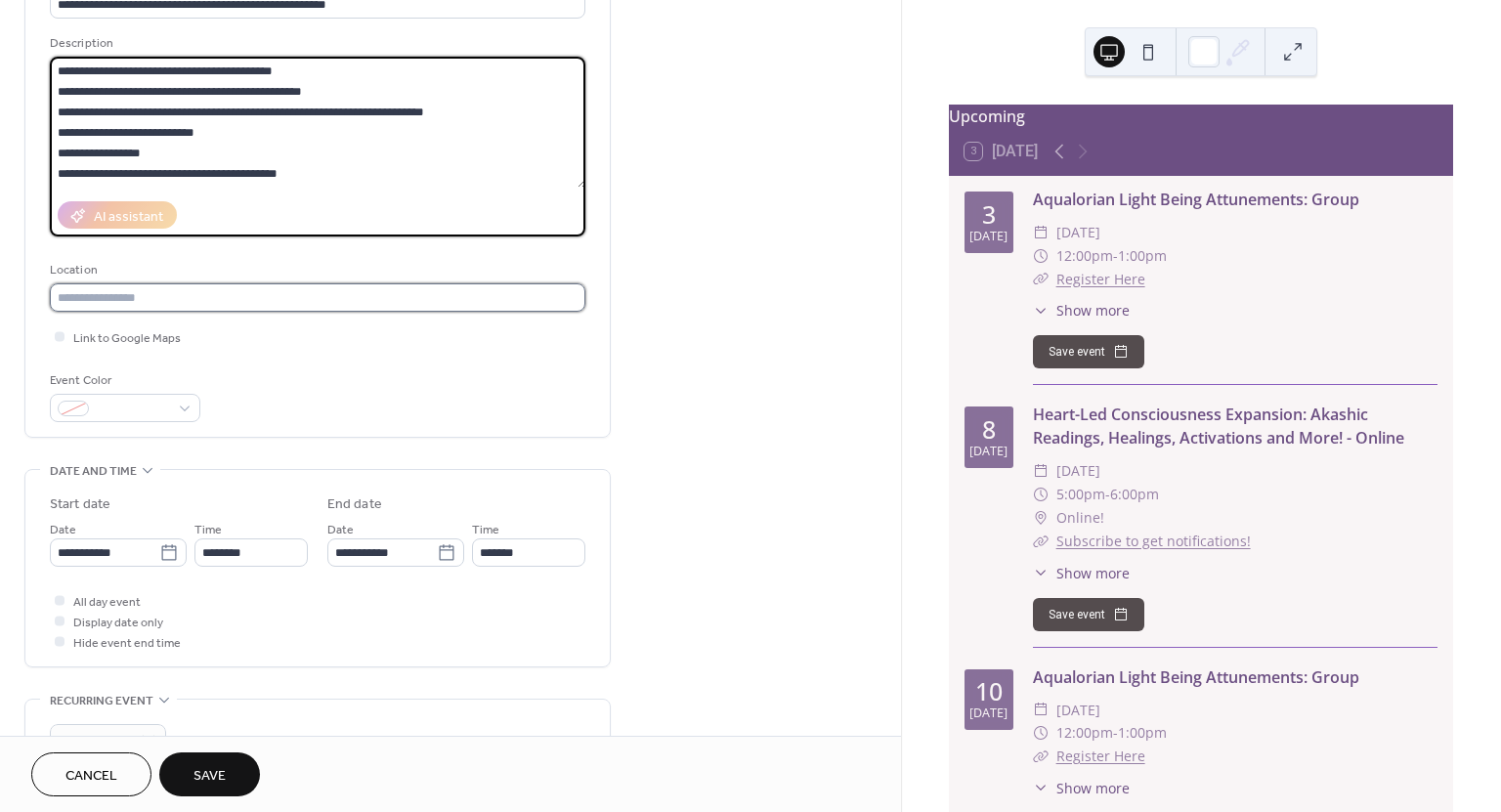 click at bounding box center (318, 297) 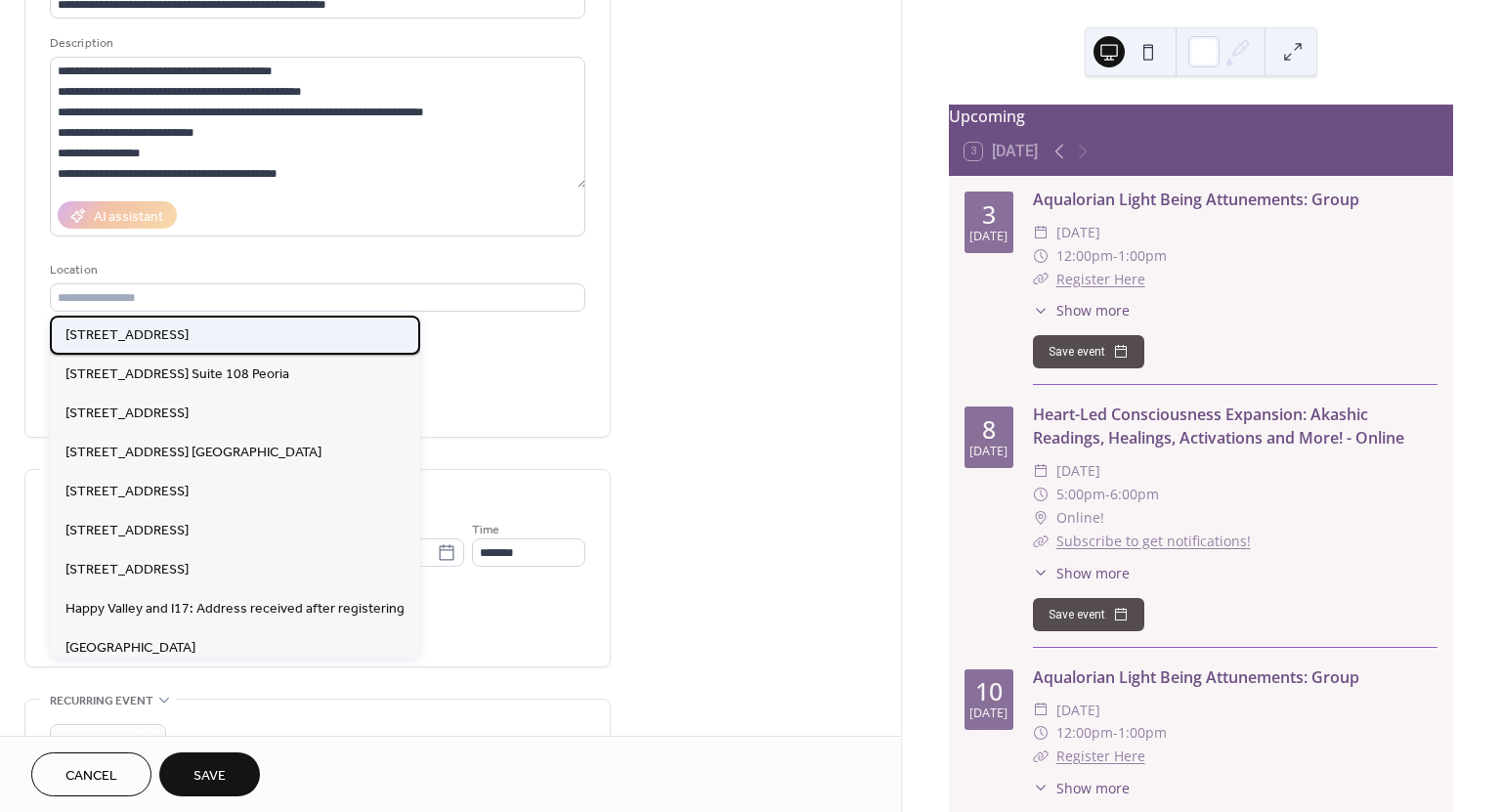 click on "[STREET_ADDRESS]" at bounding box center (127, 334) 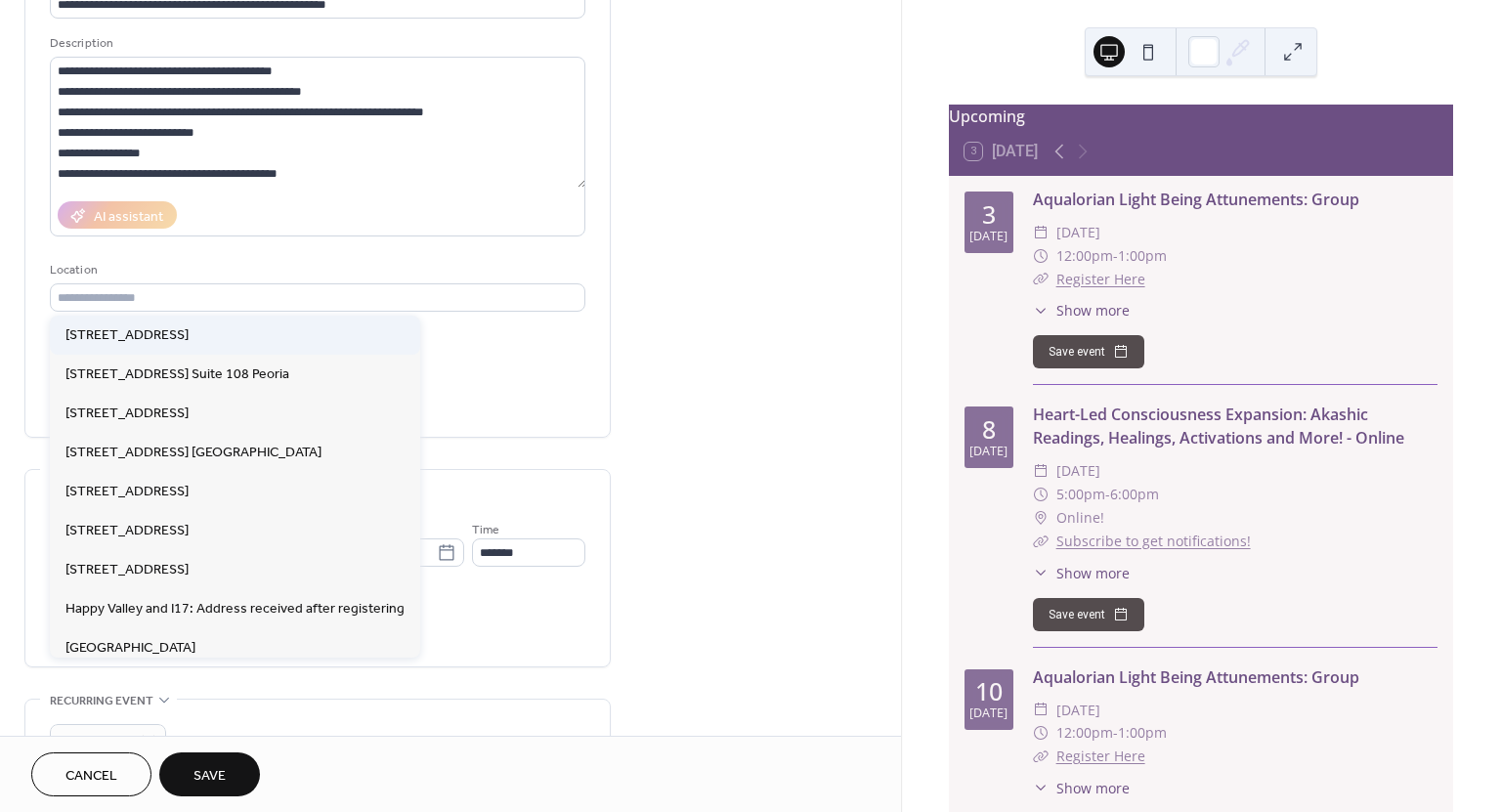 type on "**********" 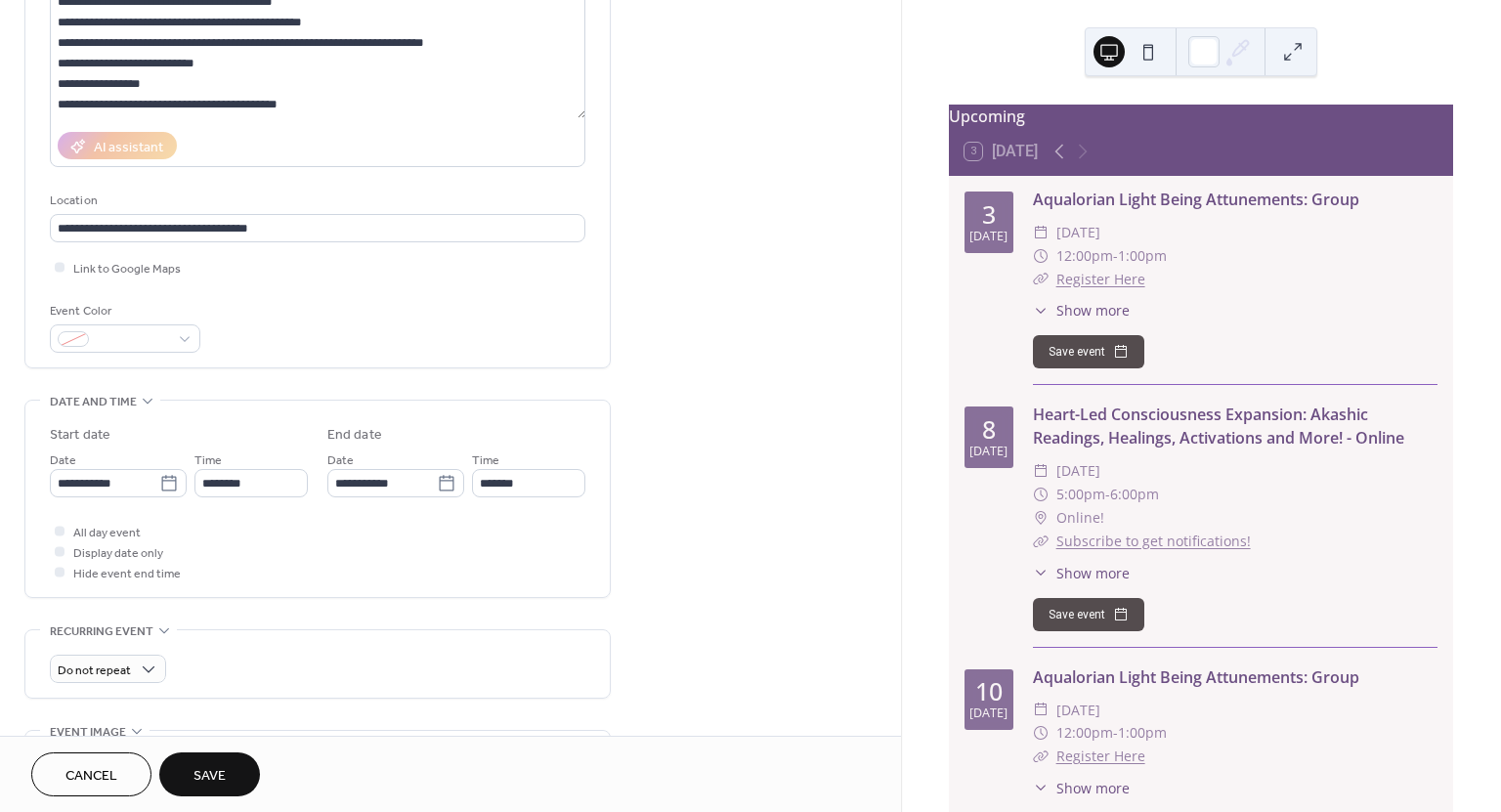 scroll, scrollTop: 236, scrollLeft: 0, axis: vertical 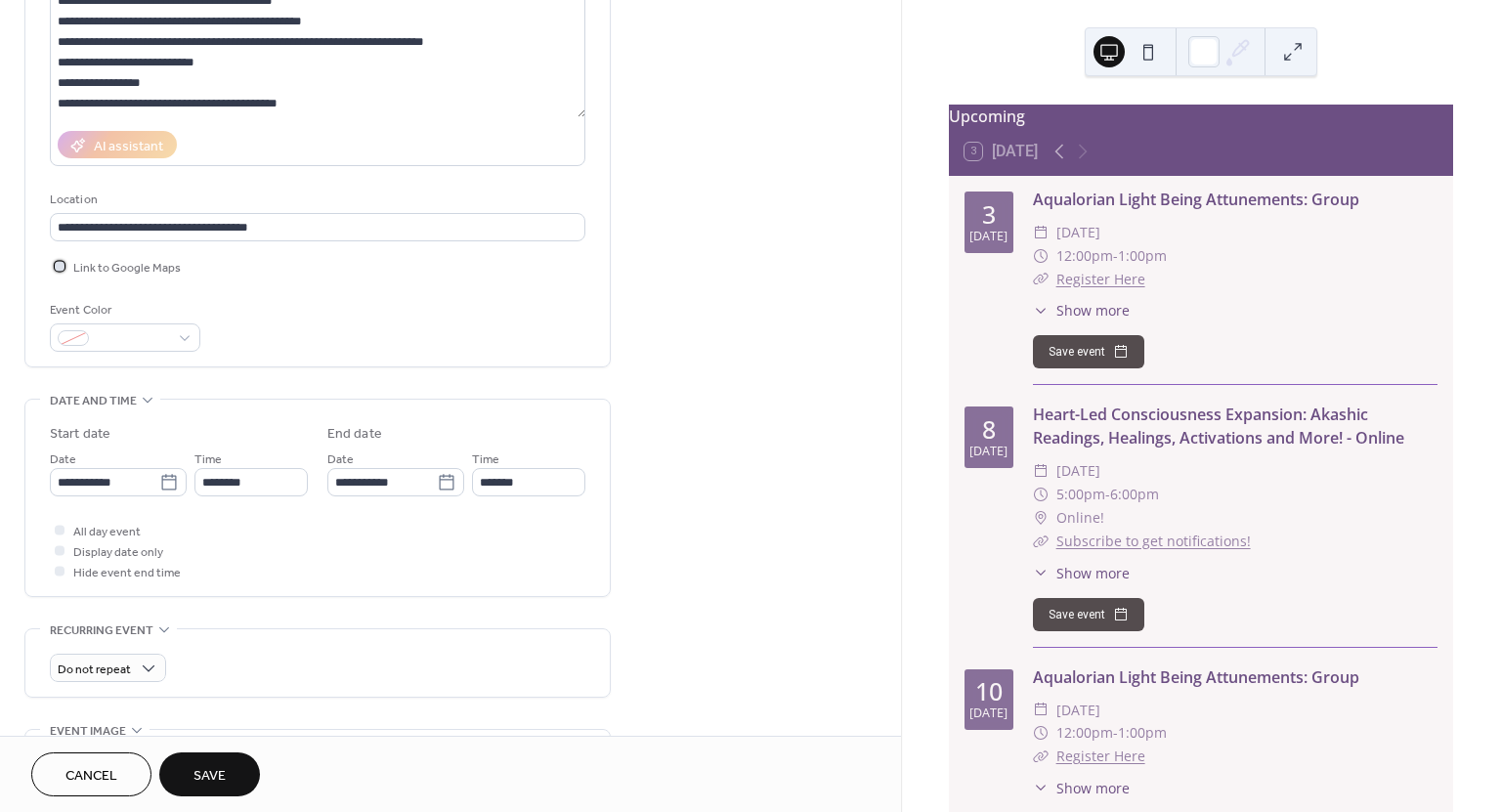click at bounding box center [60, 266] 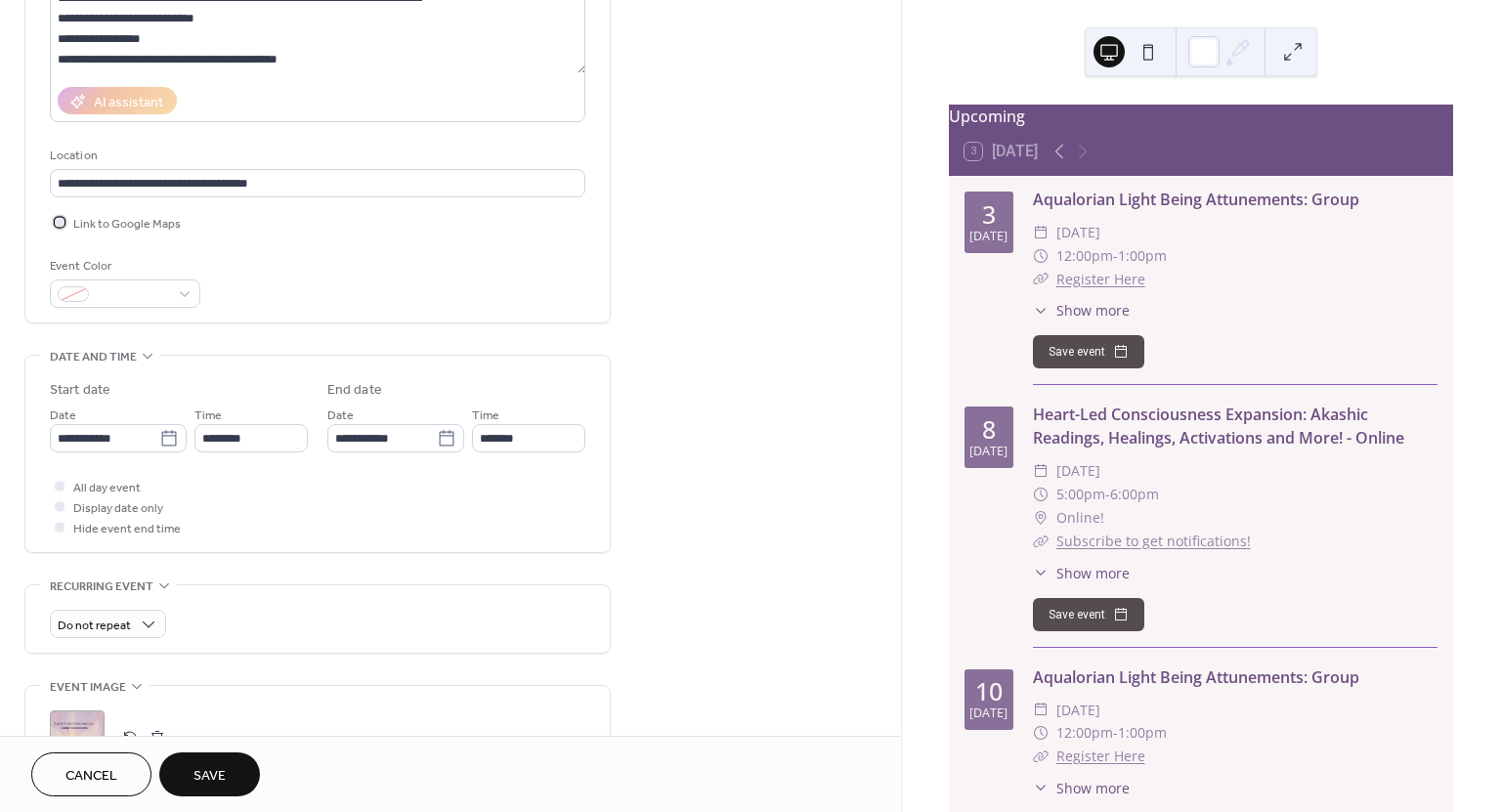 scroll, scrollTop: 291, scrollLeft: 0, axis: vertical 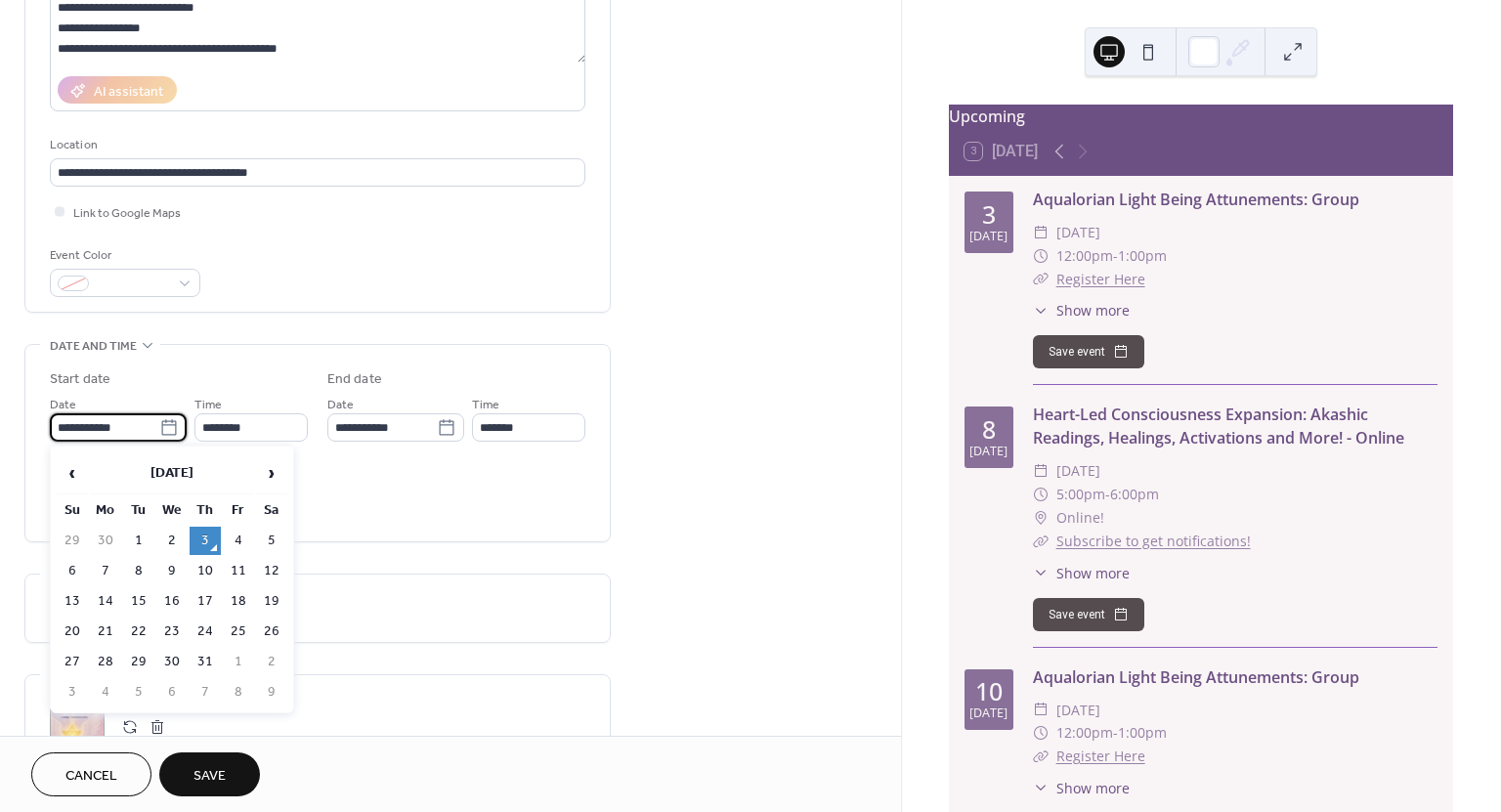 click on "**********" at bounding box center [105, 427] 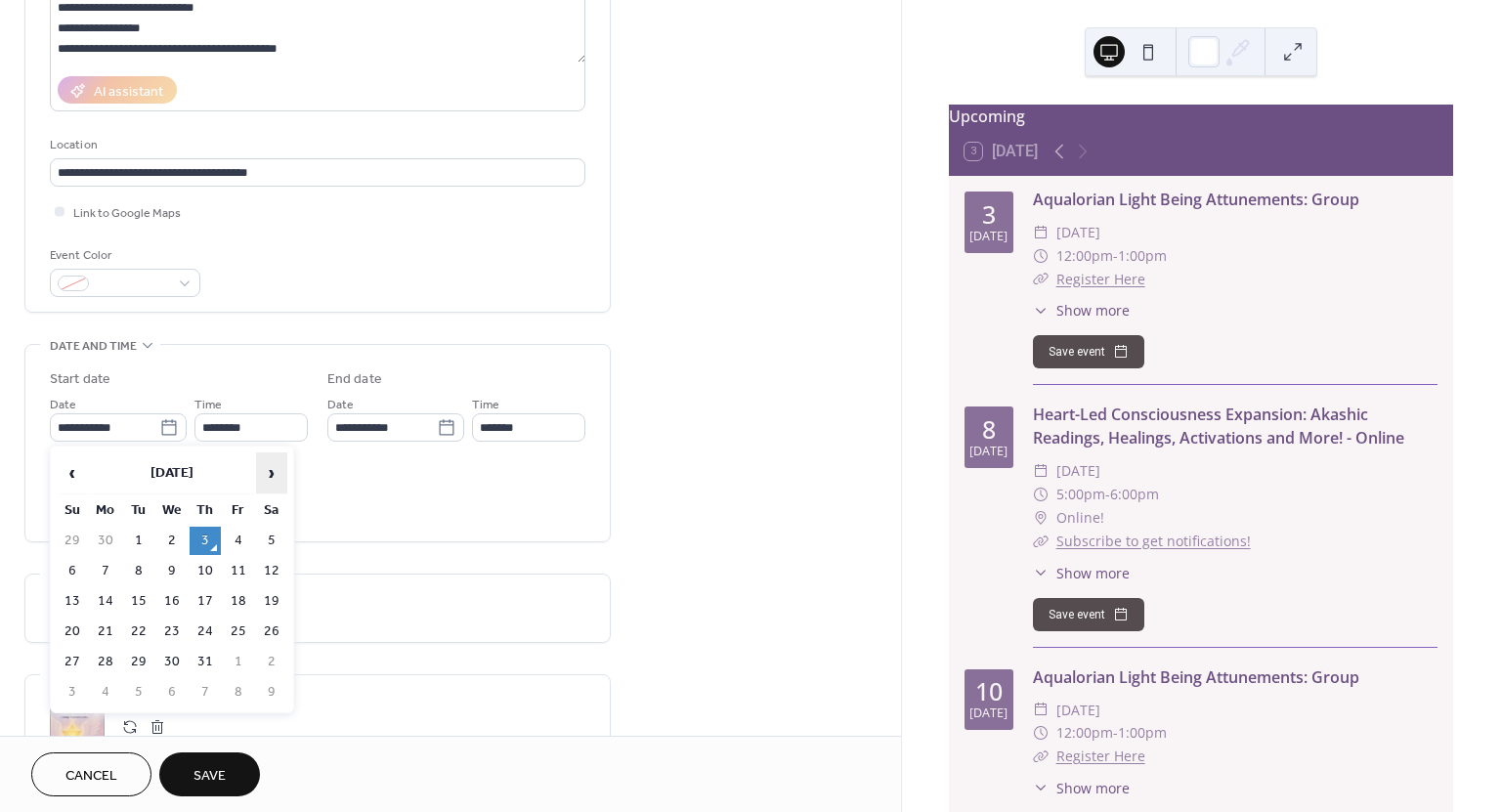 click on "›" at bounding box center (272, 473) 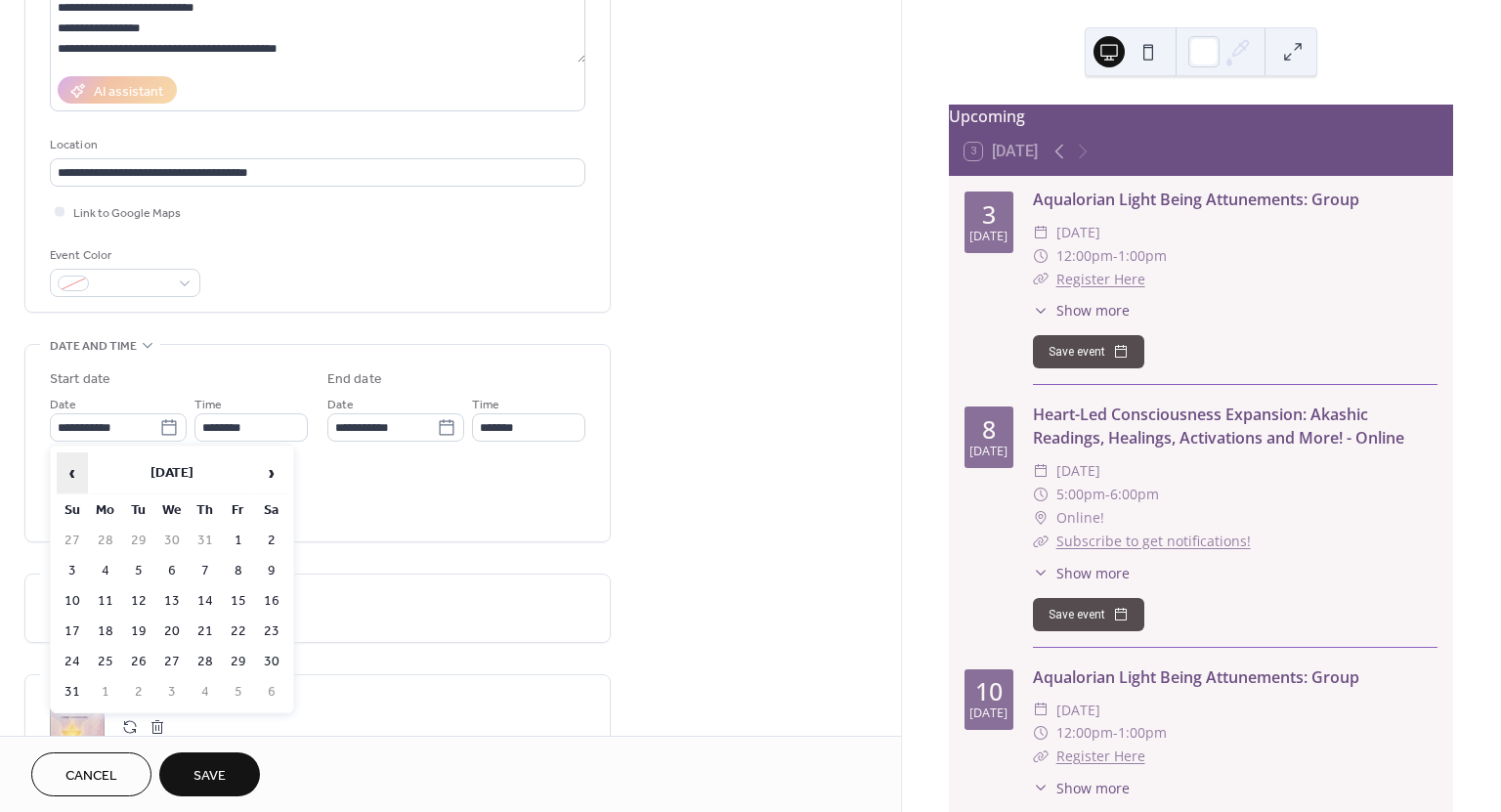 click on "‹" at bounding box center [72, 473] 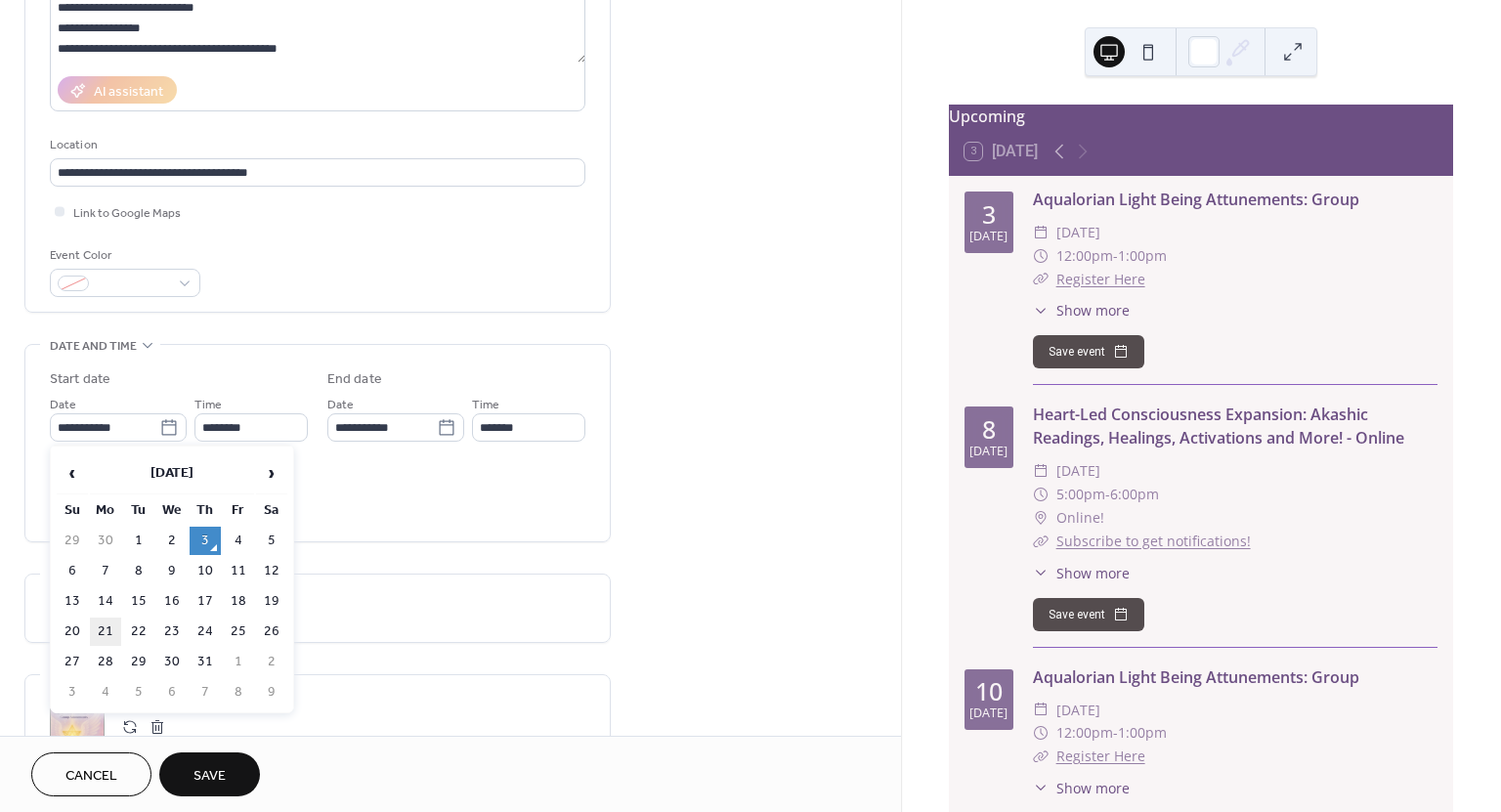 click on "21" at bounding box center (106, 631) 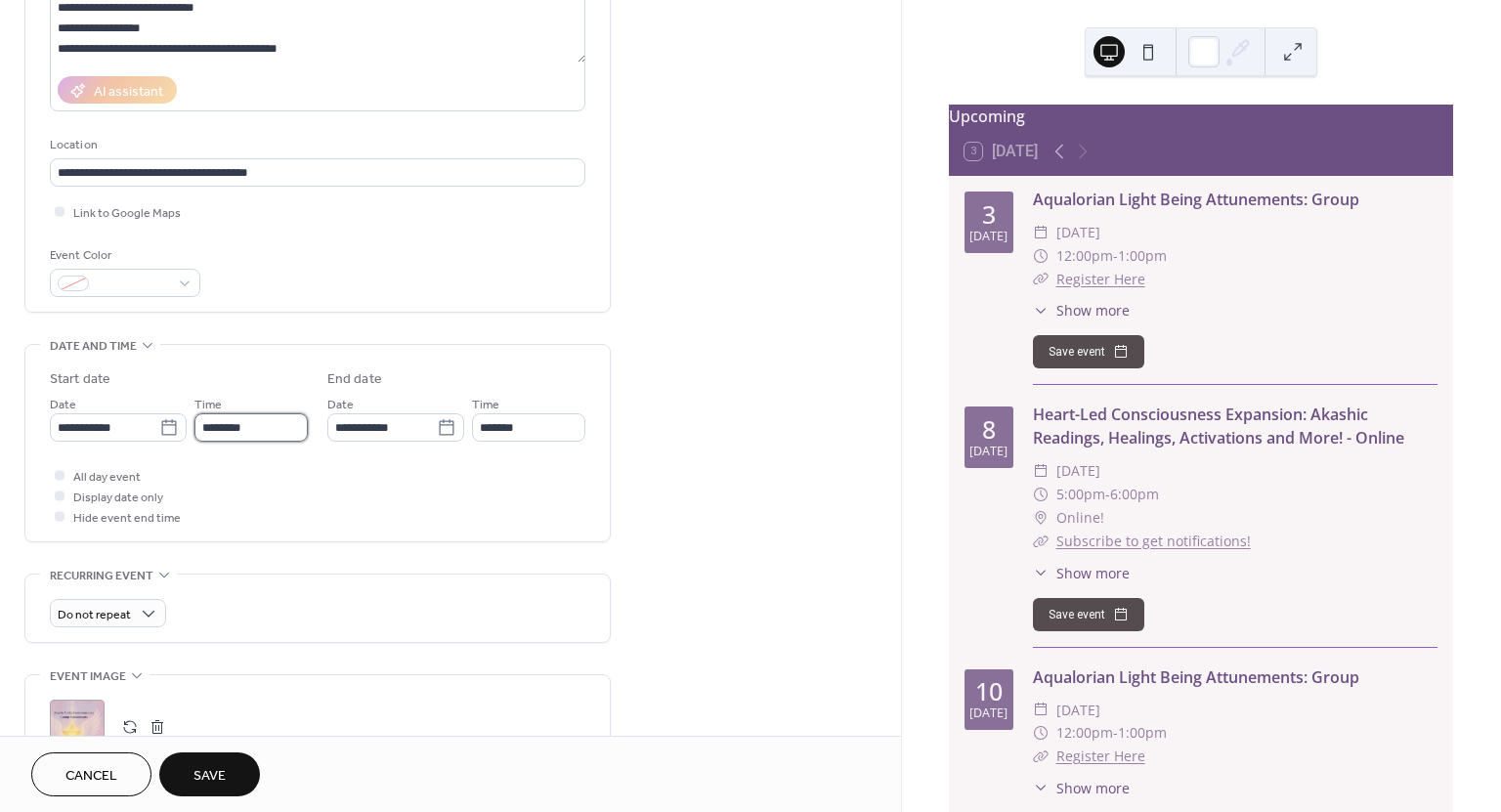 click on "********" at bounding box center [251, 427] 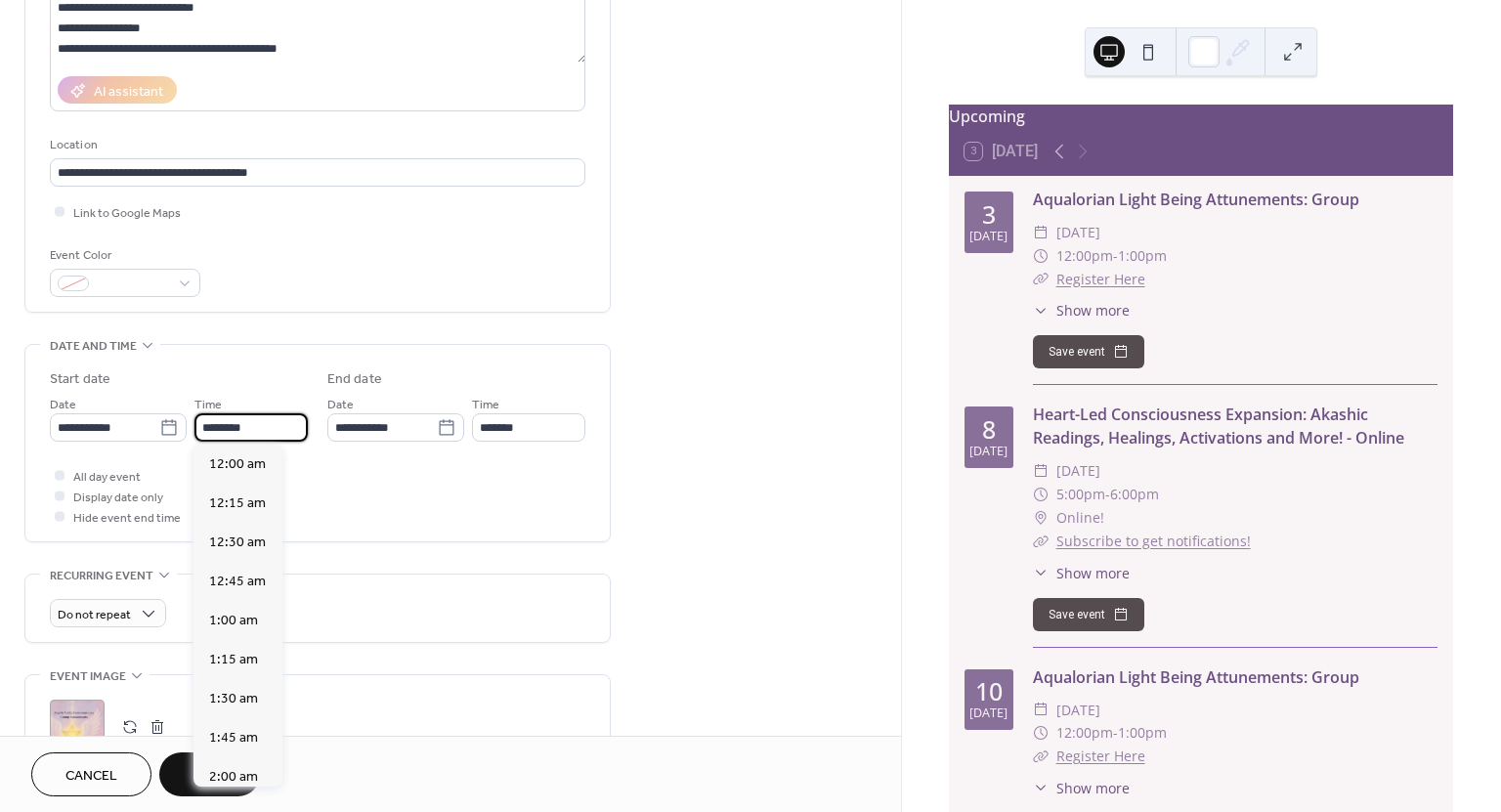 scroll, scrollTop: 1892, scrollLeft: 0, axis: vertical 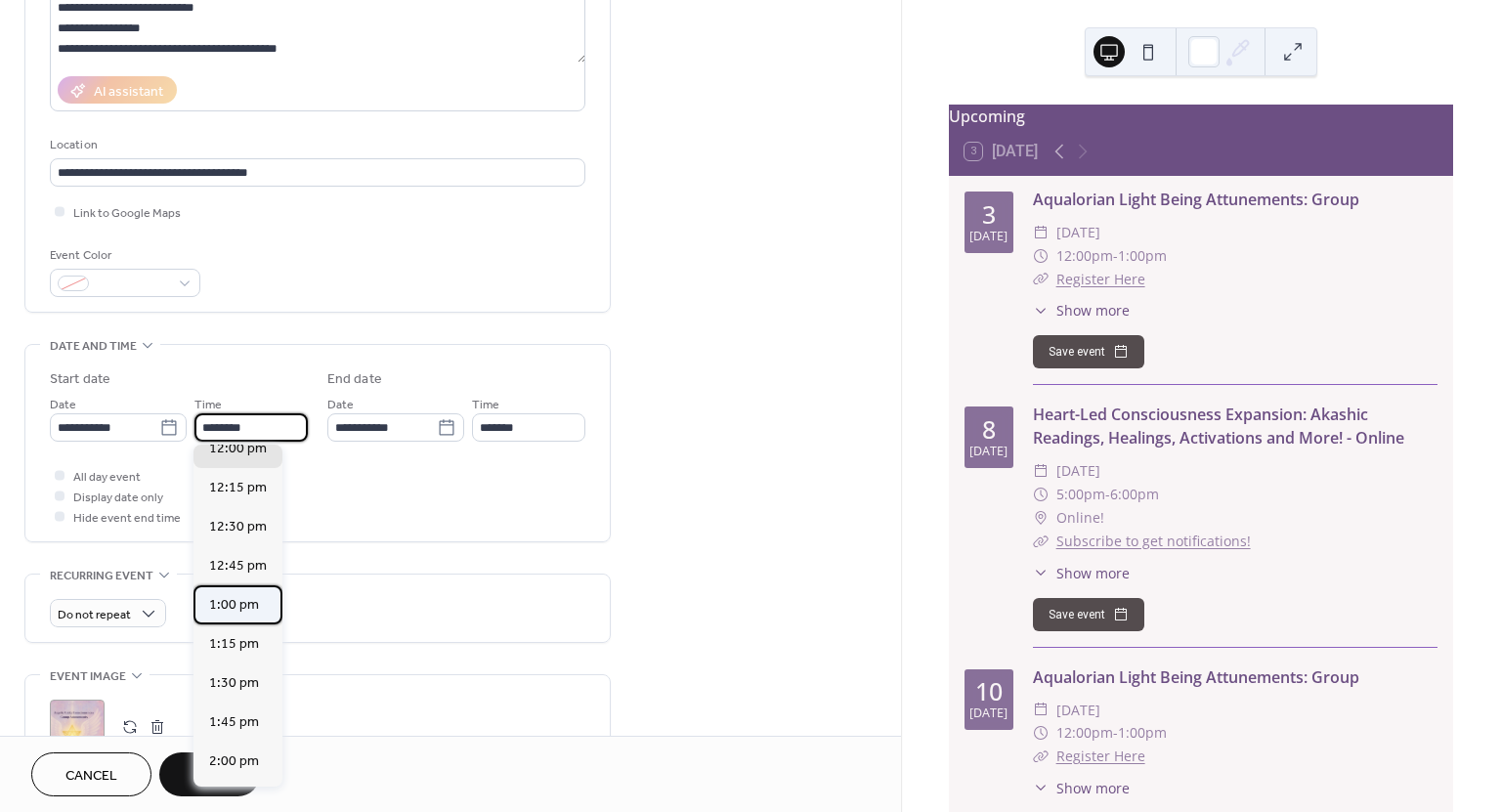click on "1:00 pm" at bounding box center (234, 605) 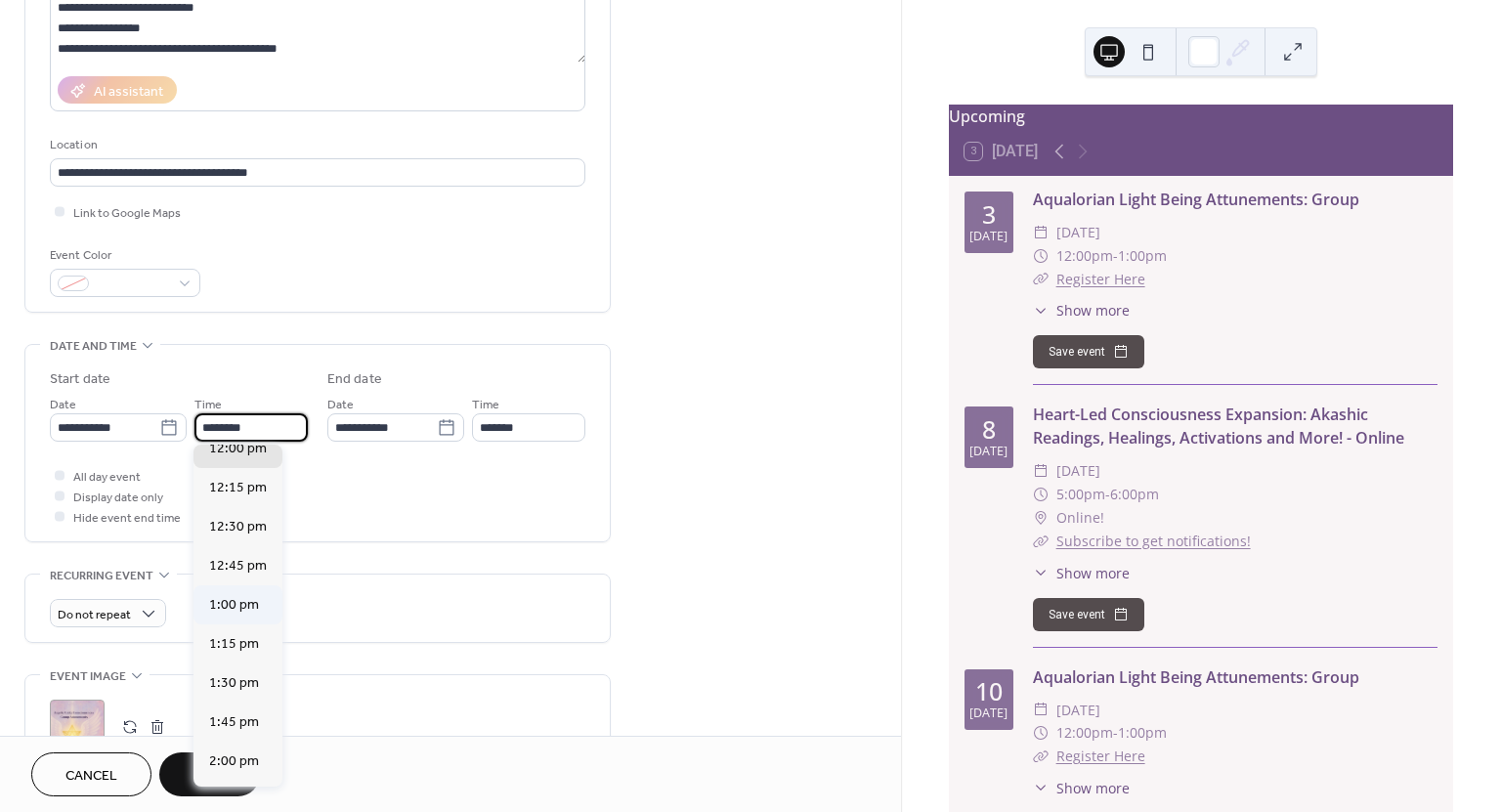 type on "*******" 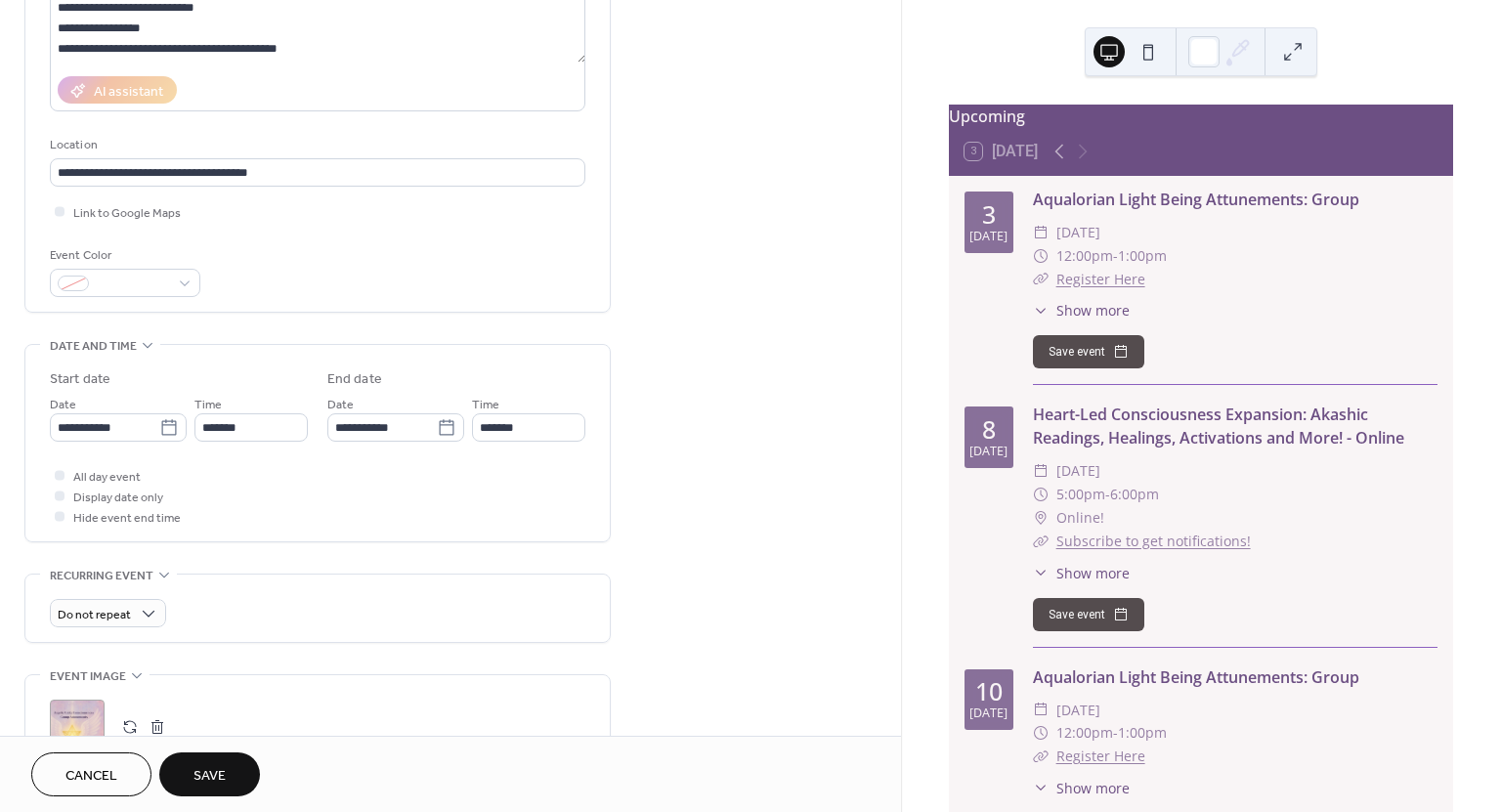 click on "**********" at bounding box center [318, 448] 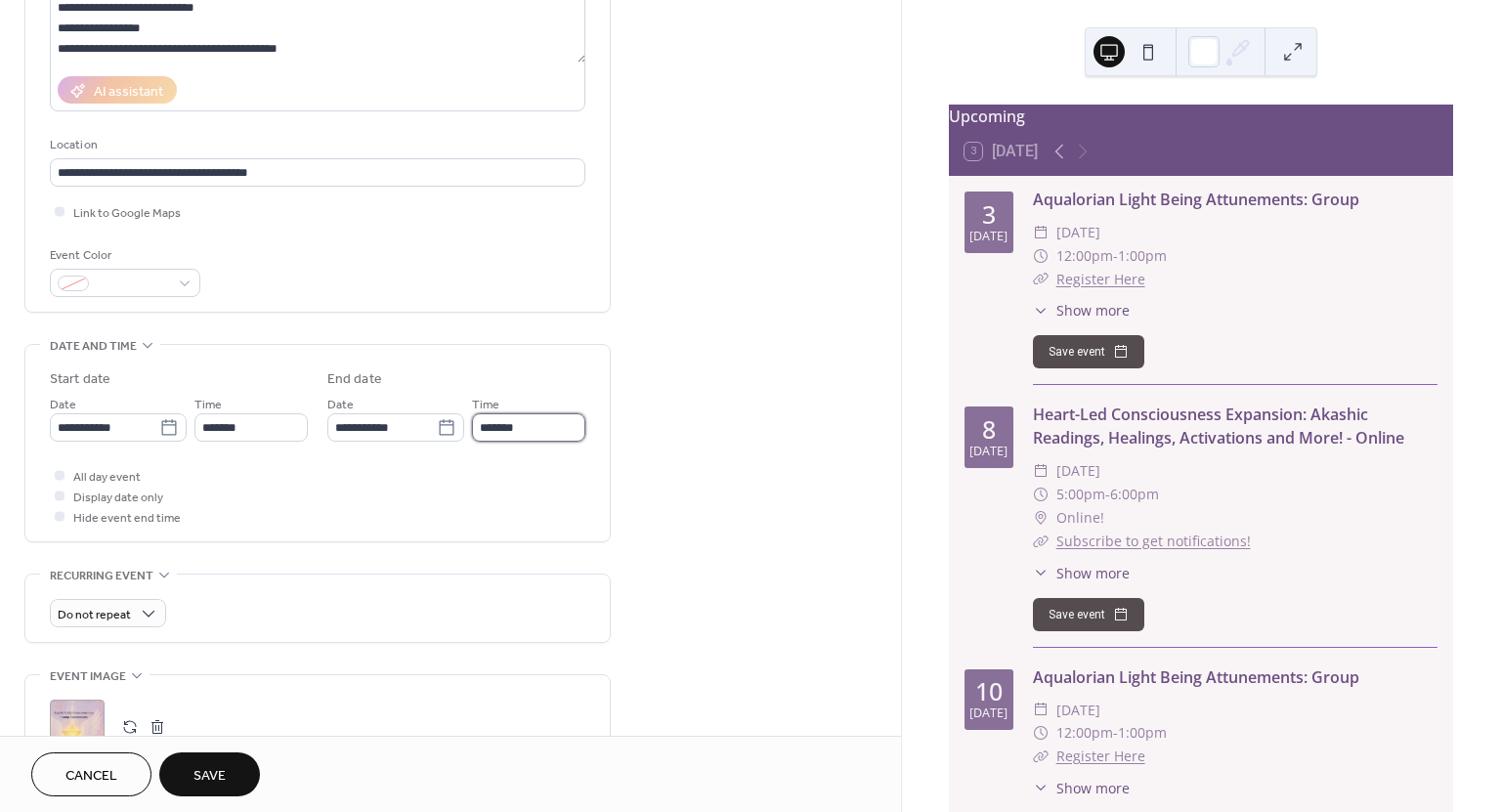 click on "*******" at bounding box center (529, 427) 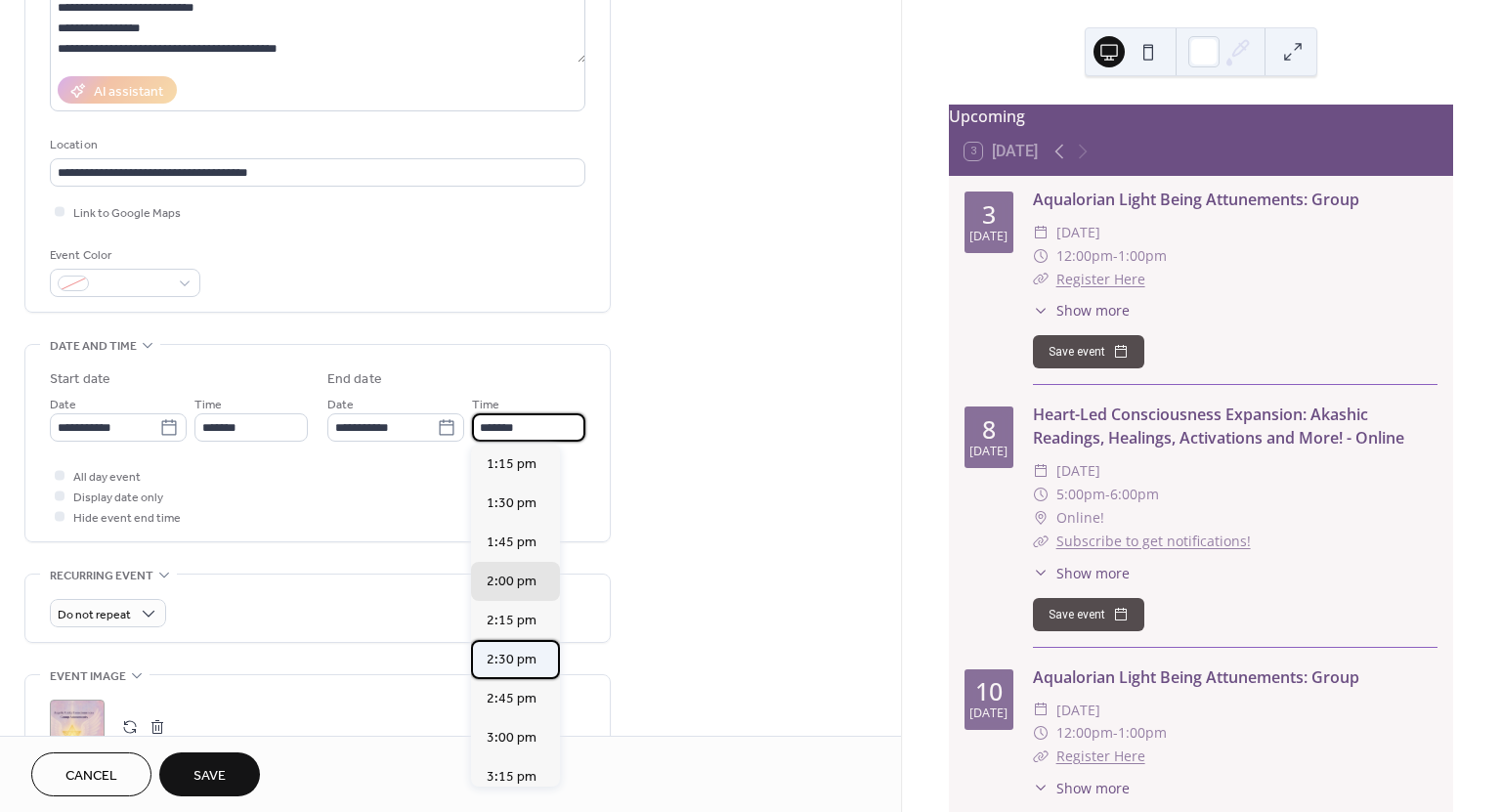 click on "2:30 pm" at bounding box center [511, 660] 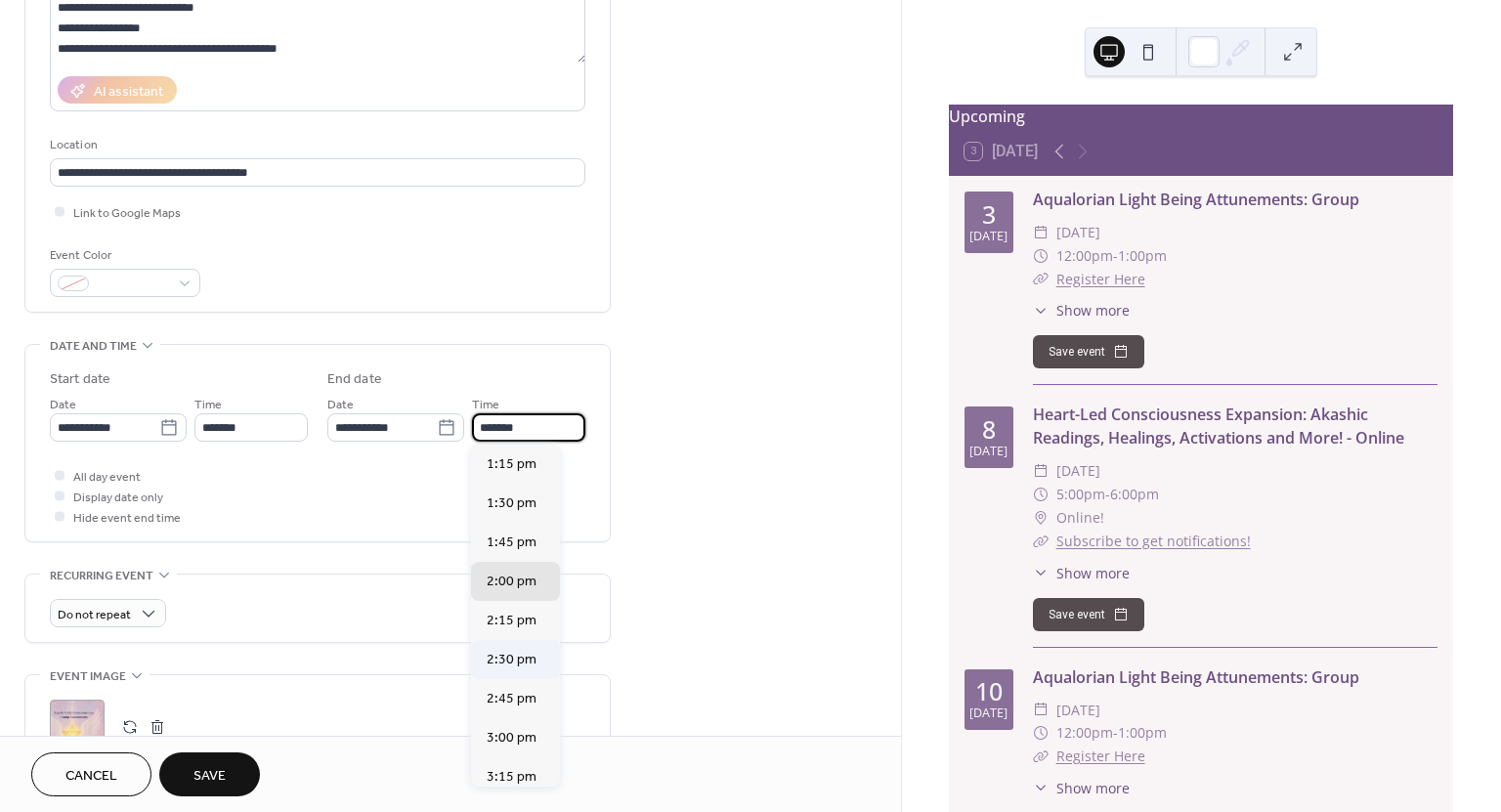type on "*******" 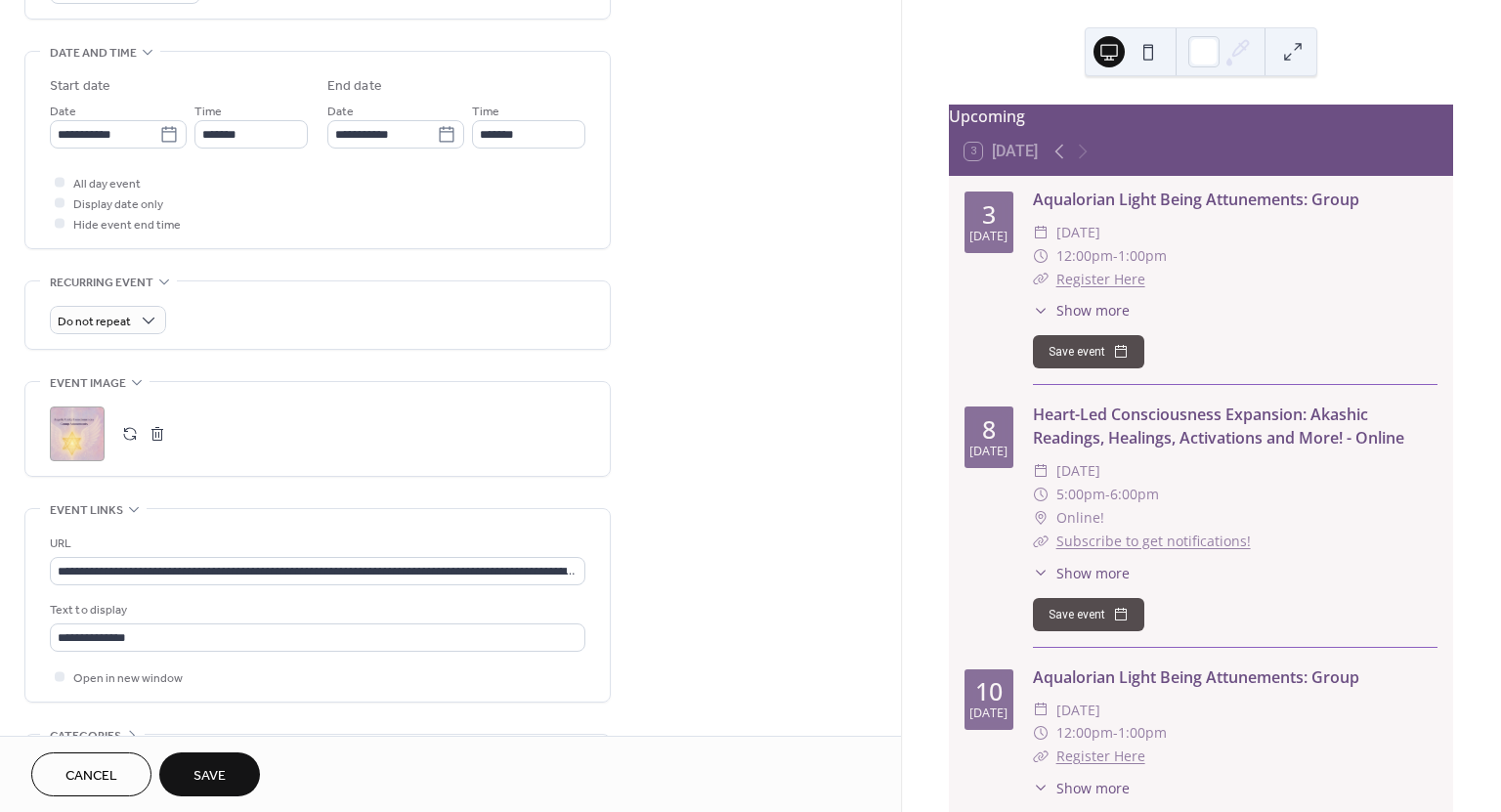 scroll, scrollTop: 585, scrollLeft: 0, axis: vertical 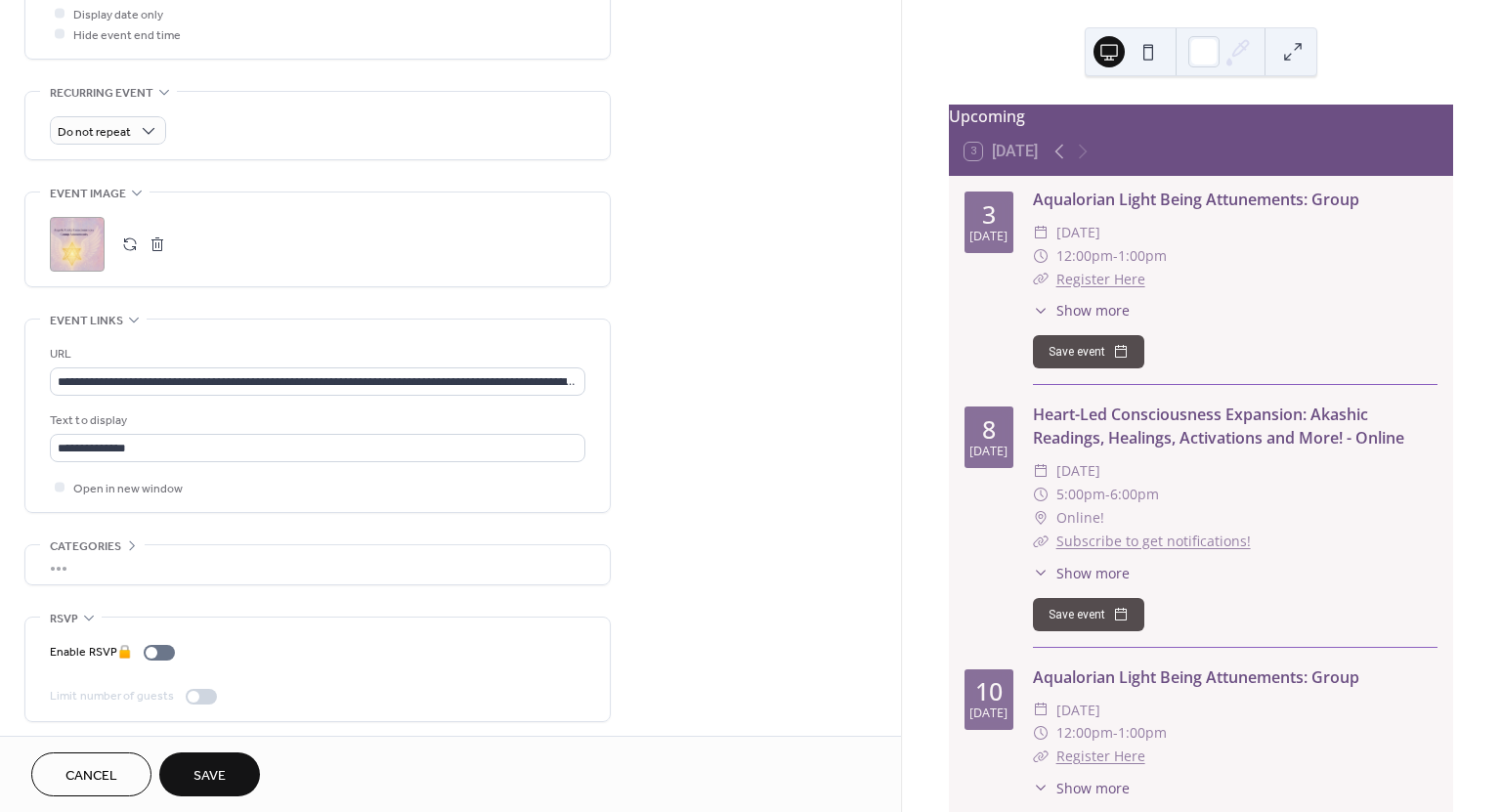 click on "Save" at bounding box center (209, 776) 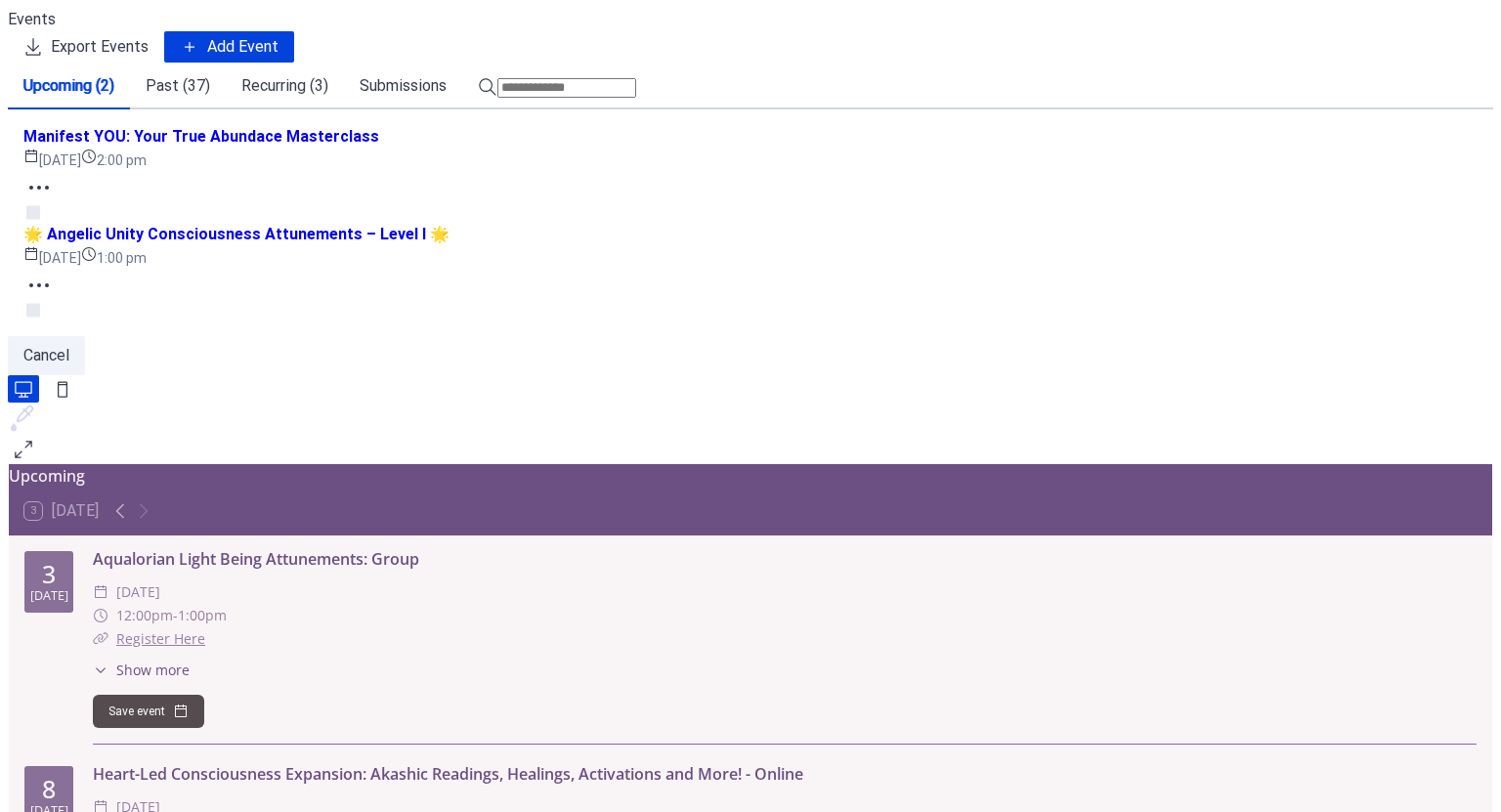scroll, scrollTop: 0, scrollLeft: 0, axis: both 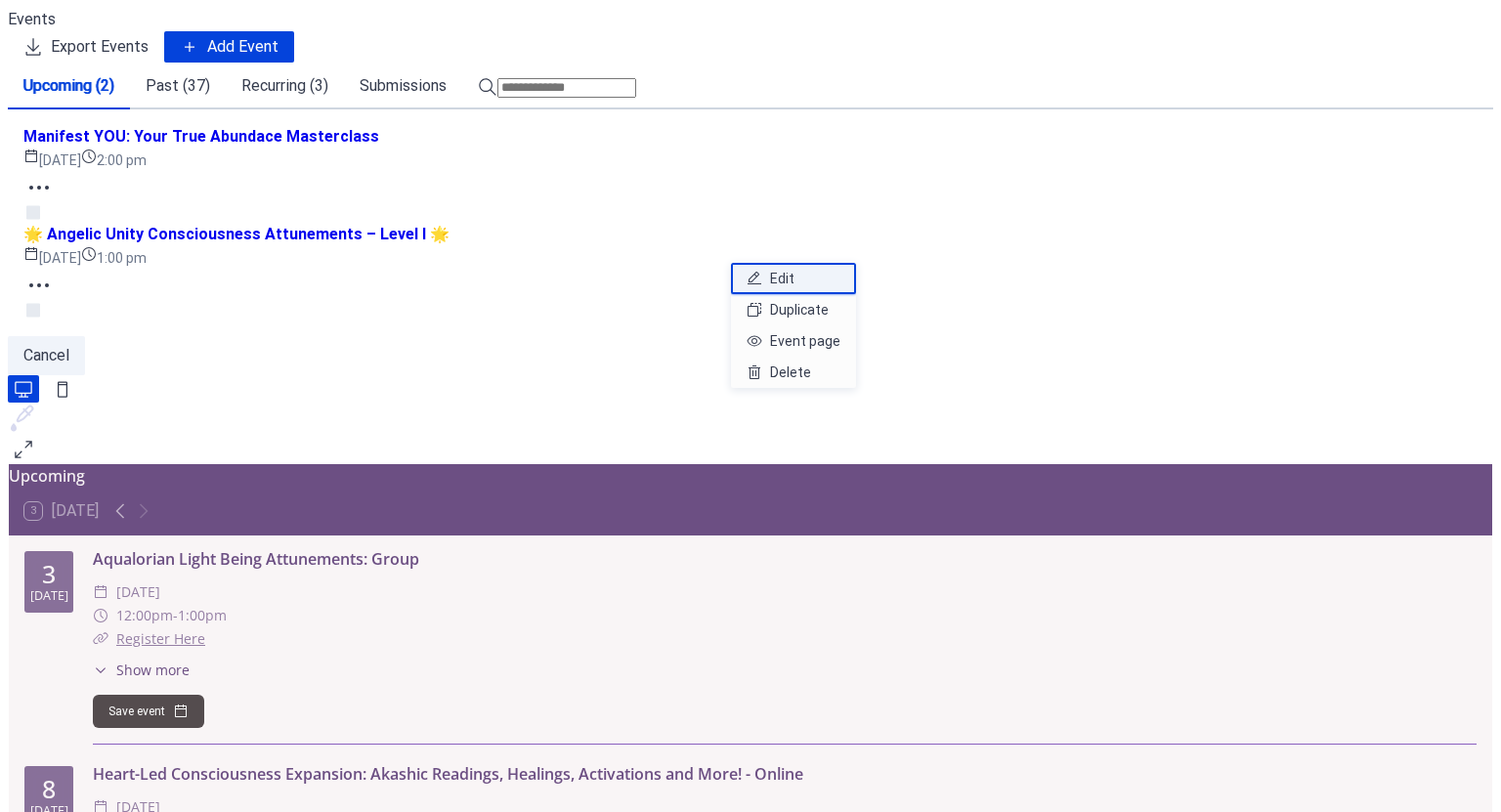 click on "Edit" at bounding box center [793, 278] 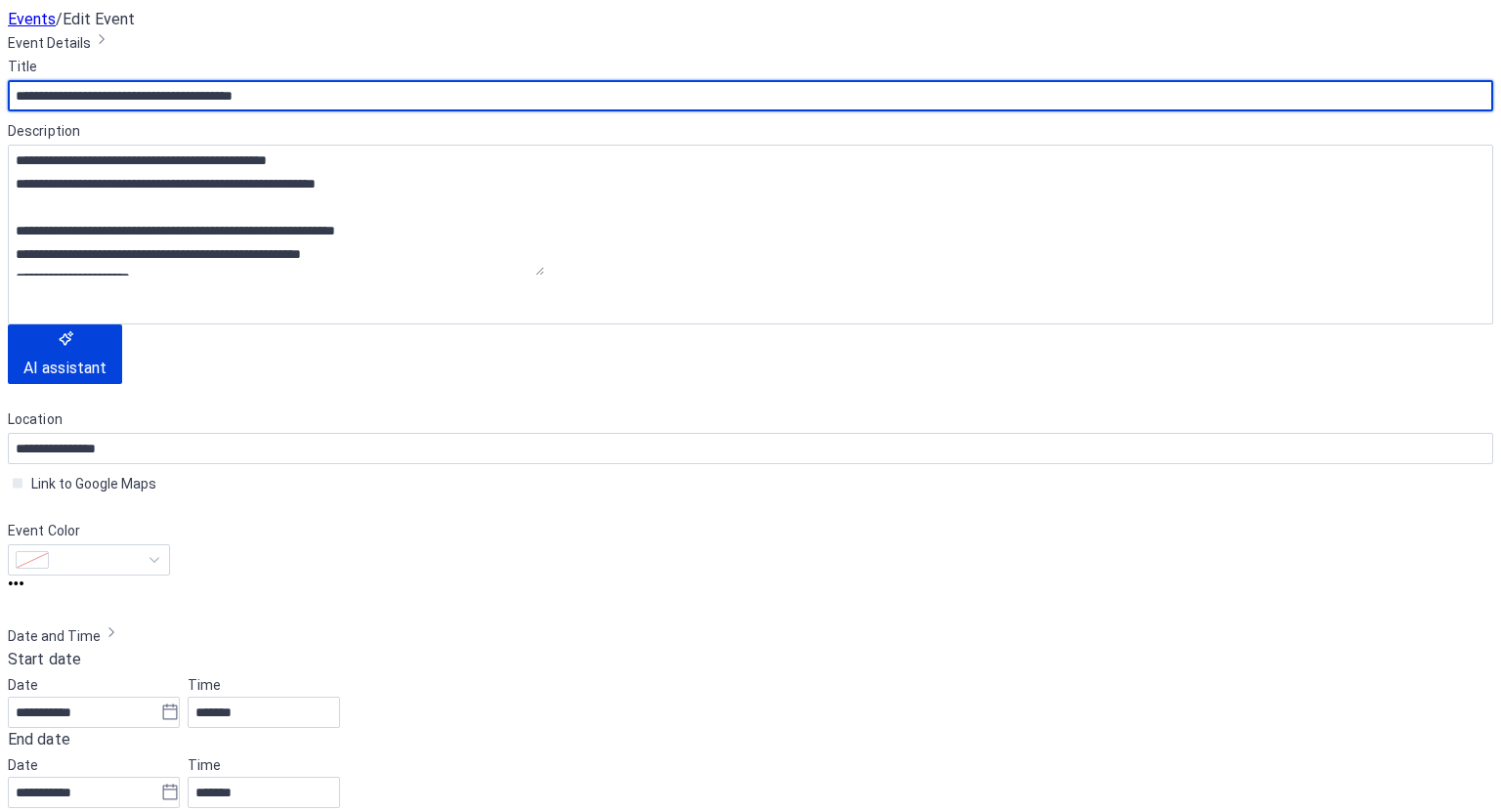scroll, scrollTop: 774, scrollLeft: 0, axis: vertical 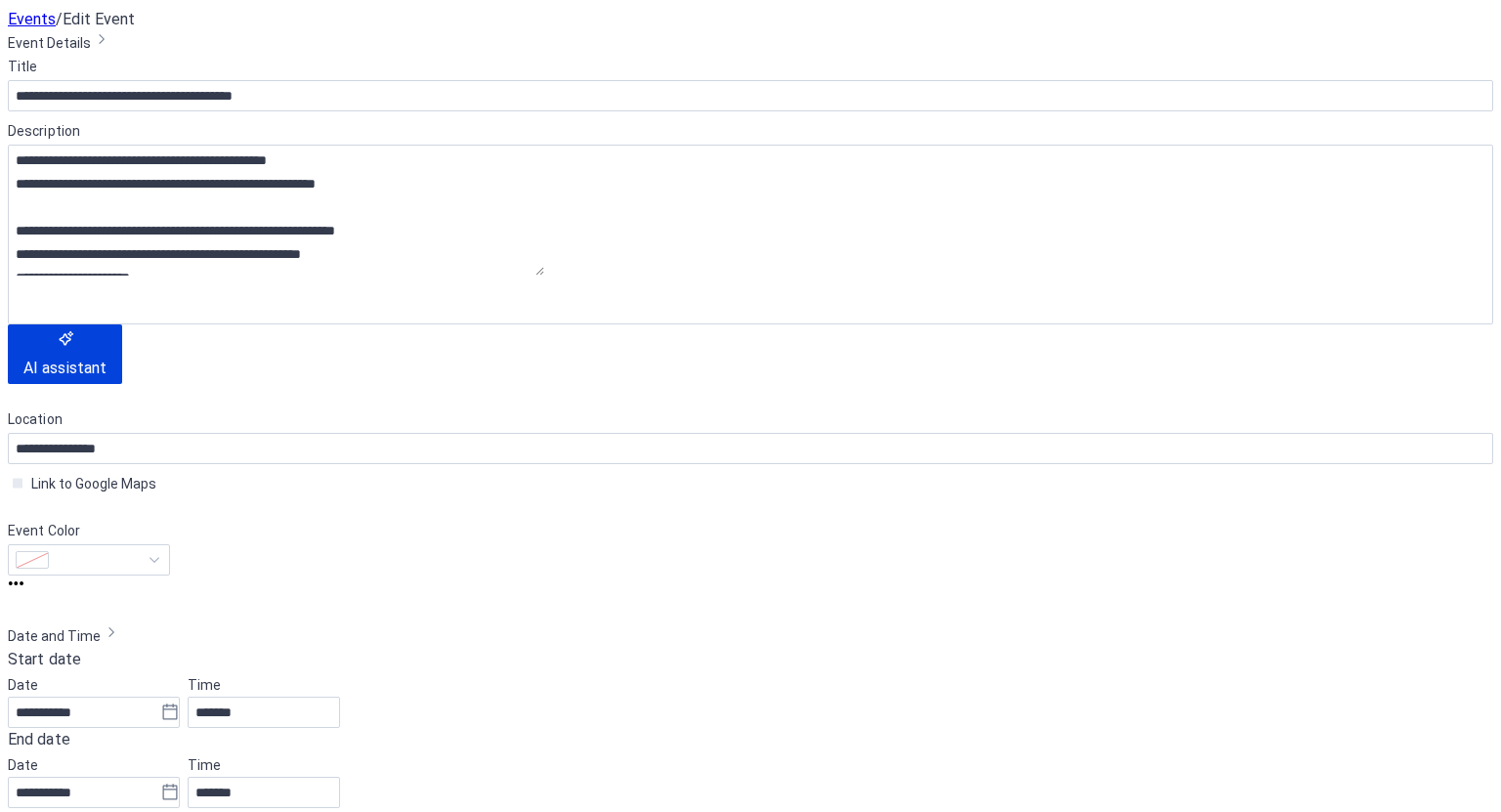 click on "Cancel" at bounding box center [46, 1701] 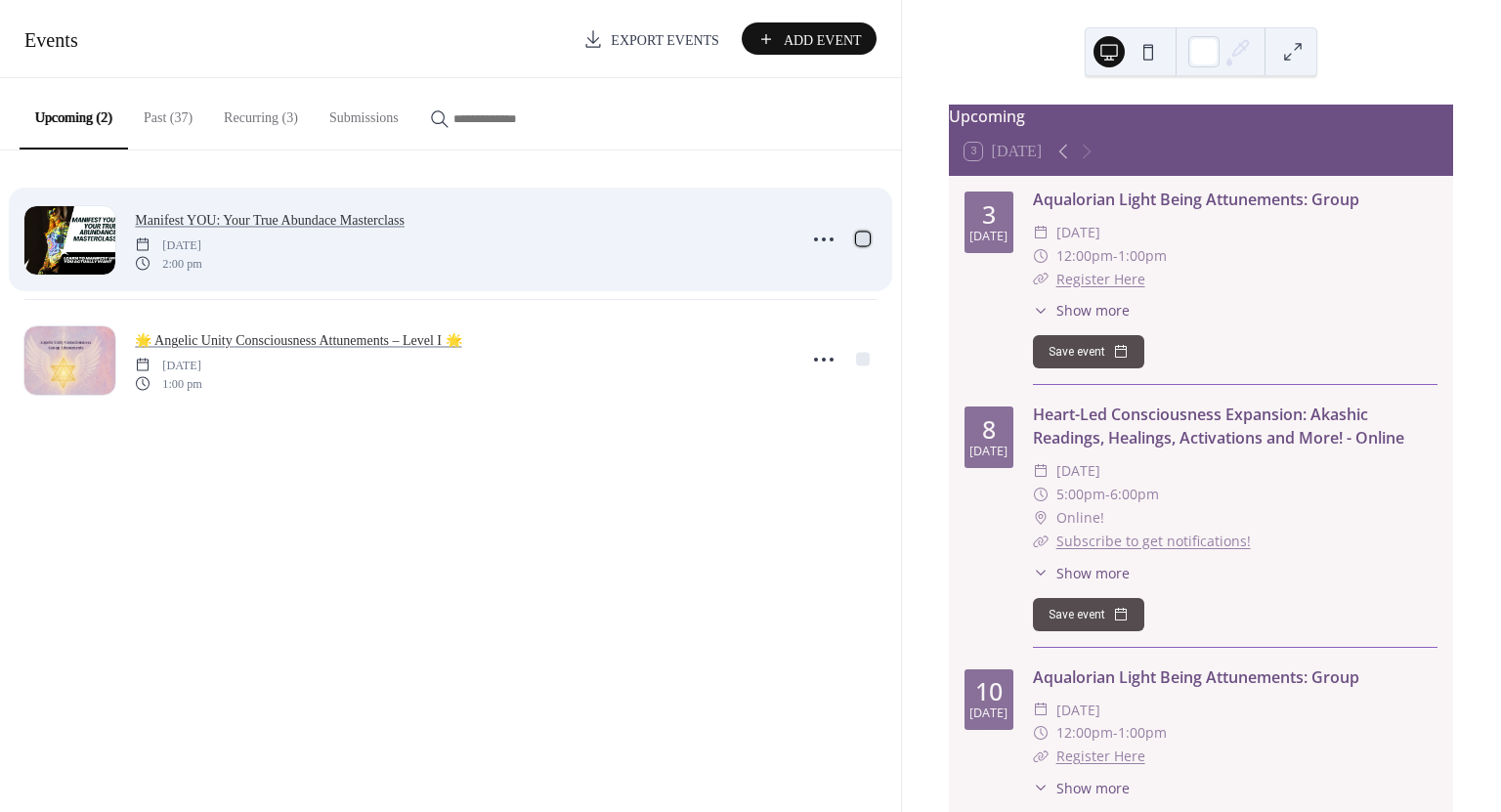 click at bounding box center [863, 238] 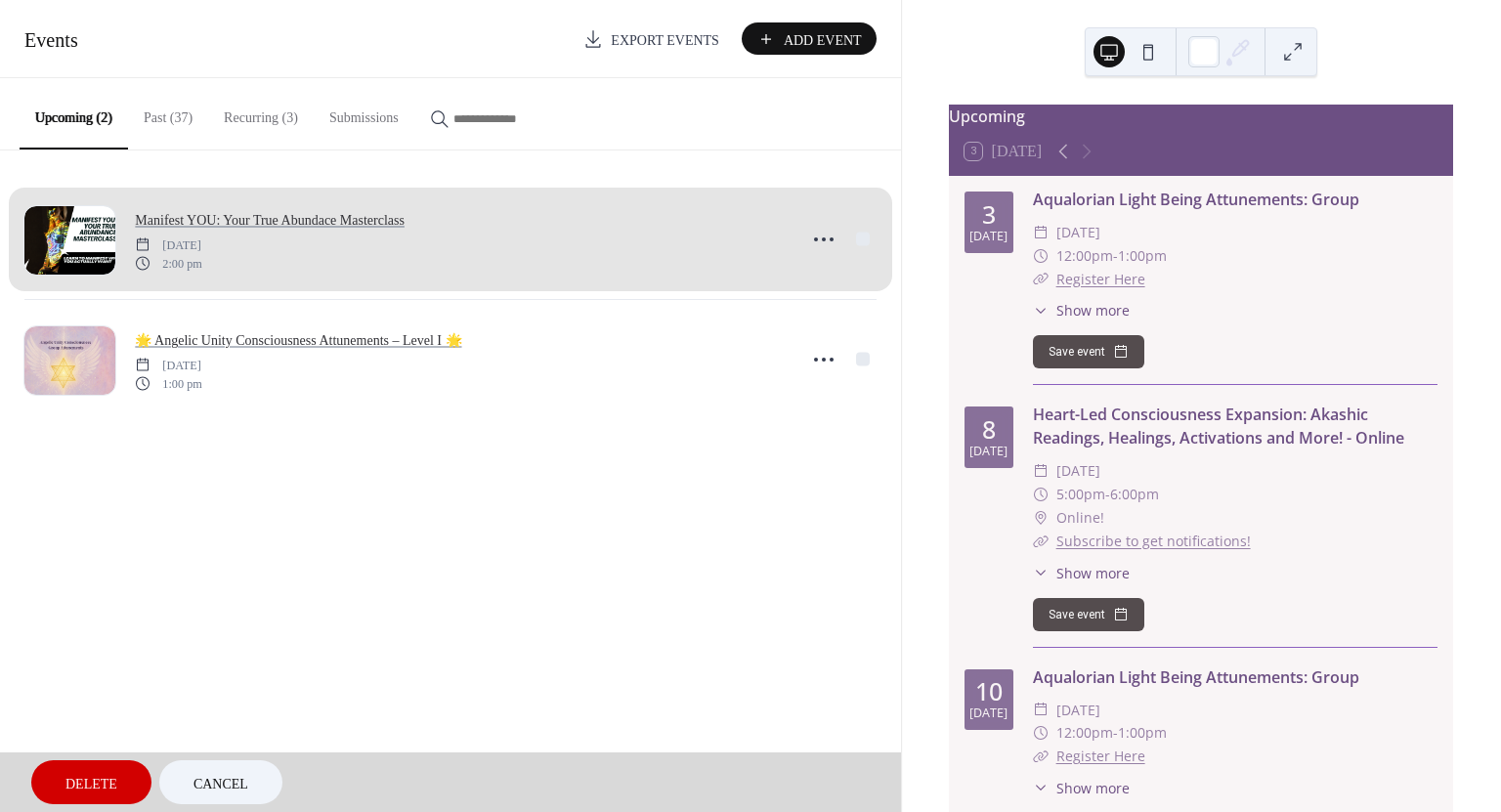 click on "Manifest YOU: Your True Abundace Masterclass Thursday, July 17, 2025 2:00 pm" at bounding box center [450, 239] 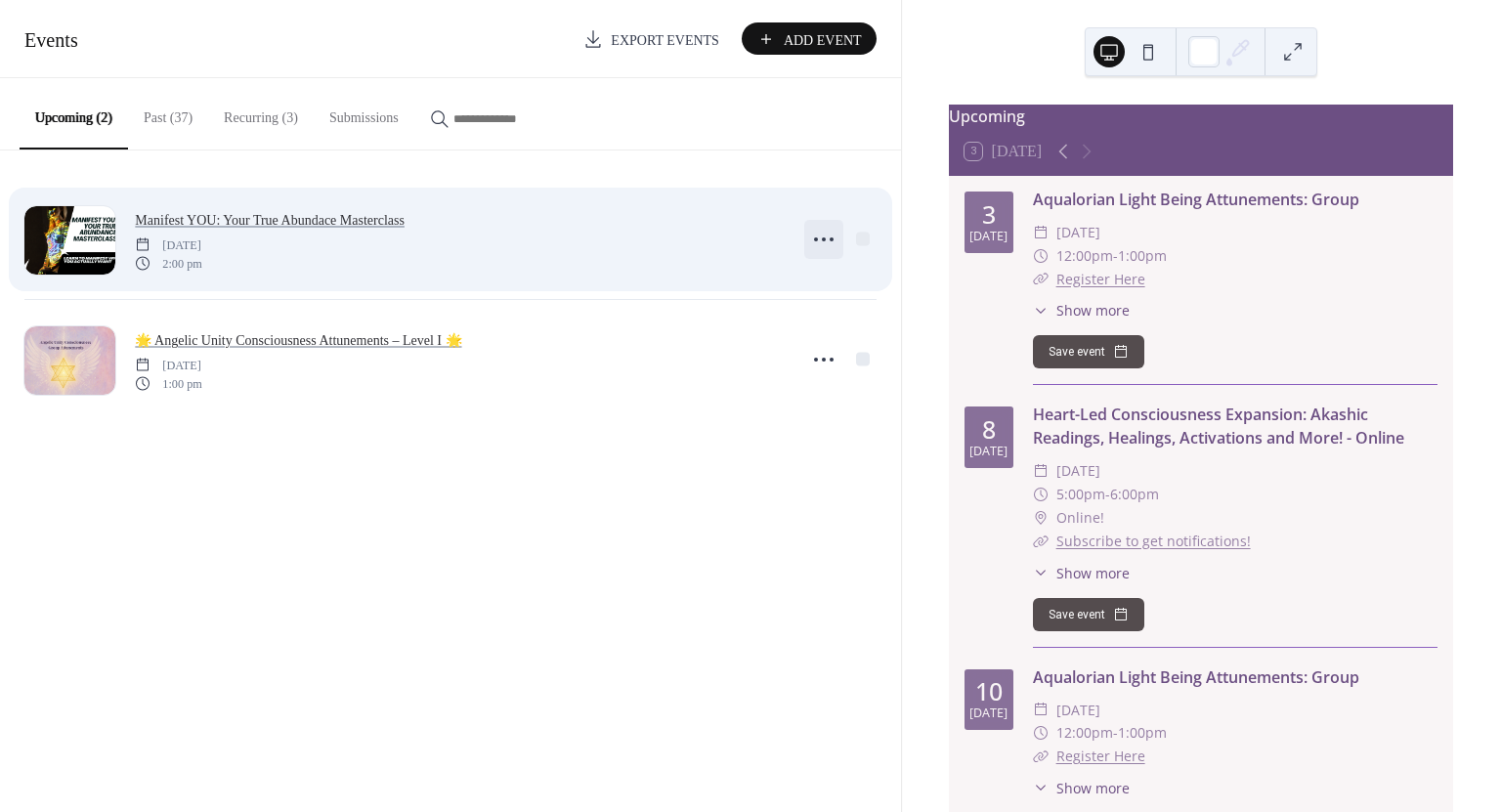 click 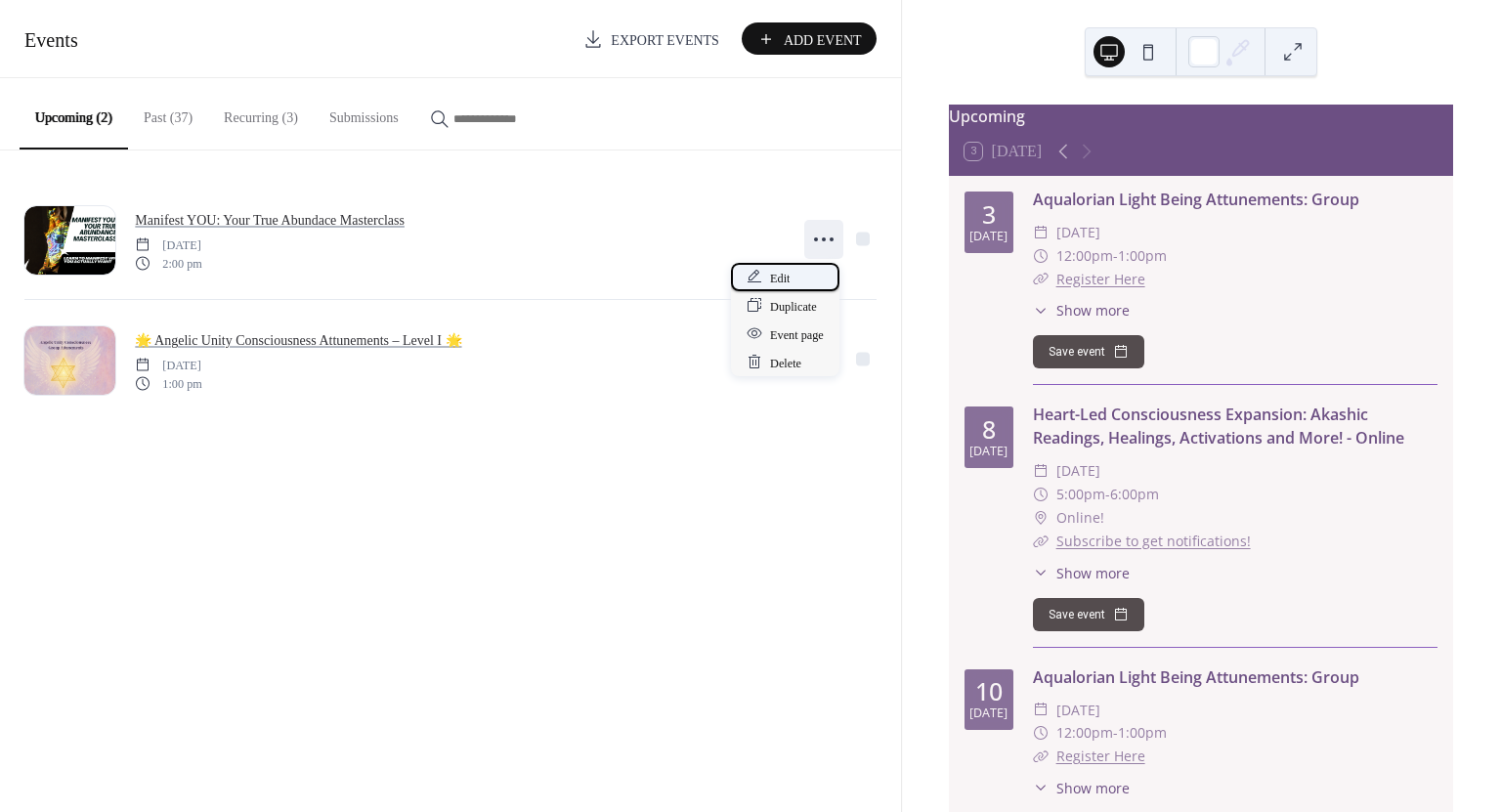 click on "Edit" at bounding box center [785, 277] 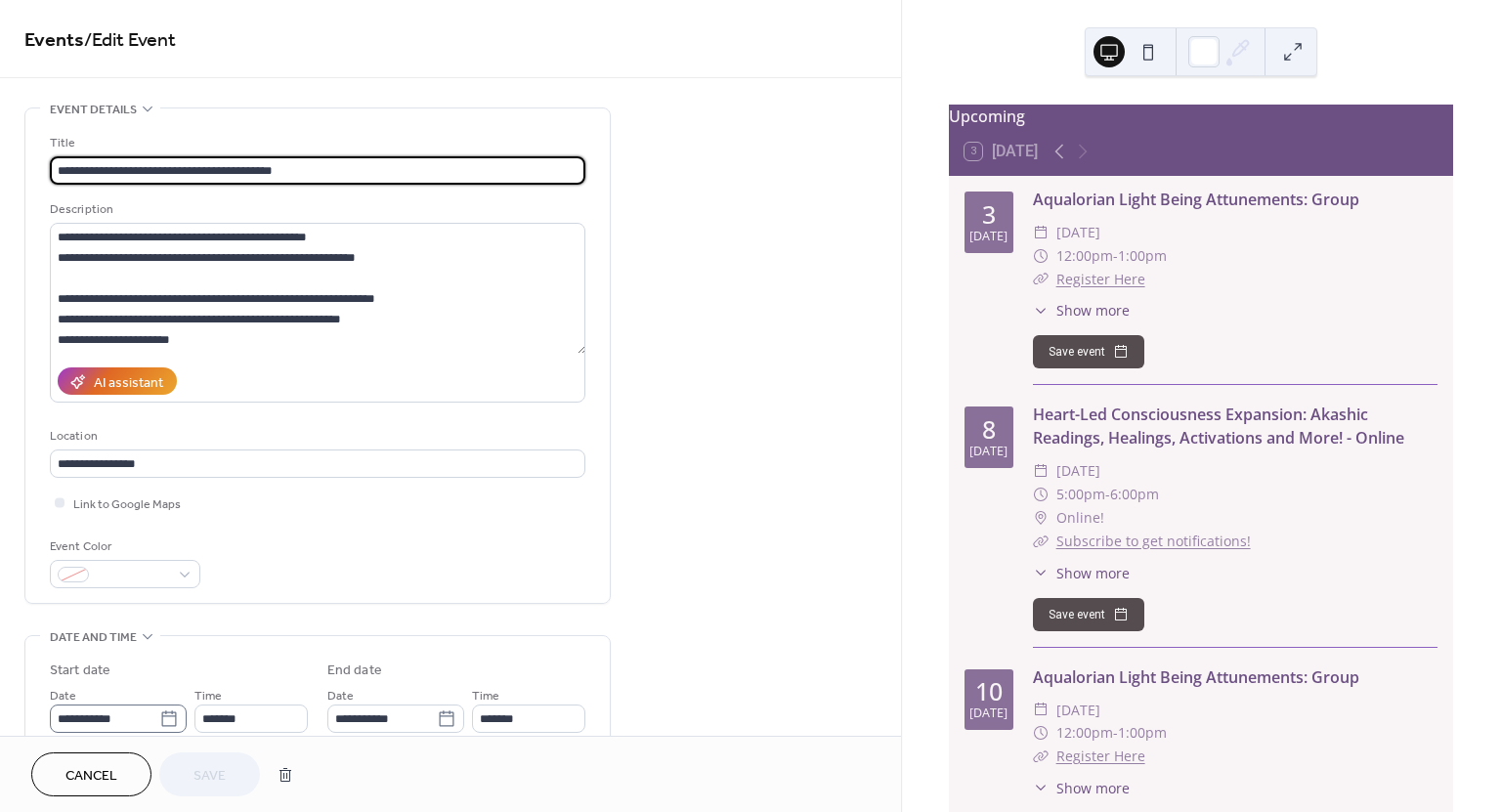 click 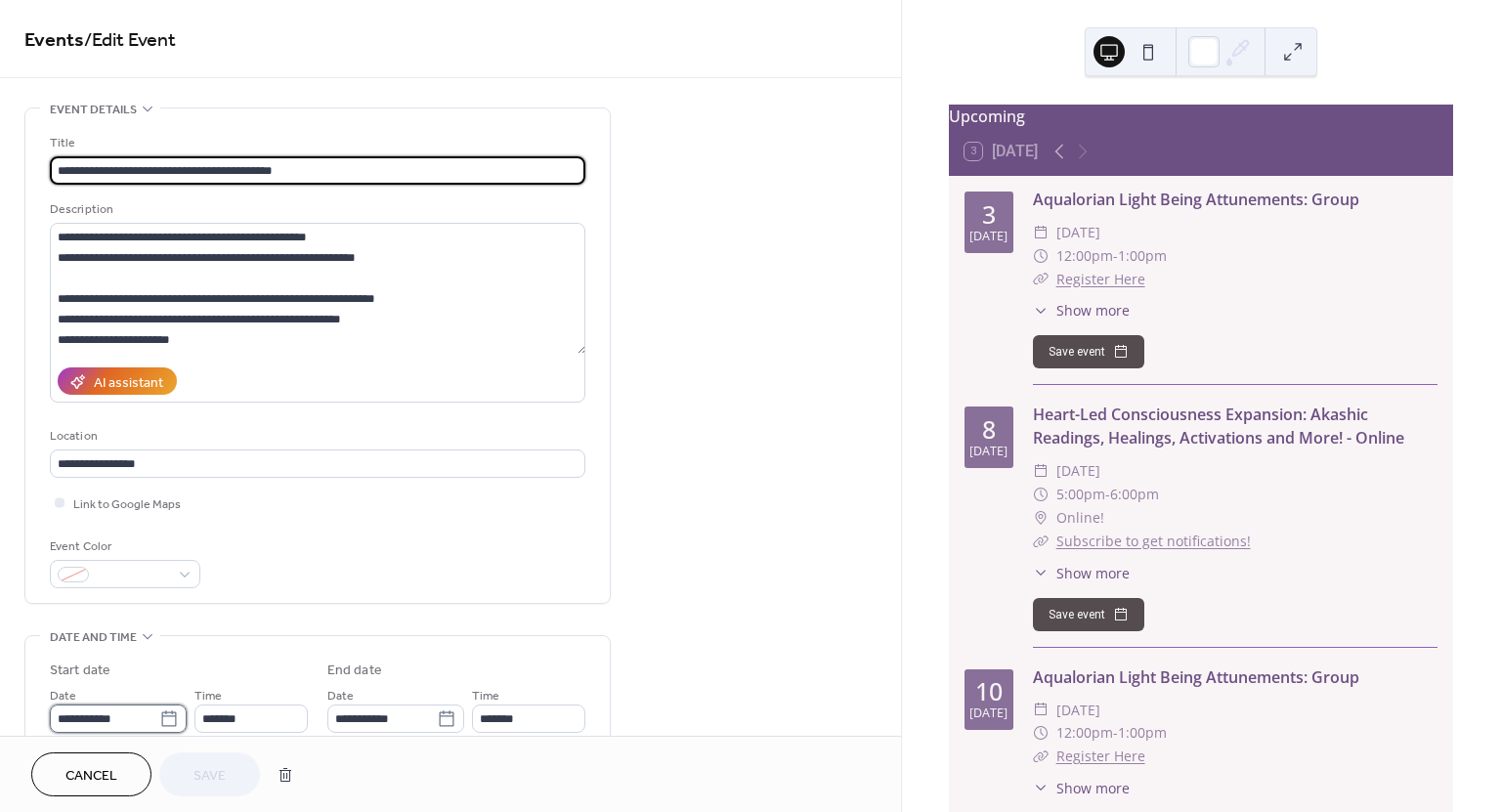 click on "**********" at bounding box center [105, 718] 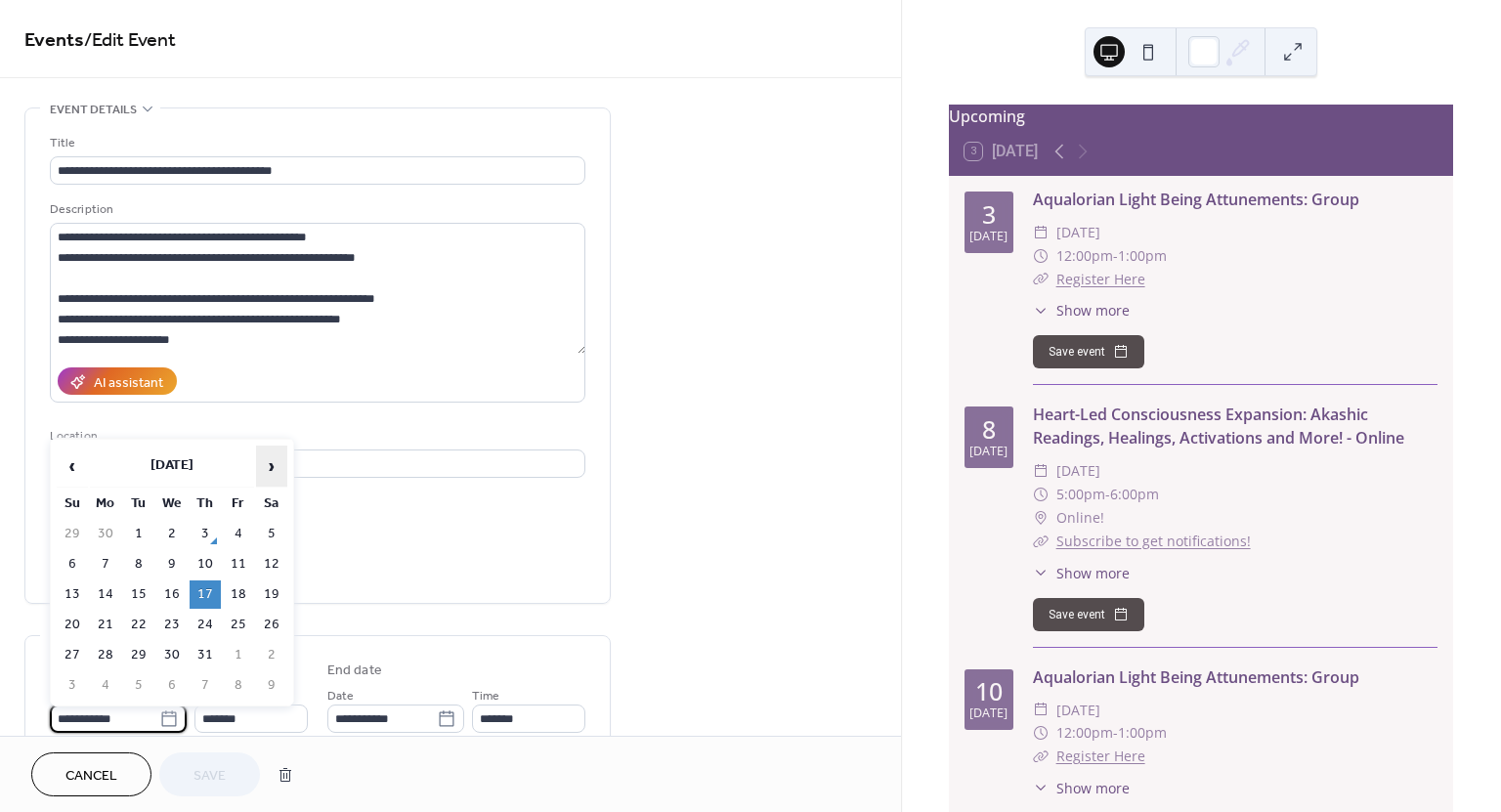 click on "›" at bounding box center (272, 466) 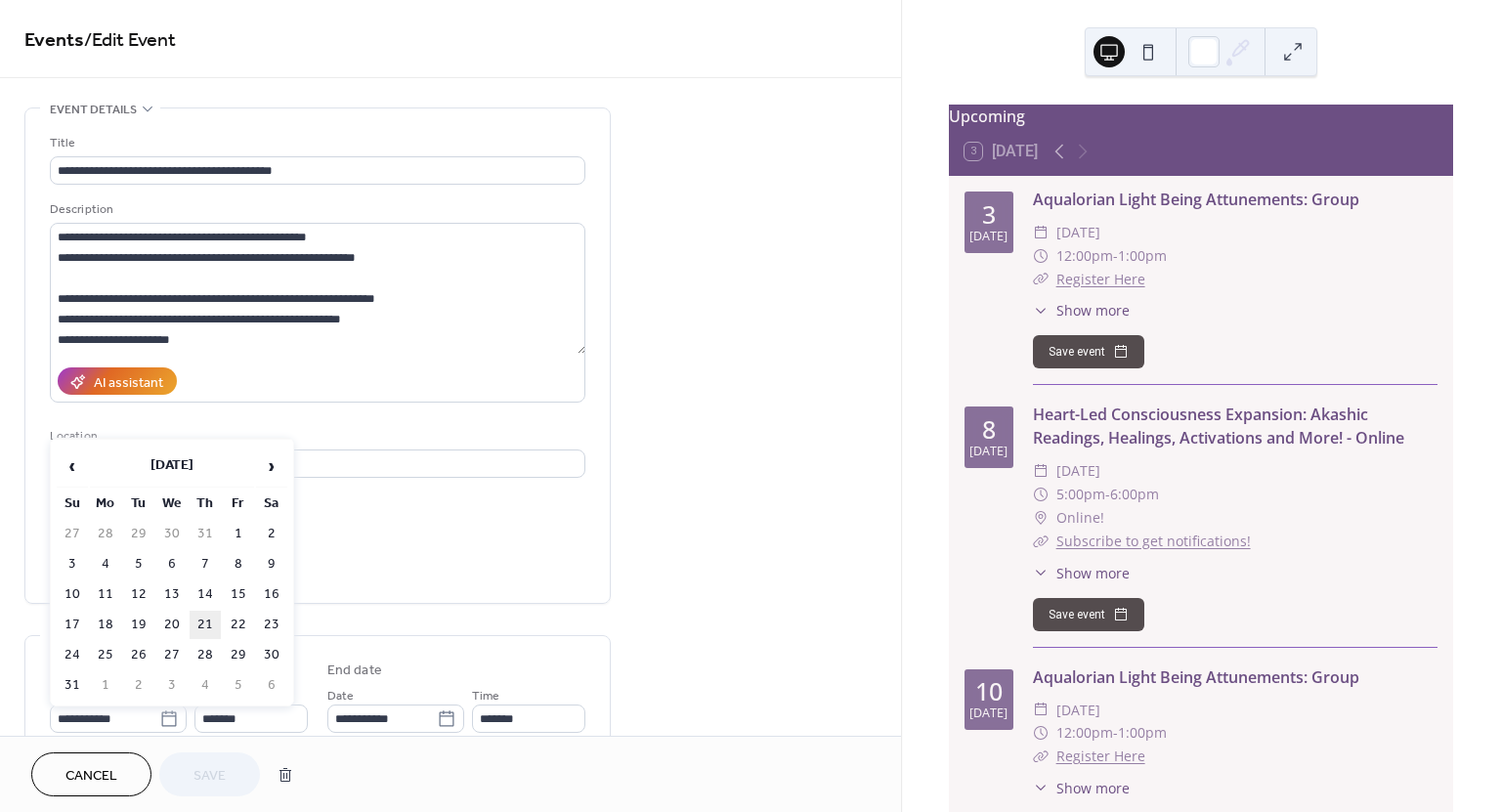 click on "21" at bounding box center [205, 624] 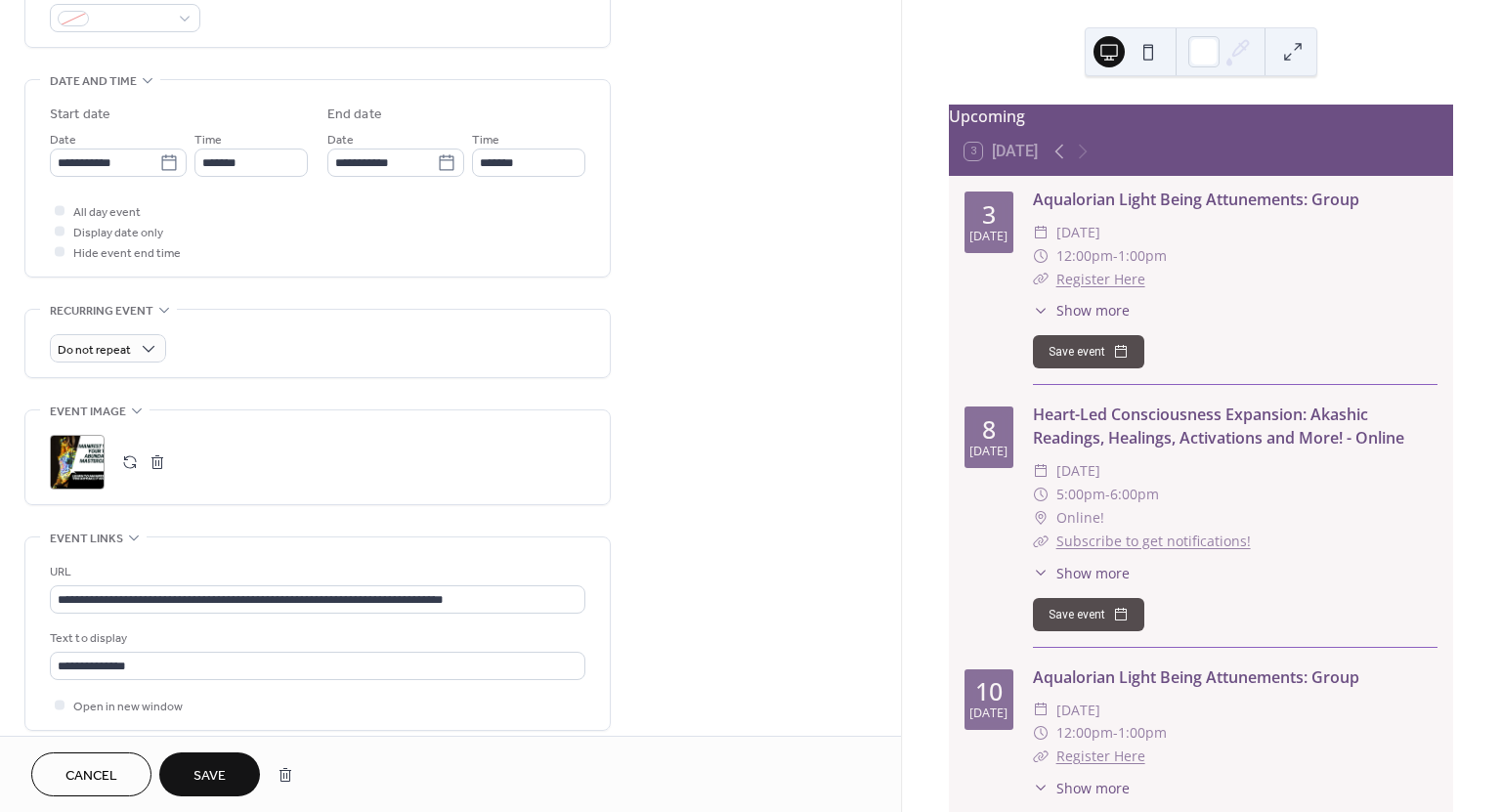 scroll, scrollTop: 577, scrollLeft: 0, axis: vertical 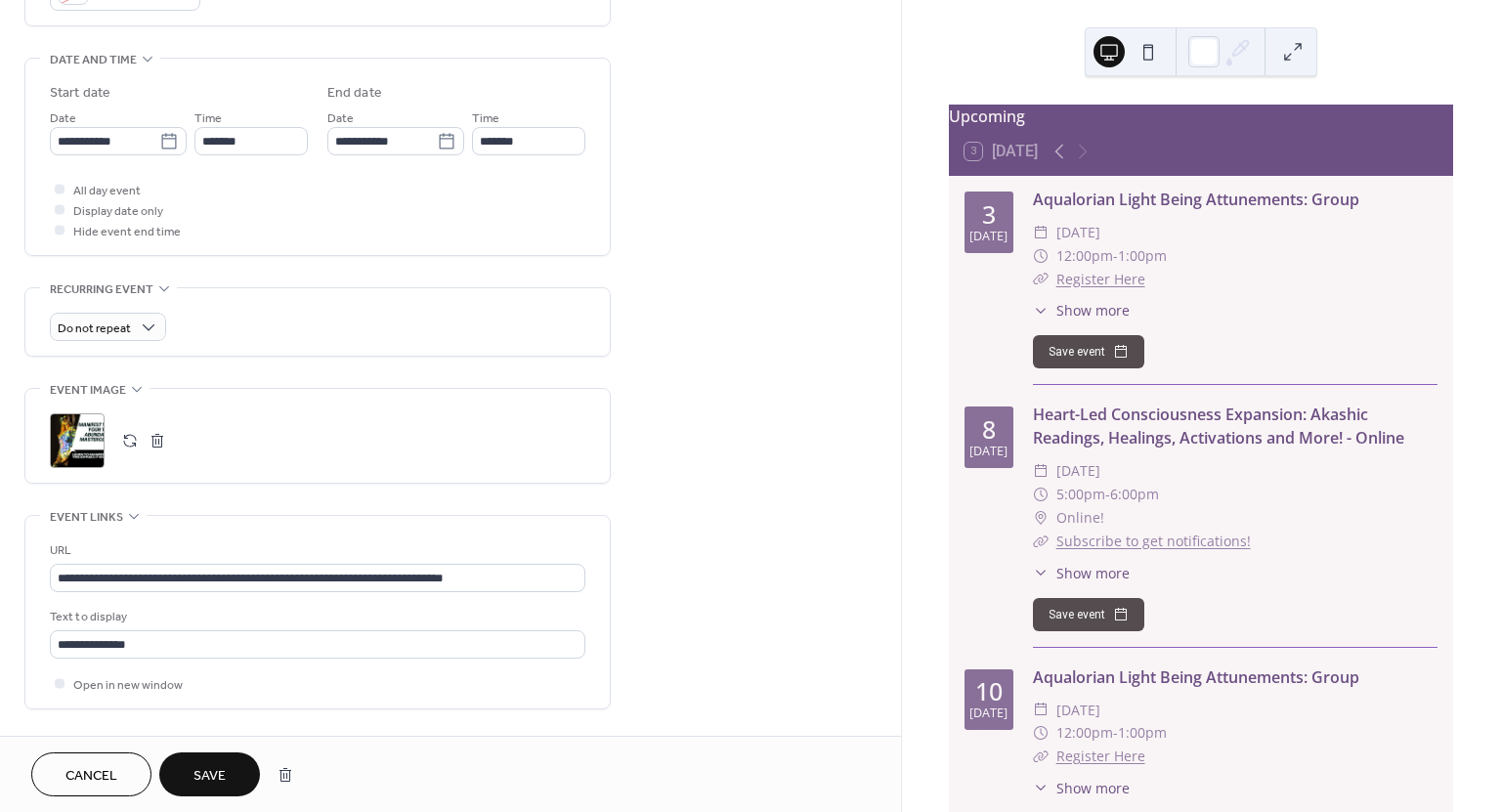 click on "Save" at bounding box center (209, 776) 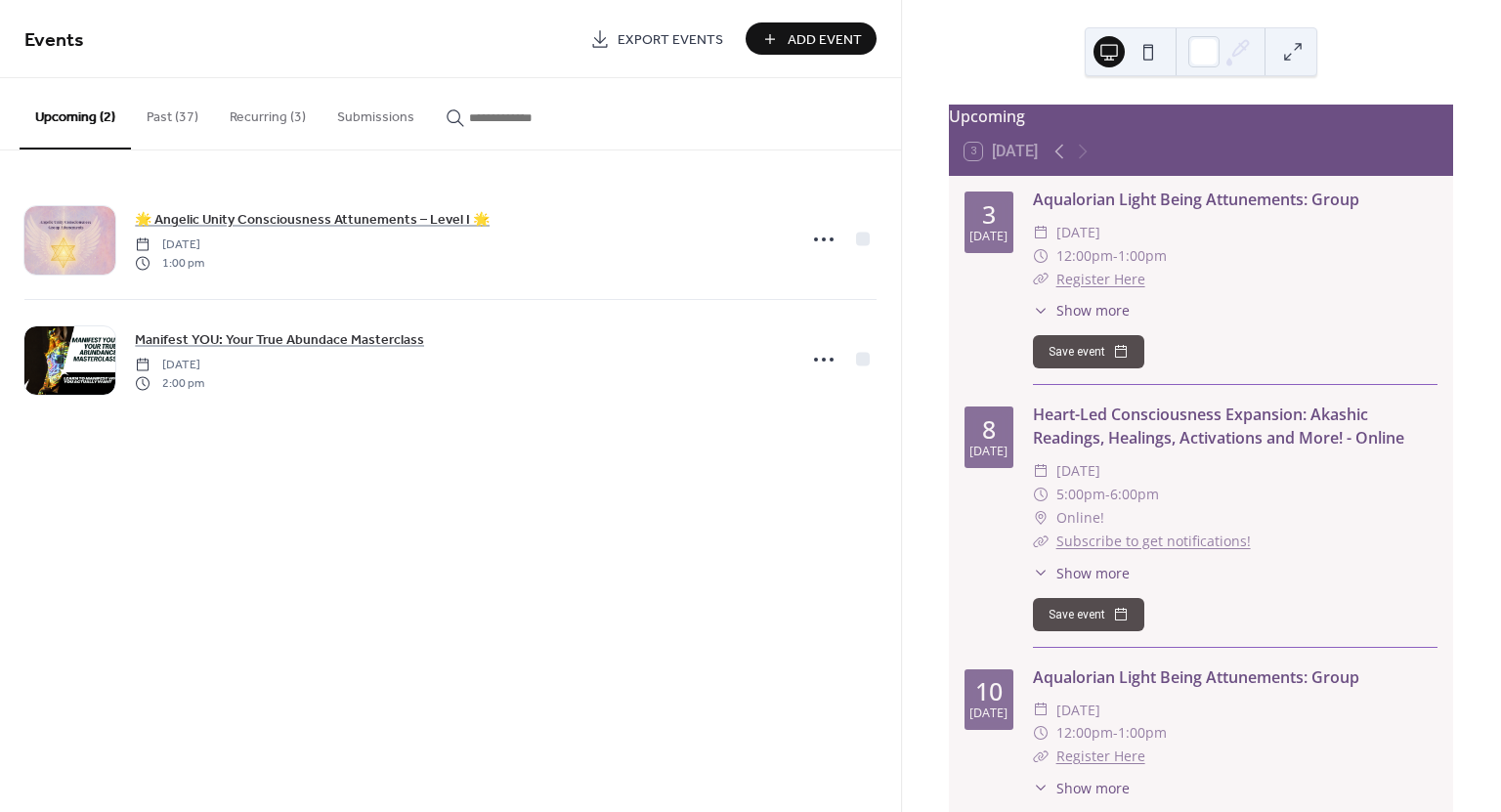 click on "Recurring  (3)" at bounding box center (268, 112) 